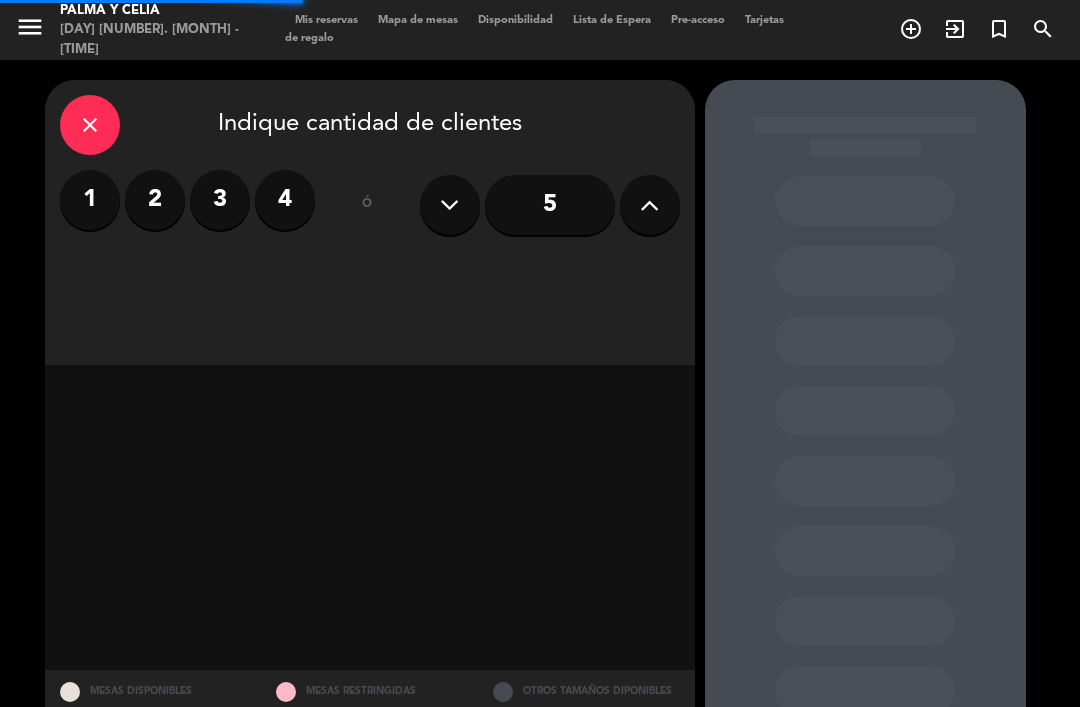 scroll, scrollTop: 0, scrollLeft: 0, axis: both 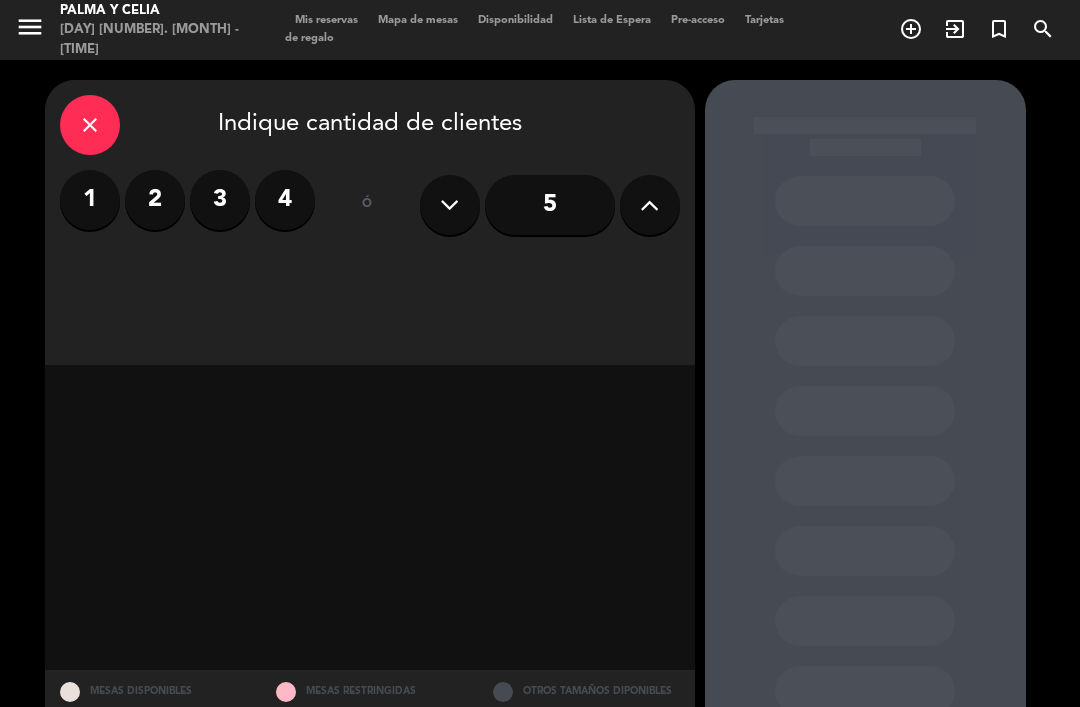 click on "Mapa de mesas" at bounding box center [418, 20] 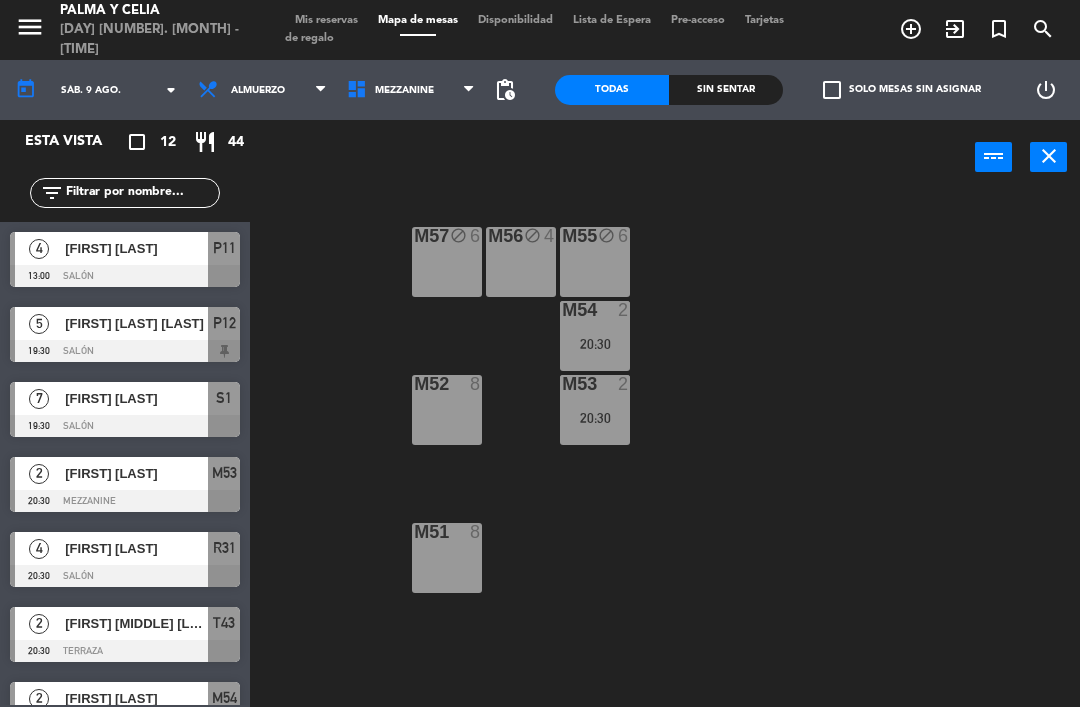 click on "sáb. 9 ago." 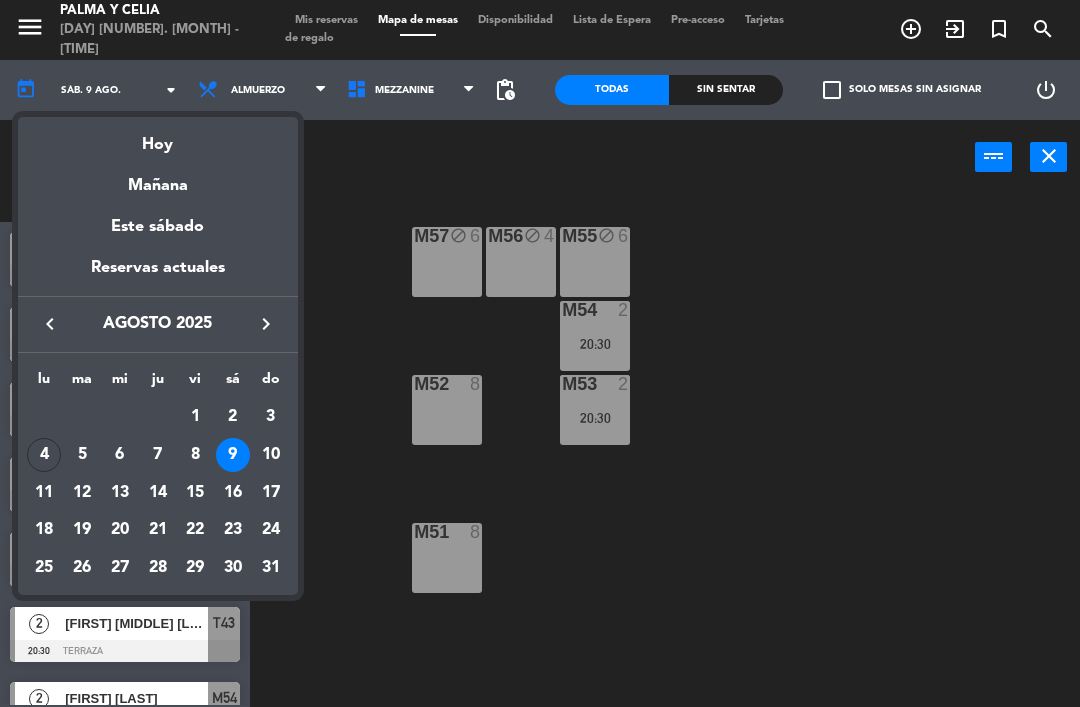 click on "9" at bounding box center (233, 455) 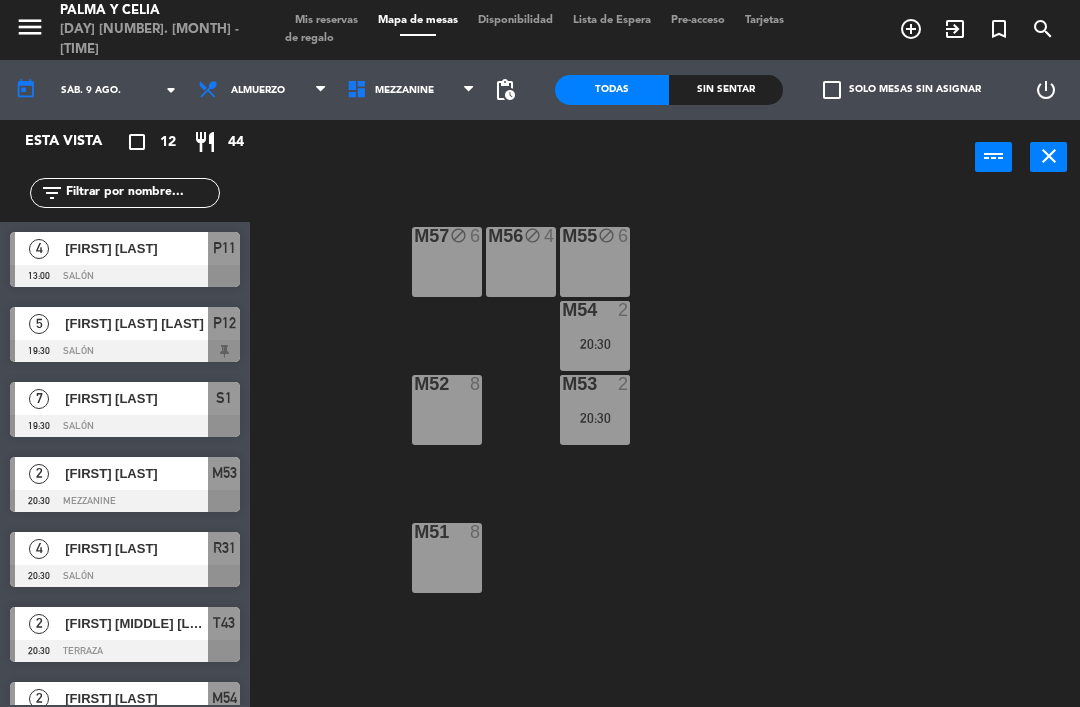 click on "M57 block  6" at bounding box center [447, 262] 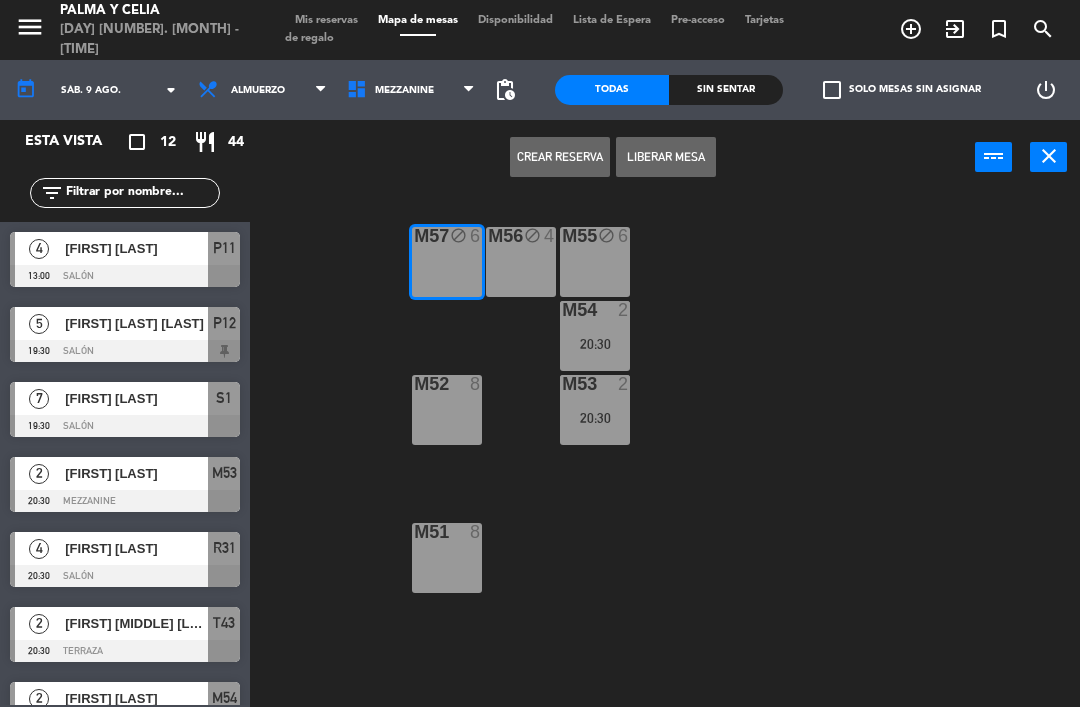 click on "M56 block  4" at bounding box center (521, 262) 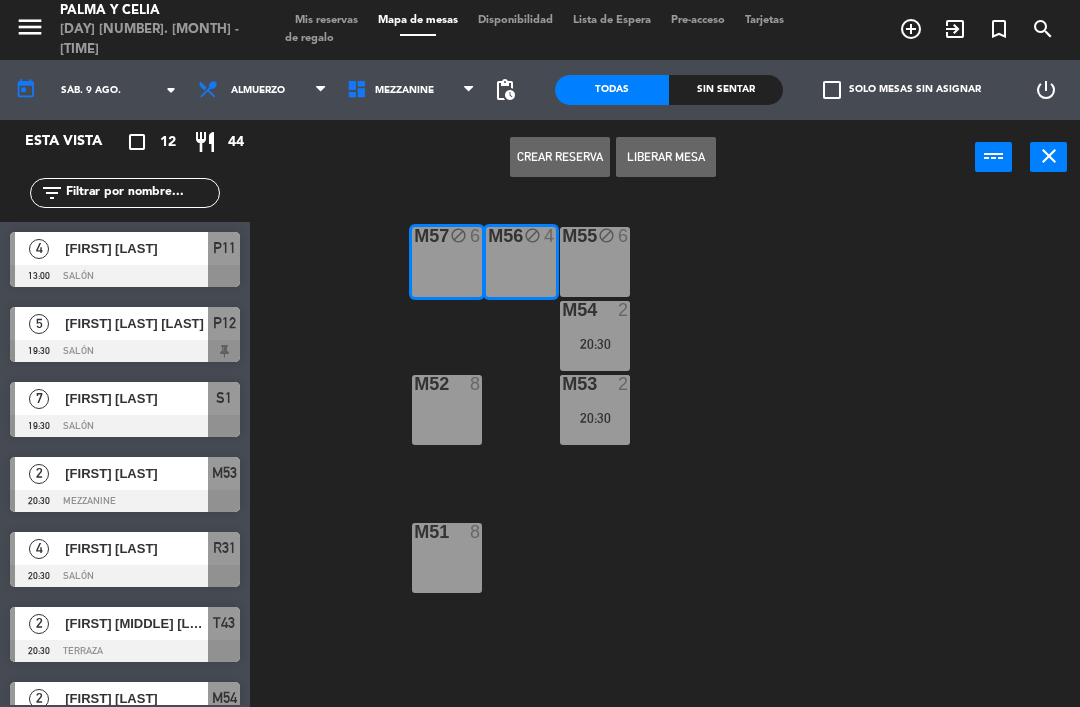 click on "M55 block  6" at bounding box center [595, 262] 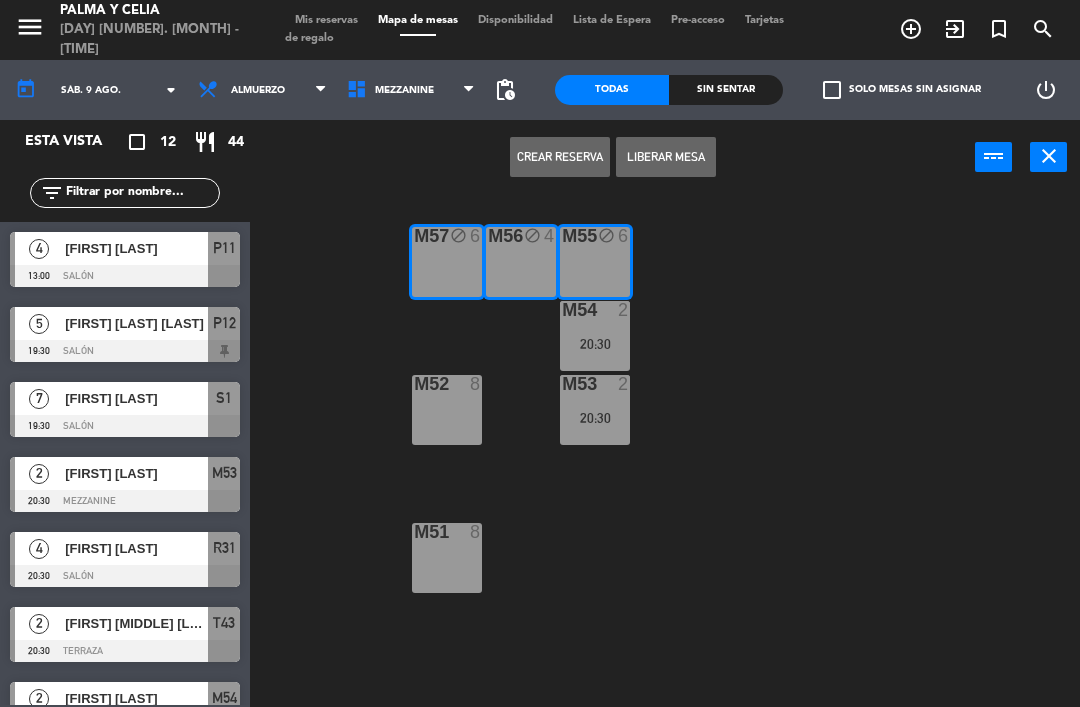 click on "Crear Reserva" at bounding box center [560, 157] 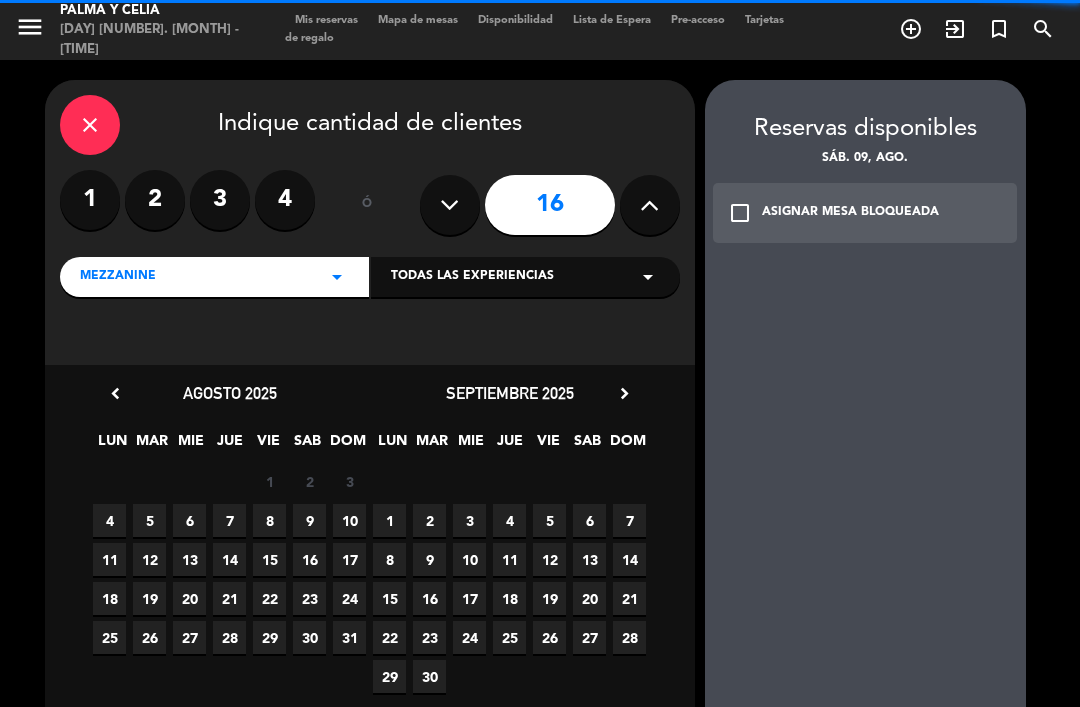 click at bounding box center [449, 205] 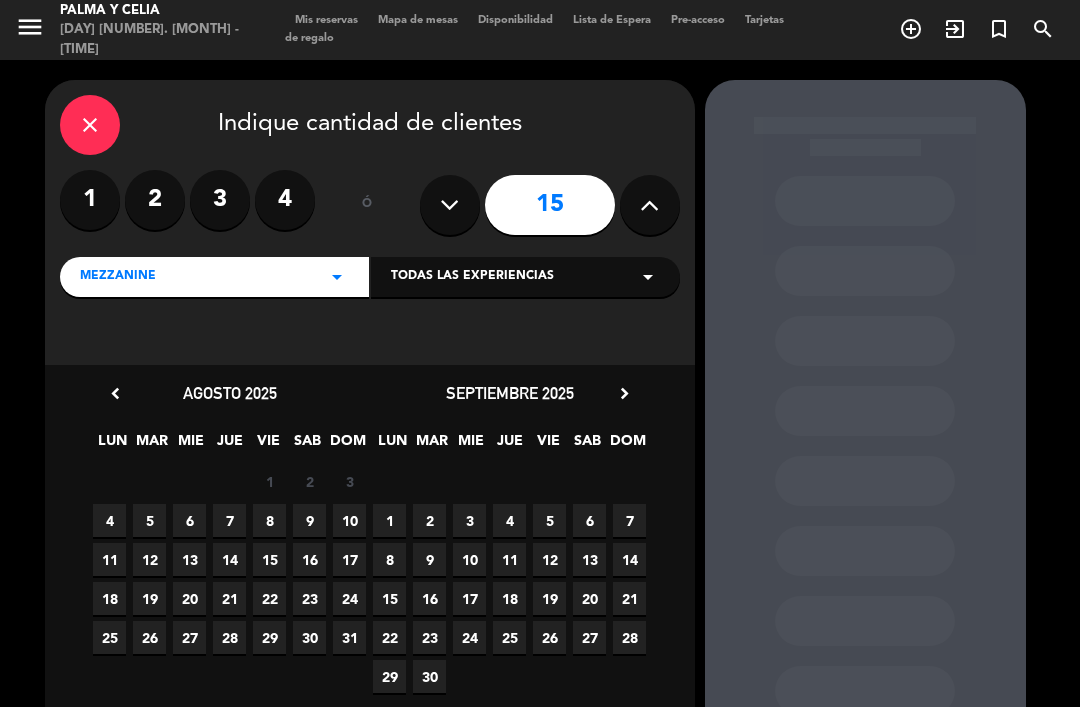 click on "9" at bounding box center (309, 520) 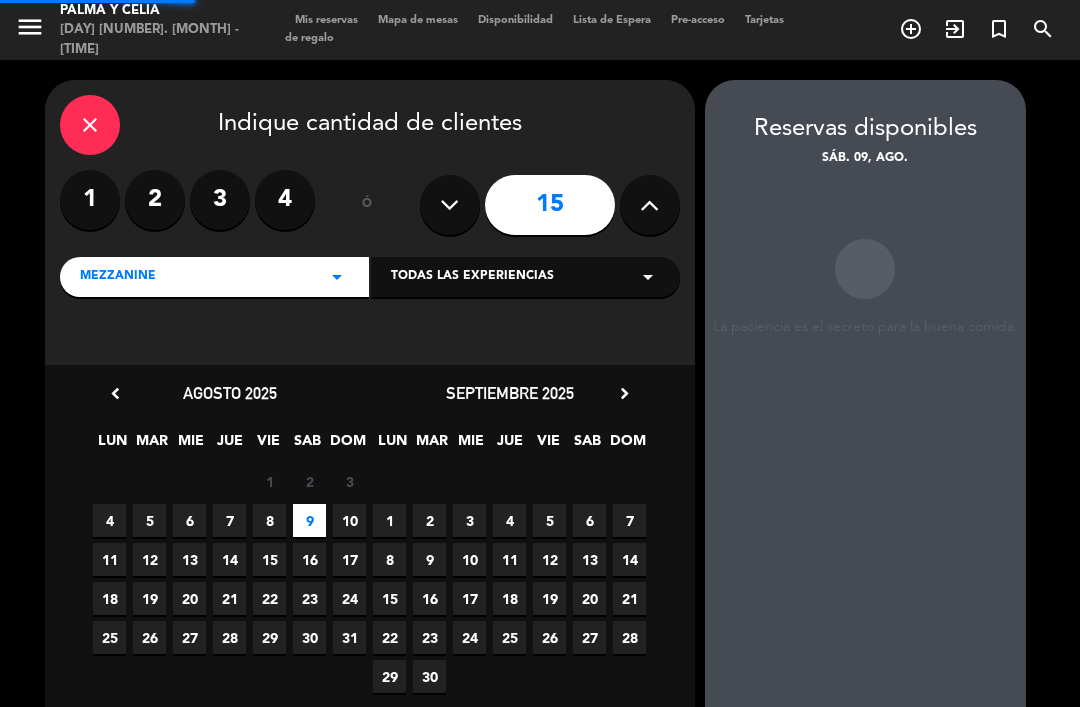 scroll, scrollTop: 41, scrollLeft: 0, axis: vertical 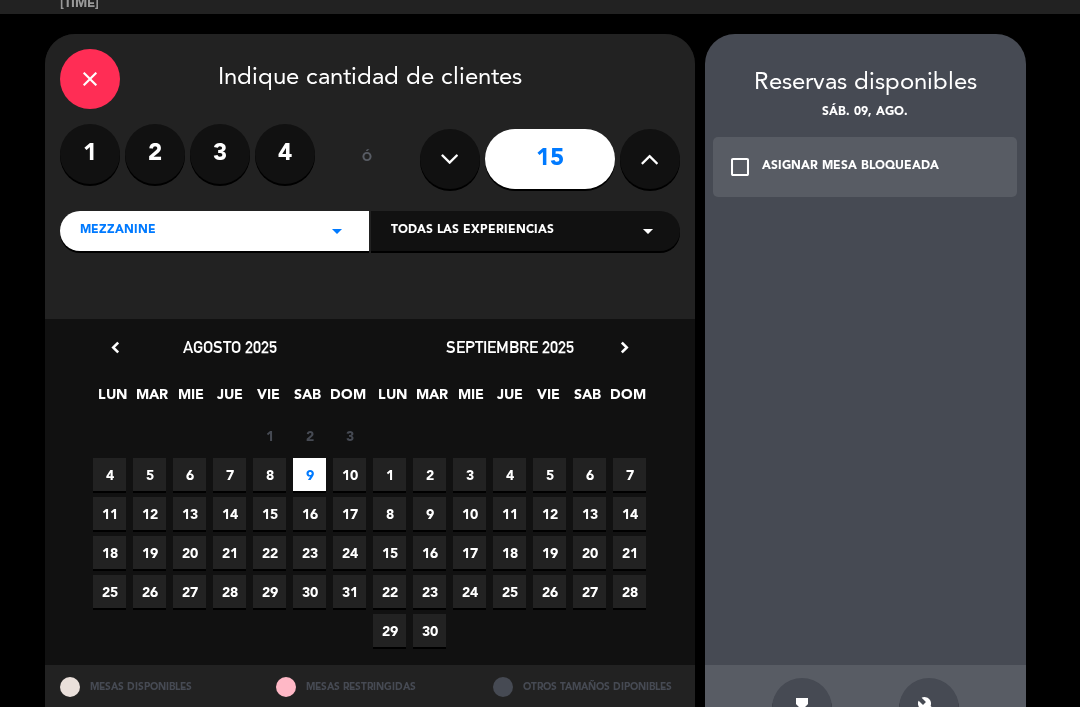 click on "build" at bounding box center (929, 708) 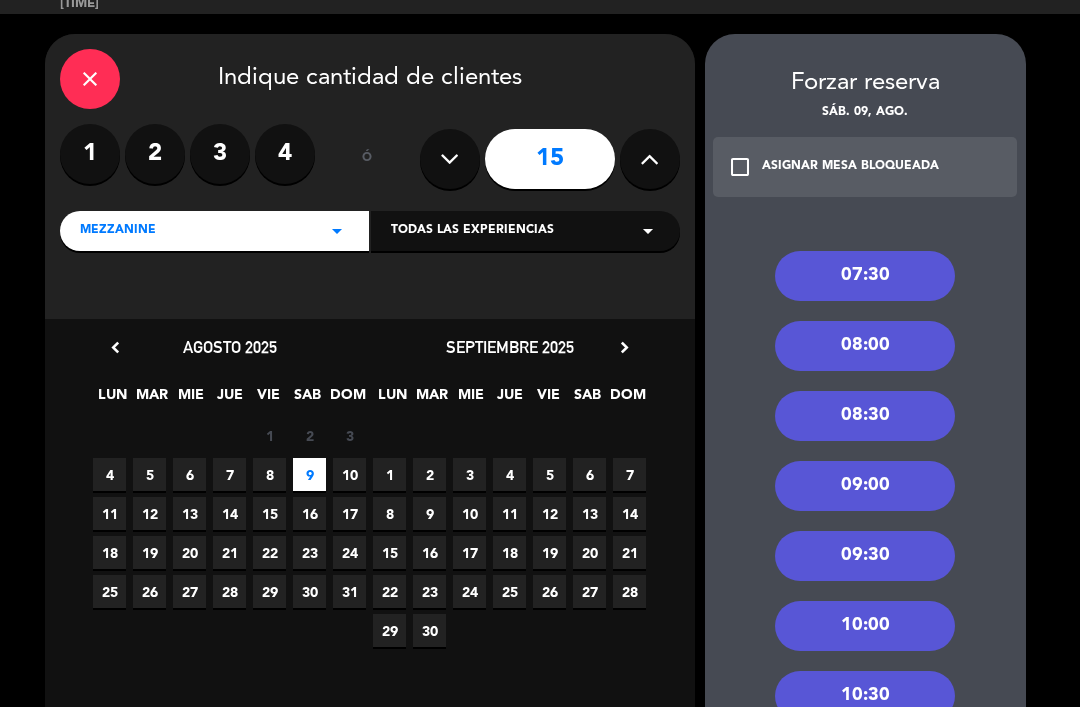 click on "close" at bounding box center (90, 79) 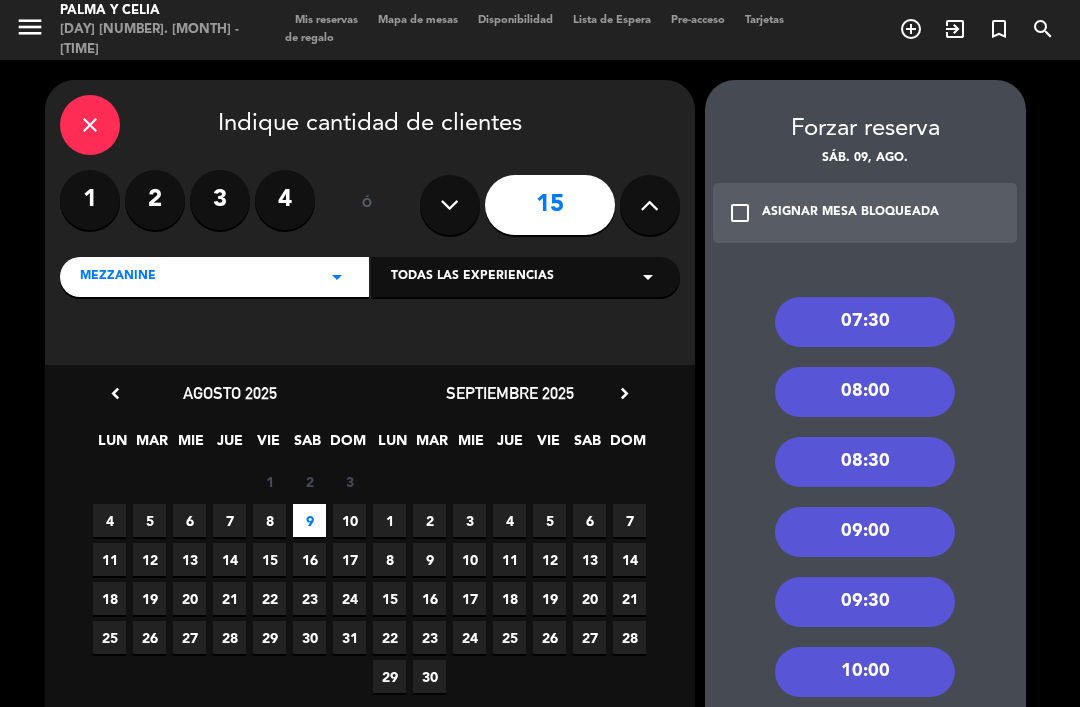 scroll, scrollTop: 0, scrollLeft: 0, axis: both 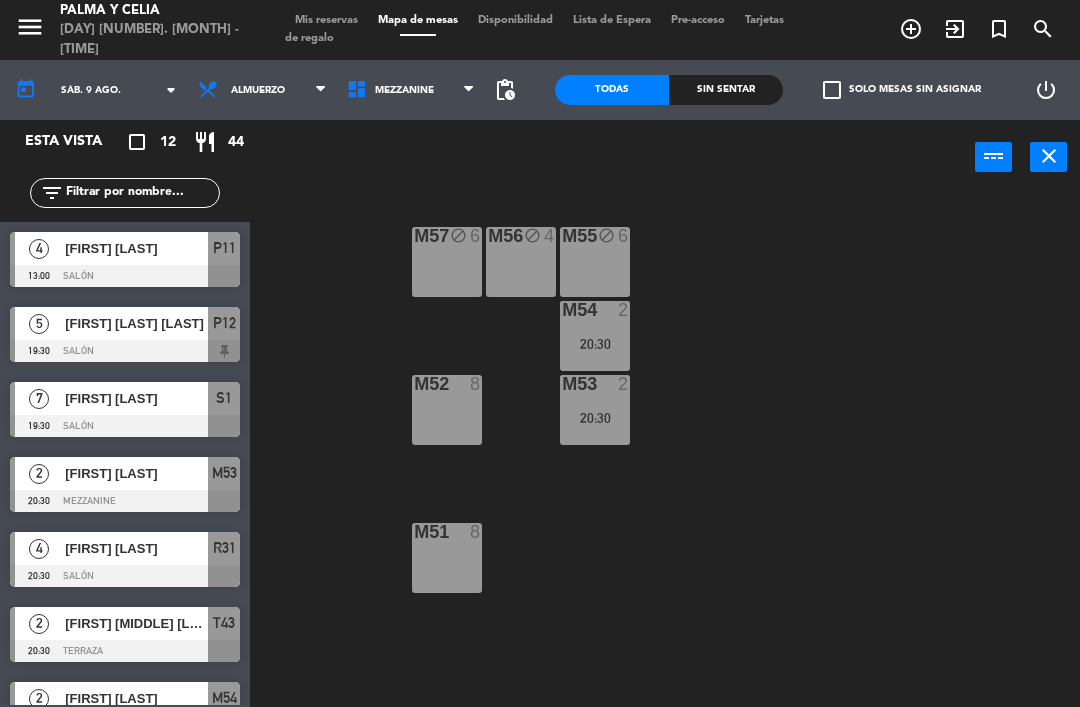 click on "M57 block  6  M56 block  4  M55 block  6  M54  2   20:30  M52  8  M53  2   20:30  M51  8" 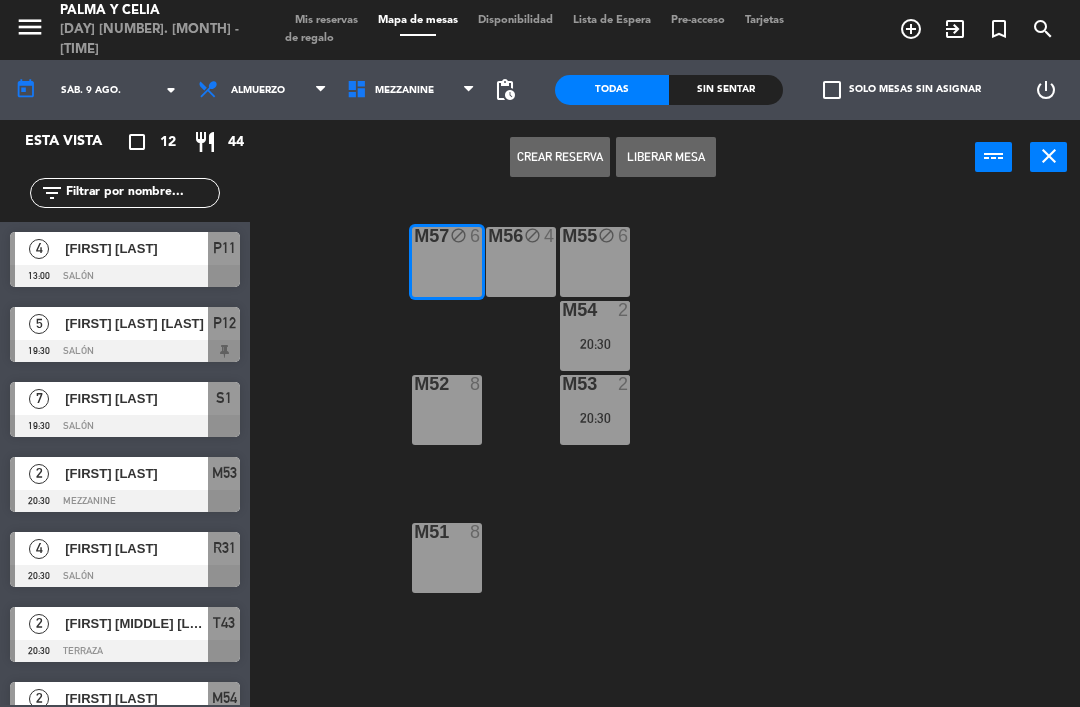 click on "M56 block  4" at bounding box center (521, 262) 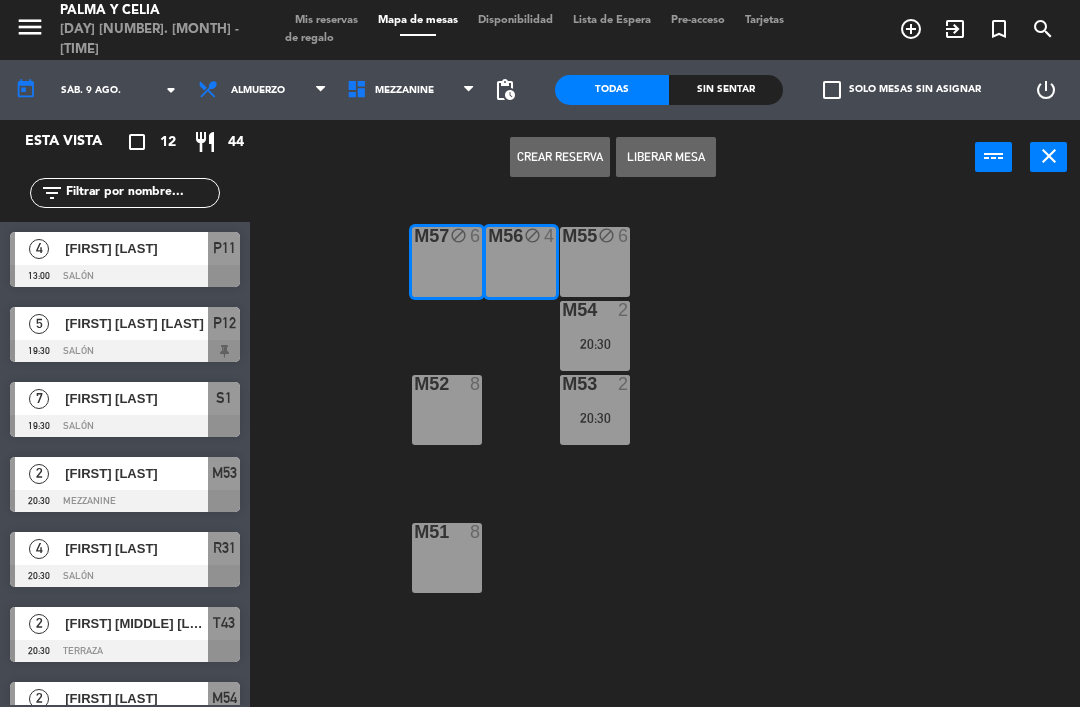 click on "M55 block  6" at bounding box center [595, 262] 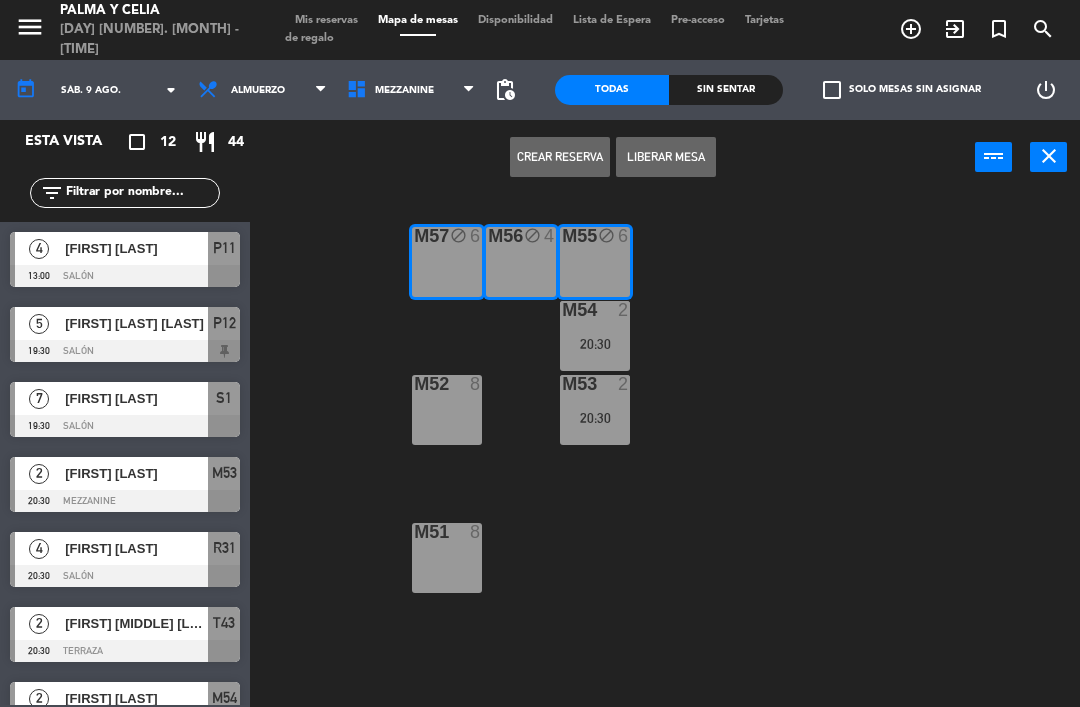 click on "Crear Reserva" at bounding box center [560, 157] 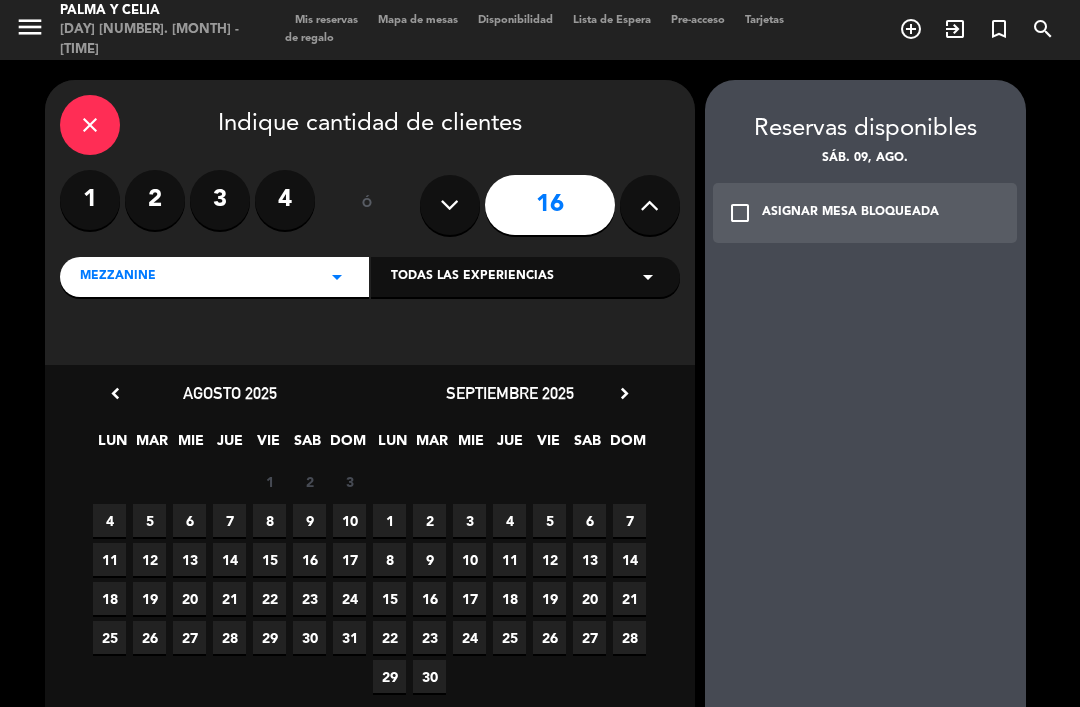 click at bounding box center (450, 205) 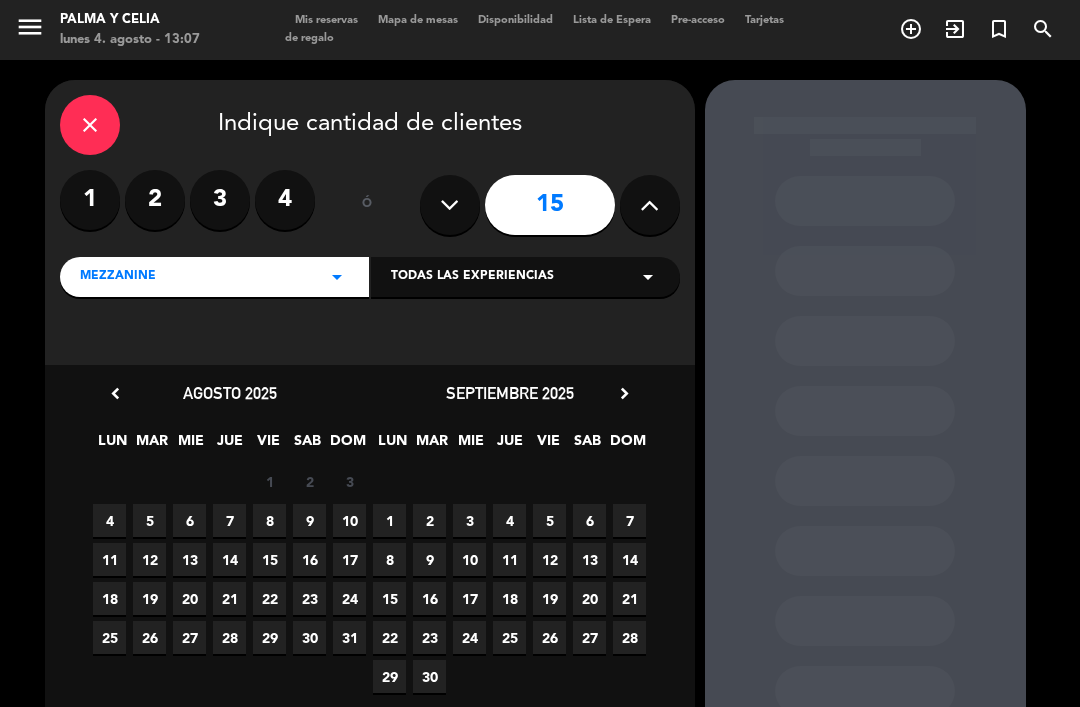 click on "9" at bounding box center (309, 520) 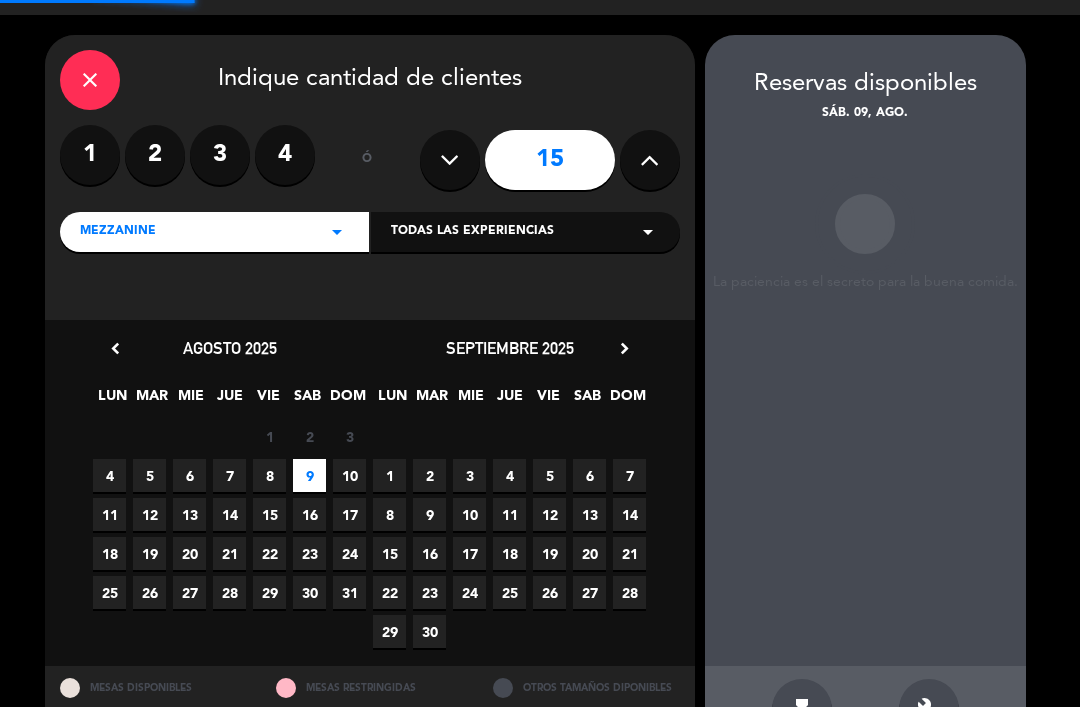 scroll, scrollTop: 46, scrollLeft: 0, axis: vertical 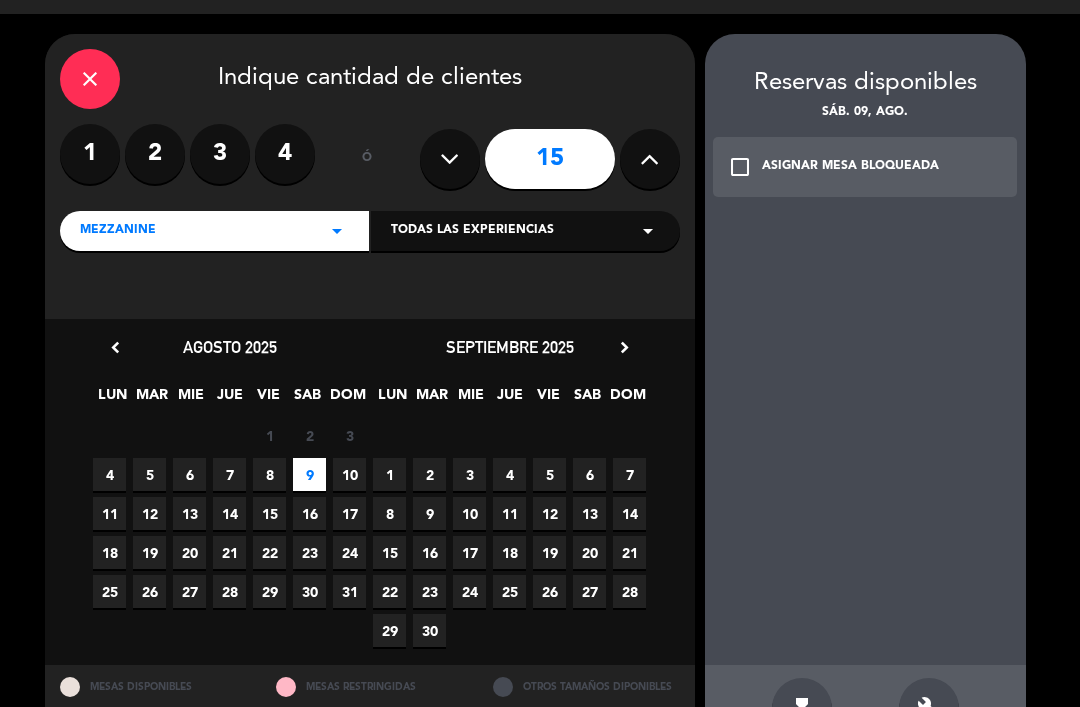 click on "close" at bounding box center (90, 79) 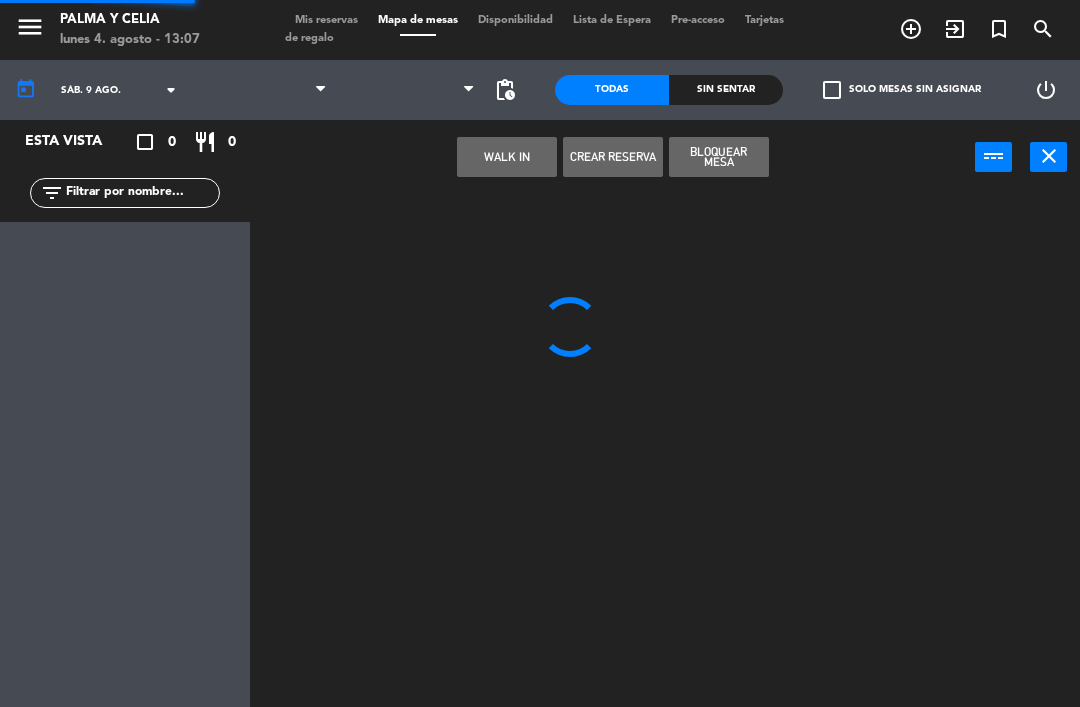 scroll, scrollTop: 0, scrollLeft: 0, axis: both 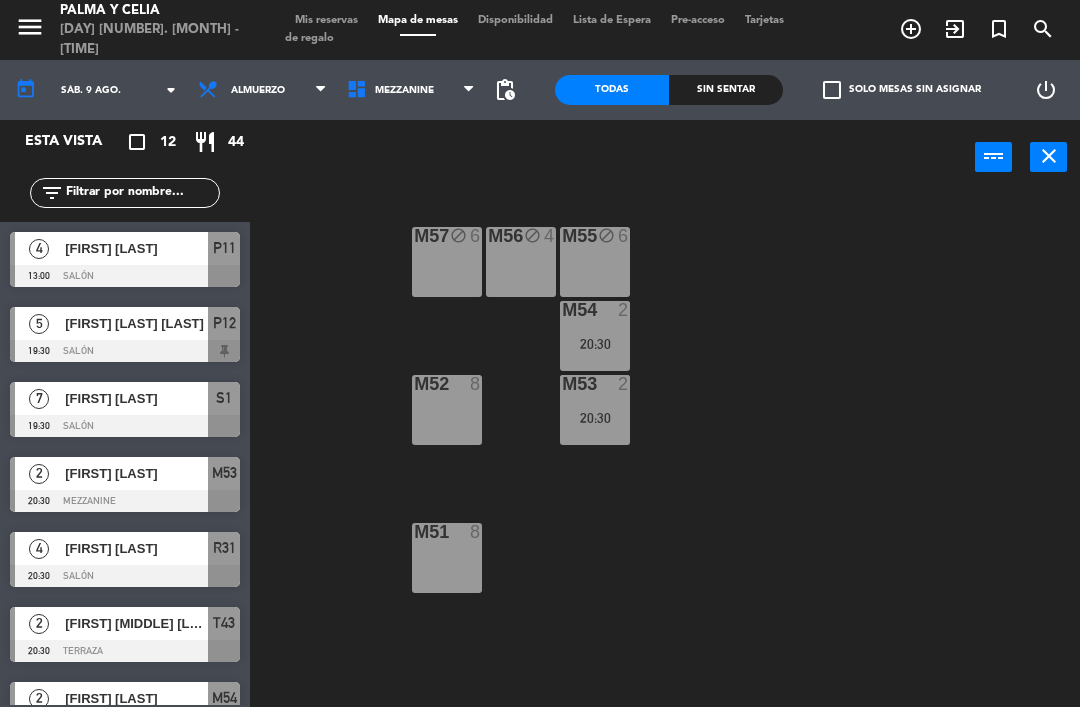 click on "M57 block  6  M56 block  4  M55 block  6  M54  2   20:30  M52  8  M53  2   20:30  M51  8" 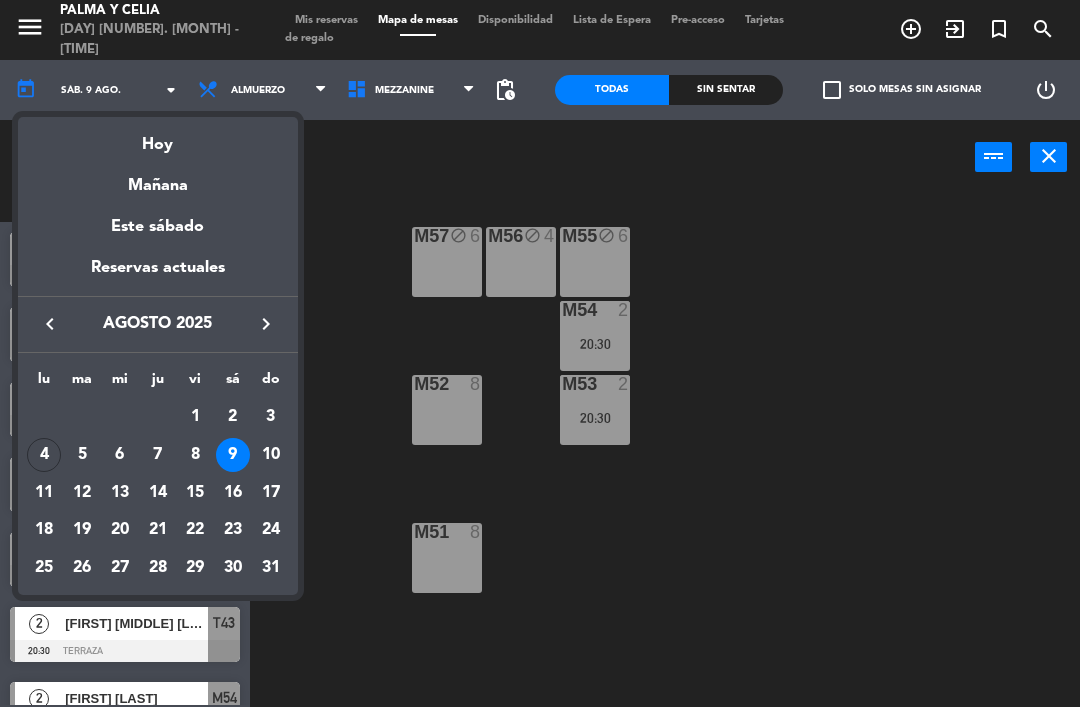 click on "Hoy" at bounding box center [158, 137] 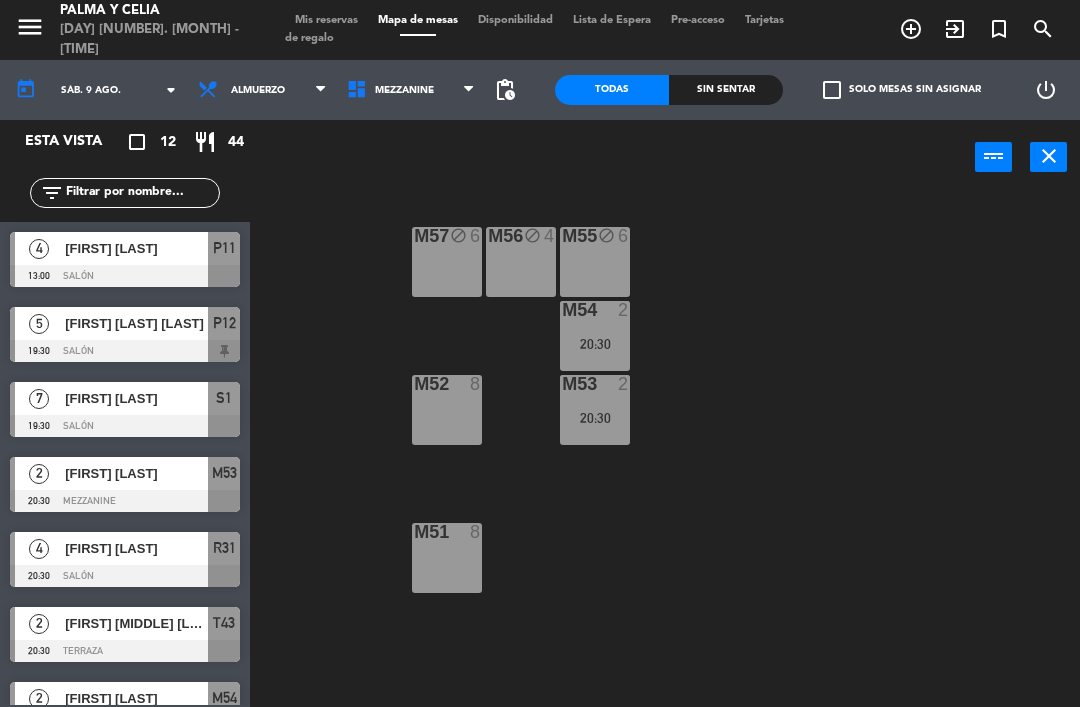 type on "lun. 4 ago." 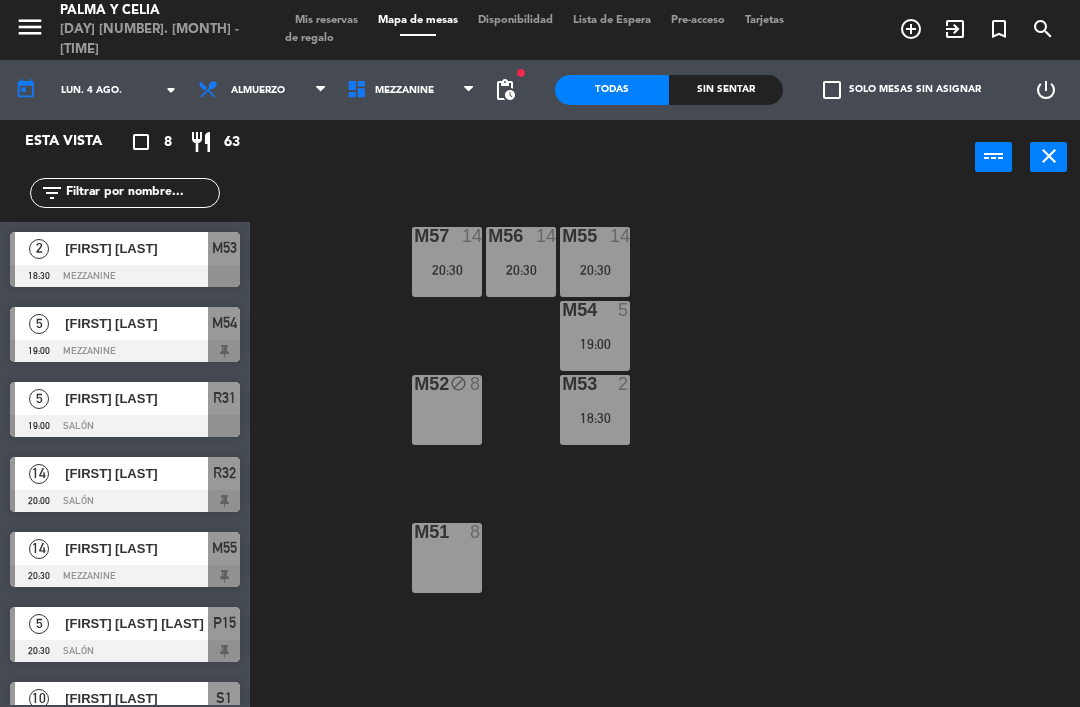 click on "20:30" at bounding box center [447, 270] 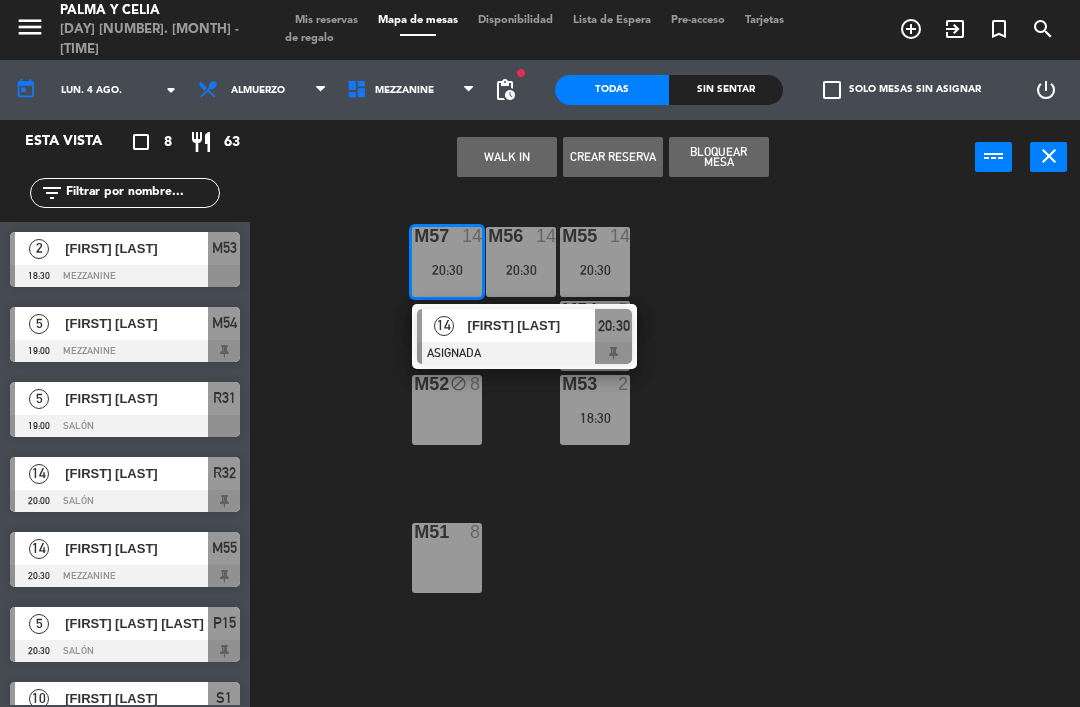 click on "M56  14   20:30" at bounding box center [521, 262] 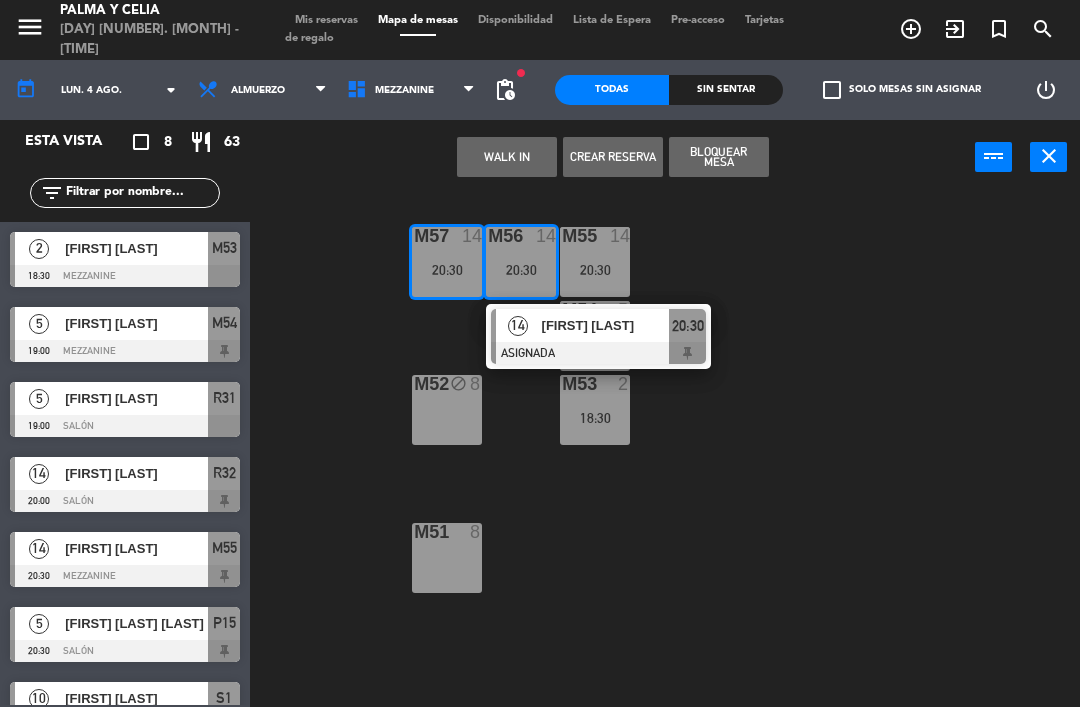 click on "M55  14   20:30" at bounding box center [595, 262] 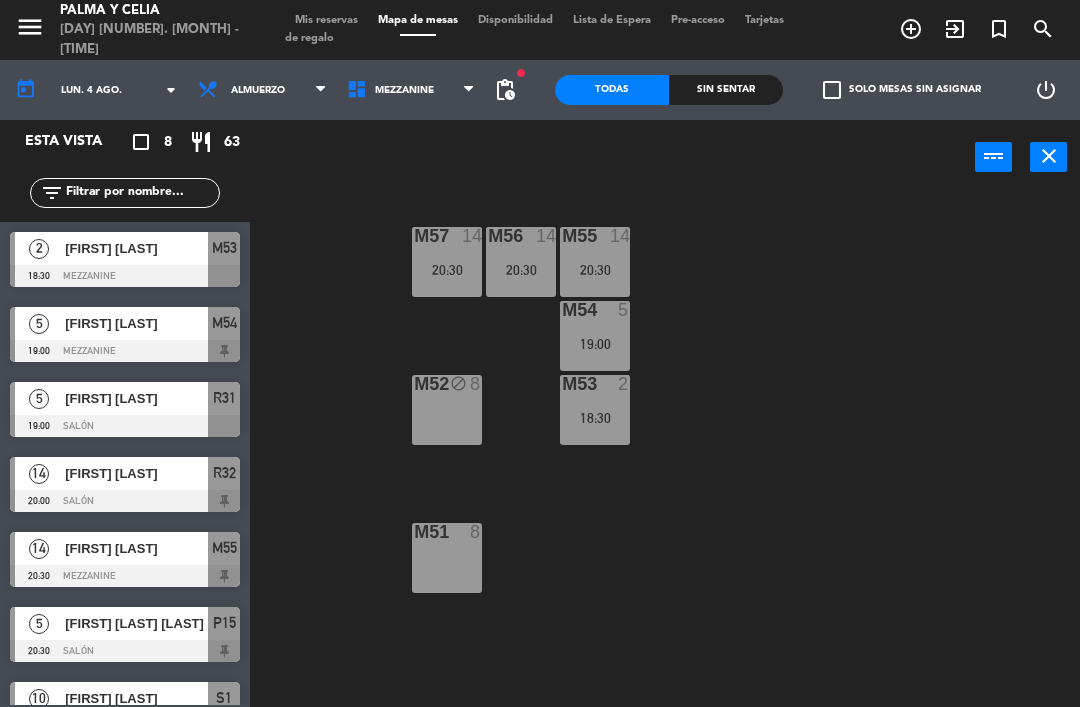 click on "M57  14   20:30  M56  14   20:30  M55  14   20:30  M54  5   19:00  M52 block  8  M53  2   18:30  M51  8" 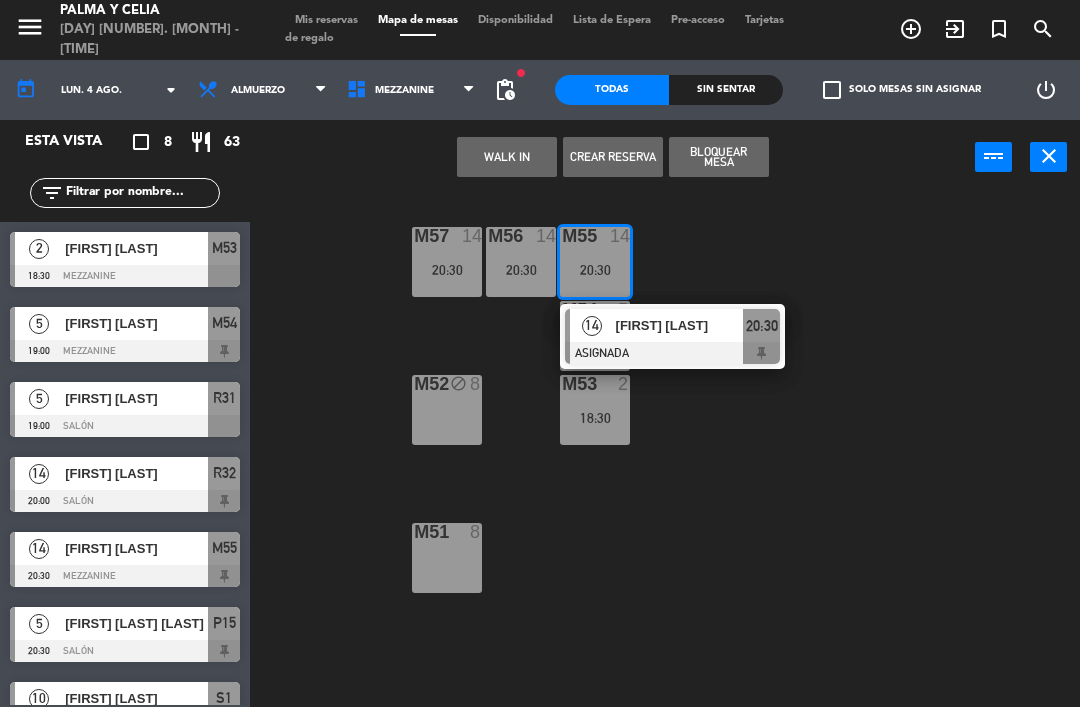 click on "M57  14   20:30" at bounding box center (447, 262) 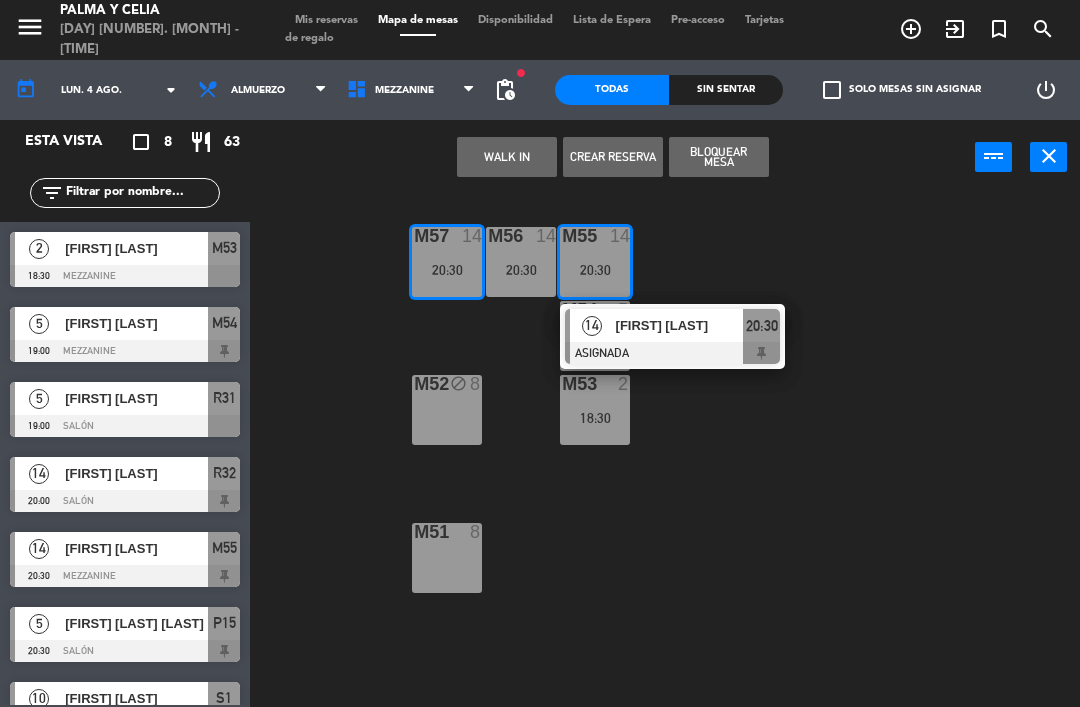 click on "20:30" at bounding box center (521, 270) 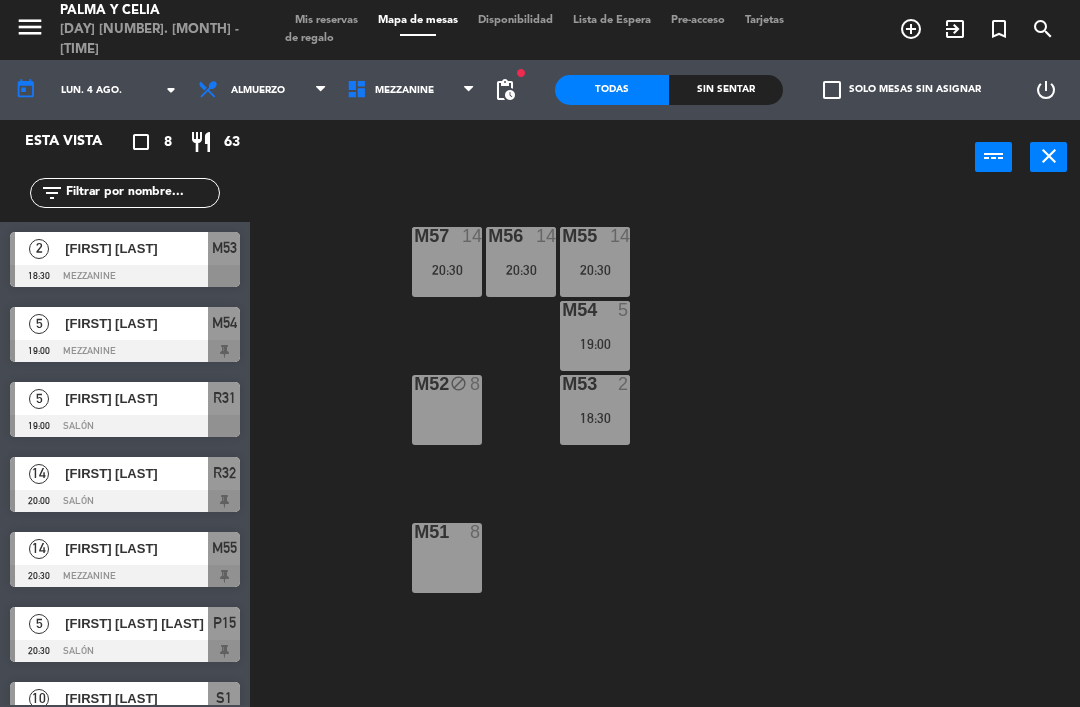 click on "M57  14   20:30  M56  14   20:30  M55  14   20:30  M54  5   19:00  M52 block  8  M53  2   18:30  M51  8" 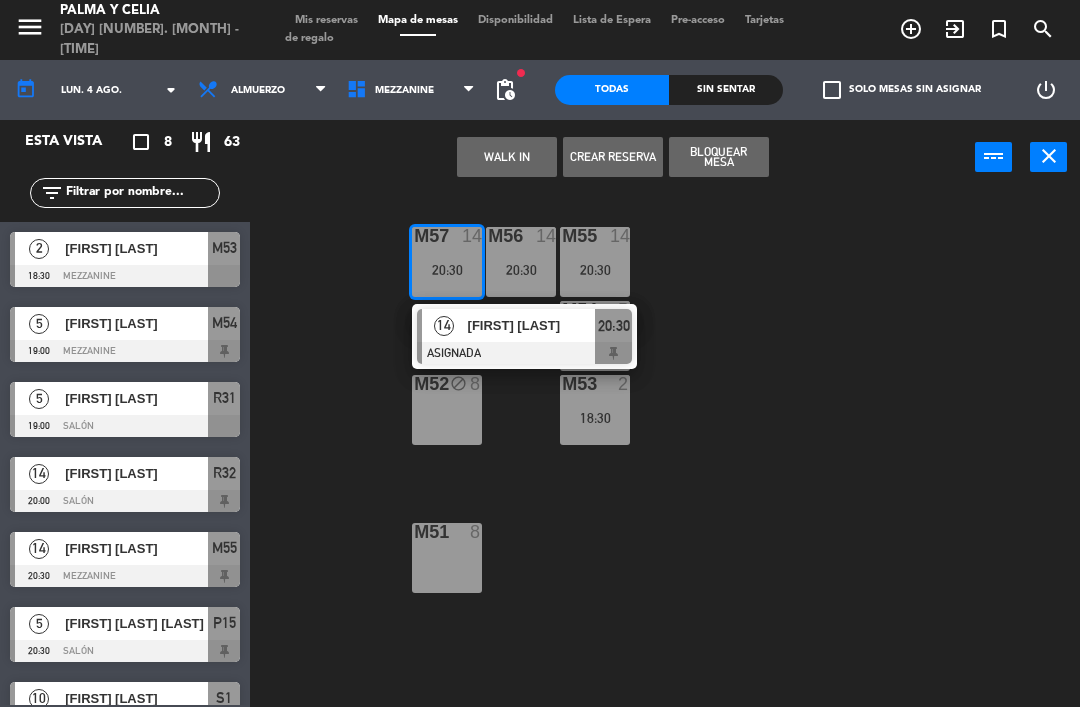 click on "20:30" at bounding box center [614, 326] 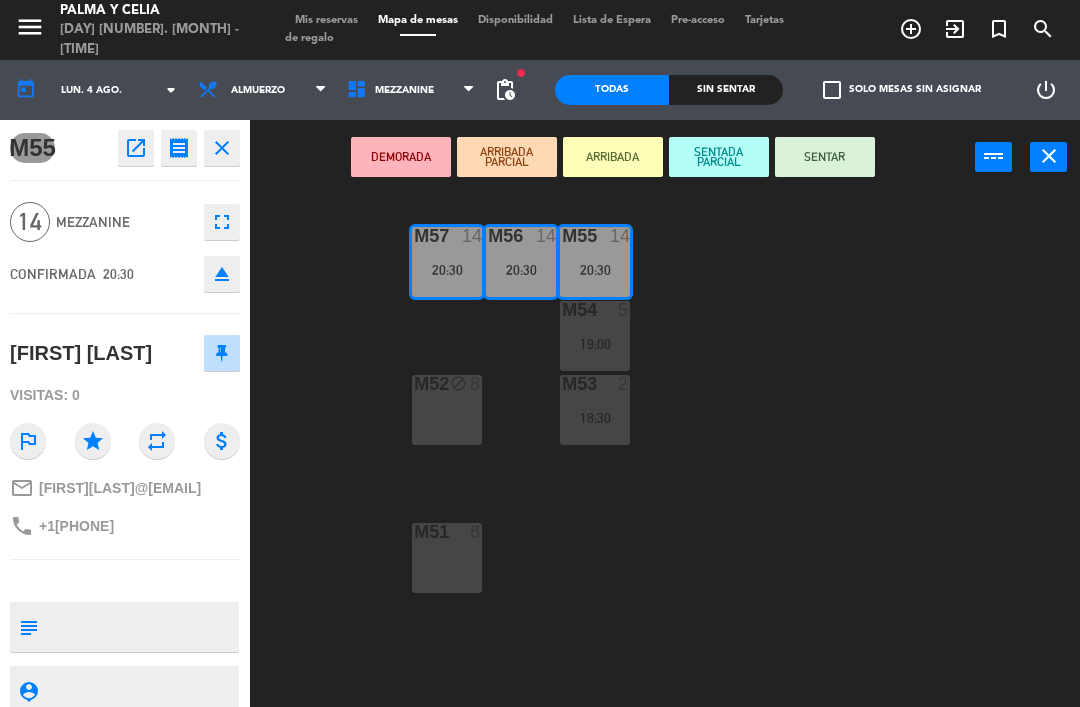 click on "M51  8" at bounding box center (447, 558) 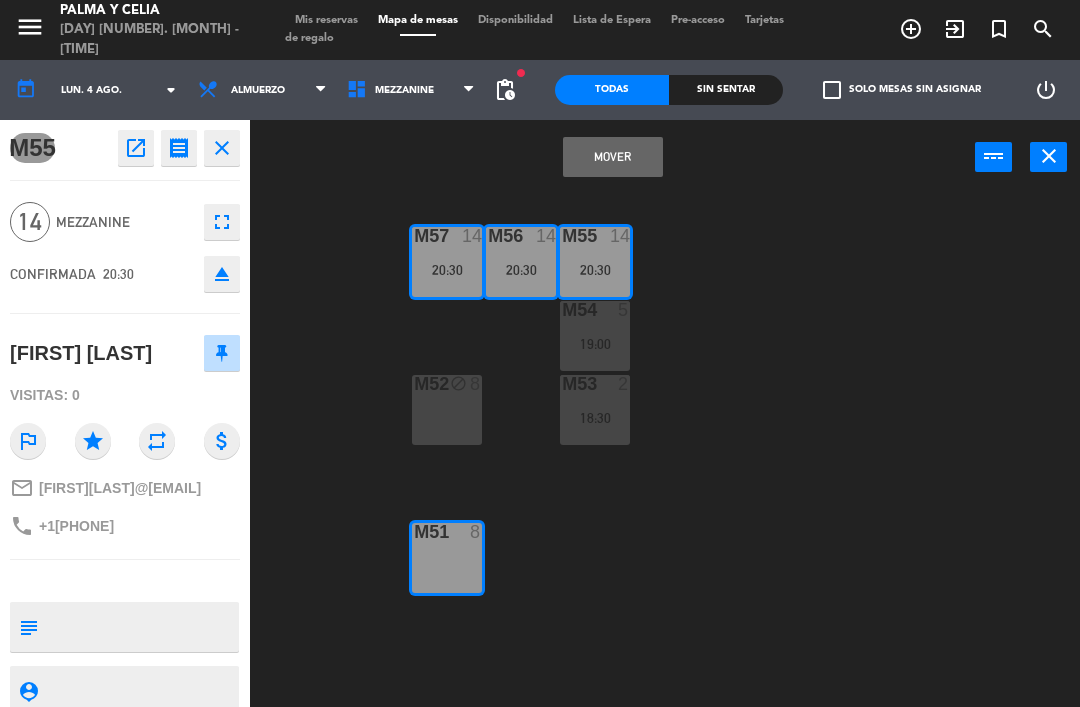 click on "Mover" at bounding box center (613, 157) 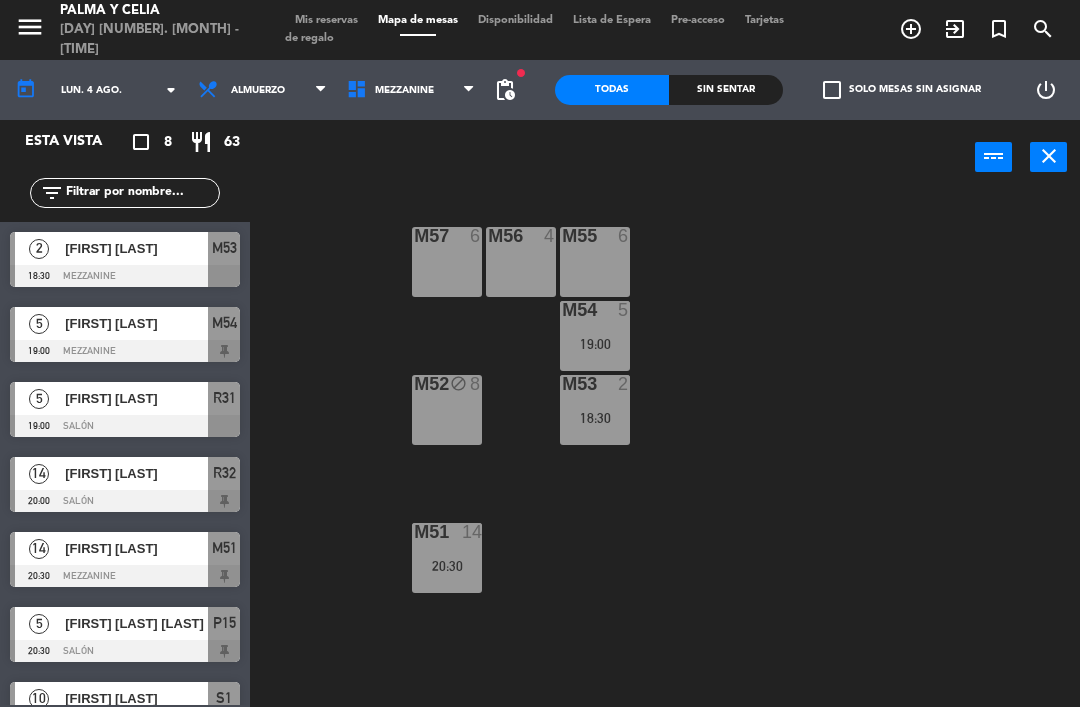 click on "M51  14   20:30" at bounding box center [447, 558] 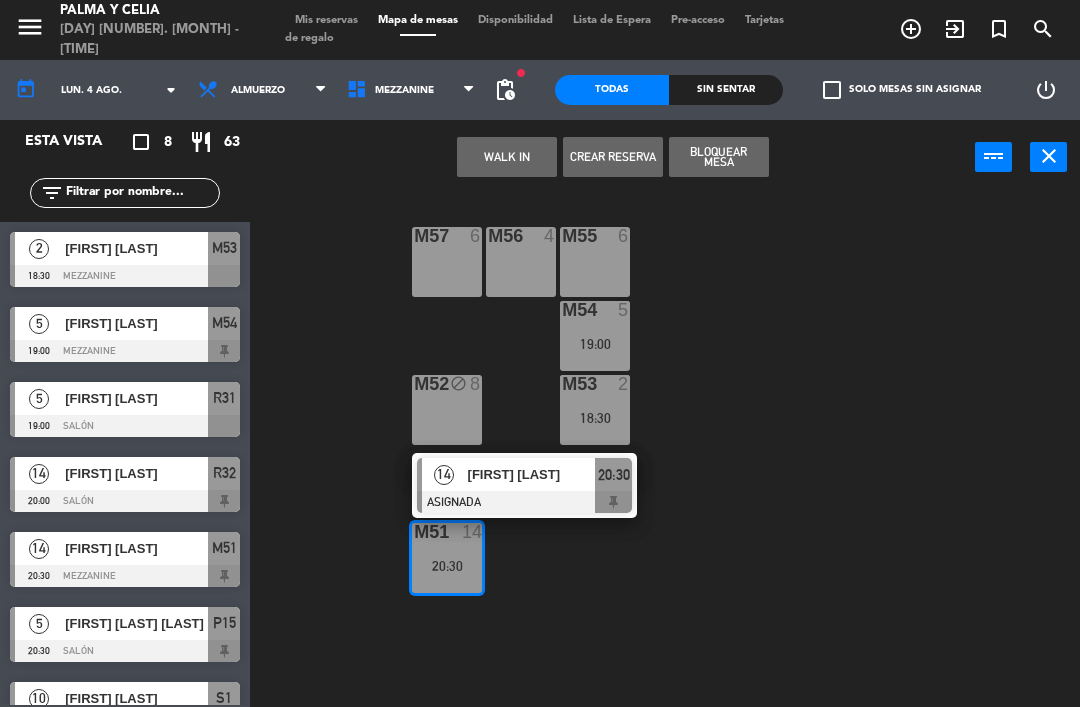 click on "20:30" at bounding box center [614, 475] 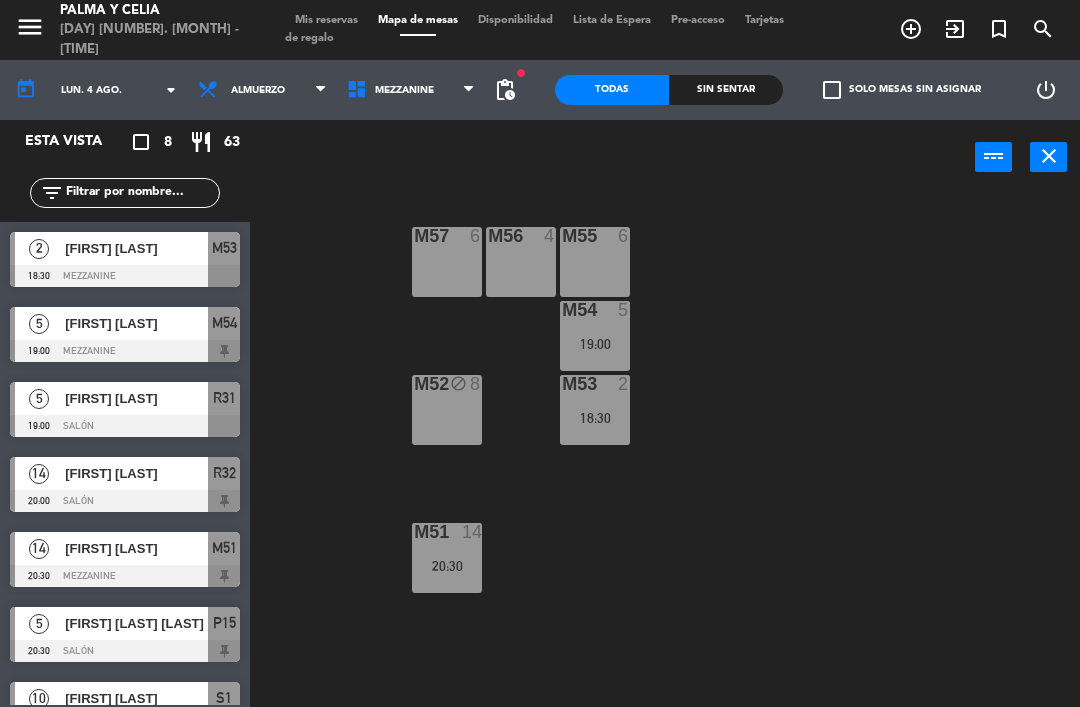 click on "M51  14   20:30" at bounding box center [447, 558] 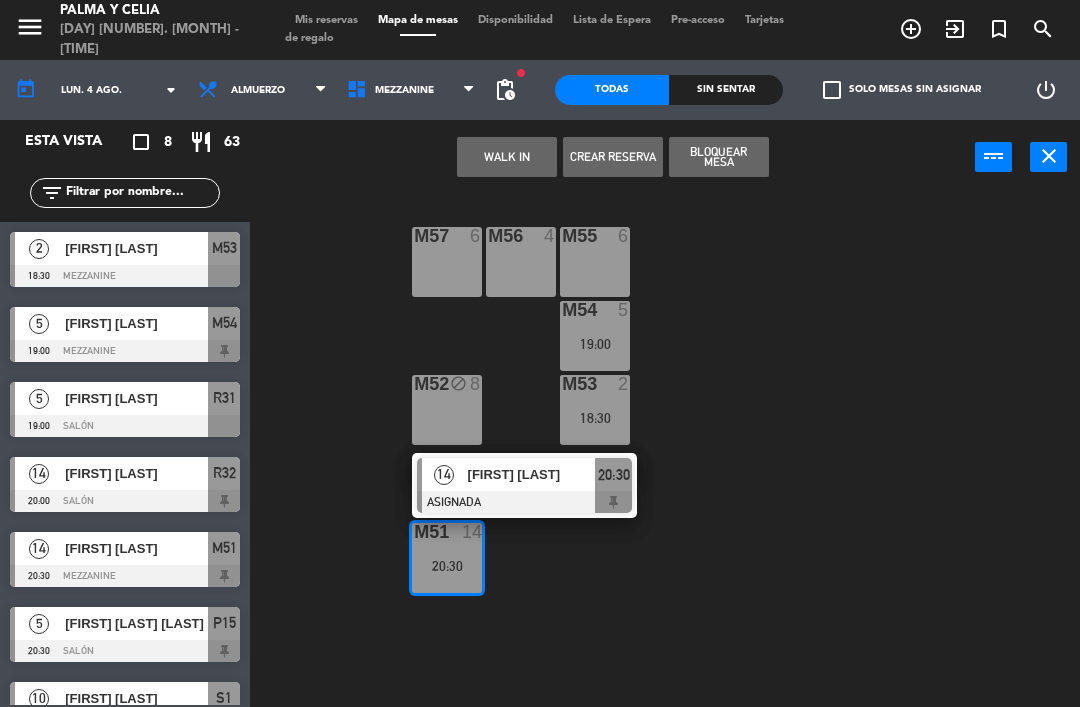 click on "[FIRST] [LAST]" at bounding box center [532, 474] 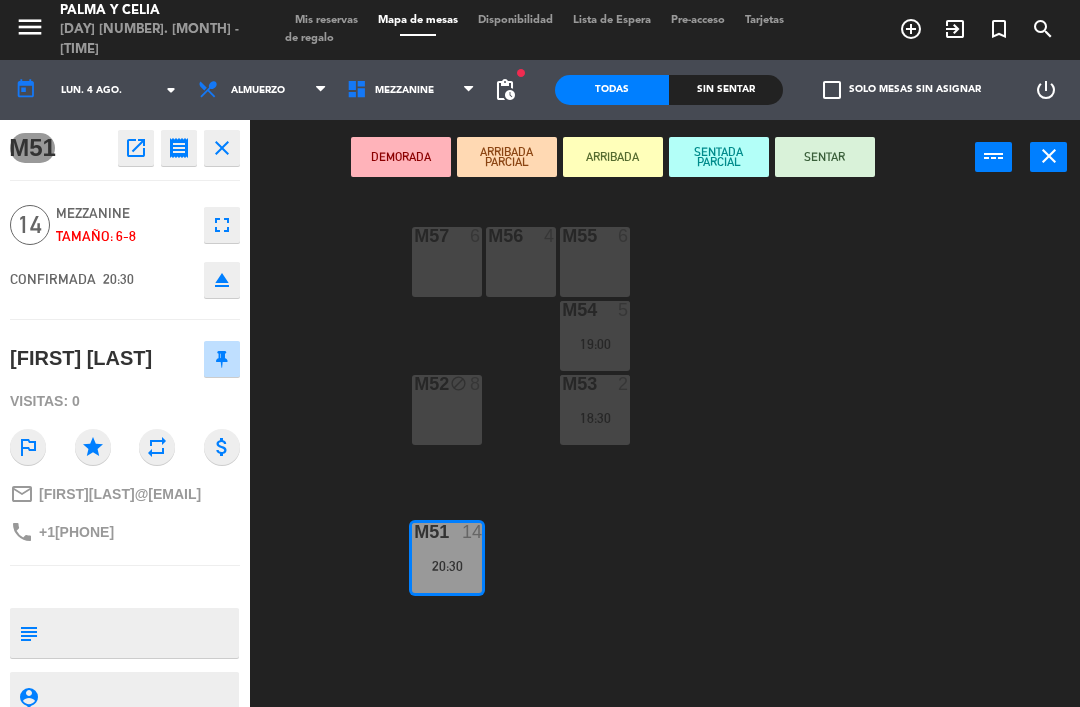 click on "fullscreen" 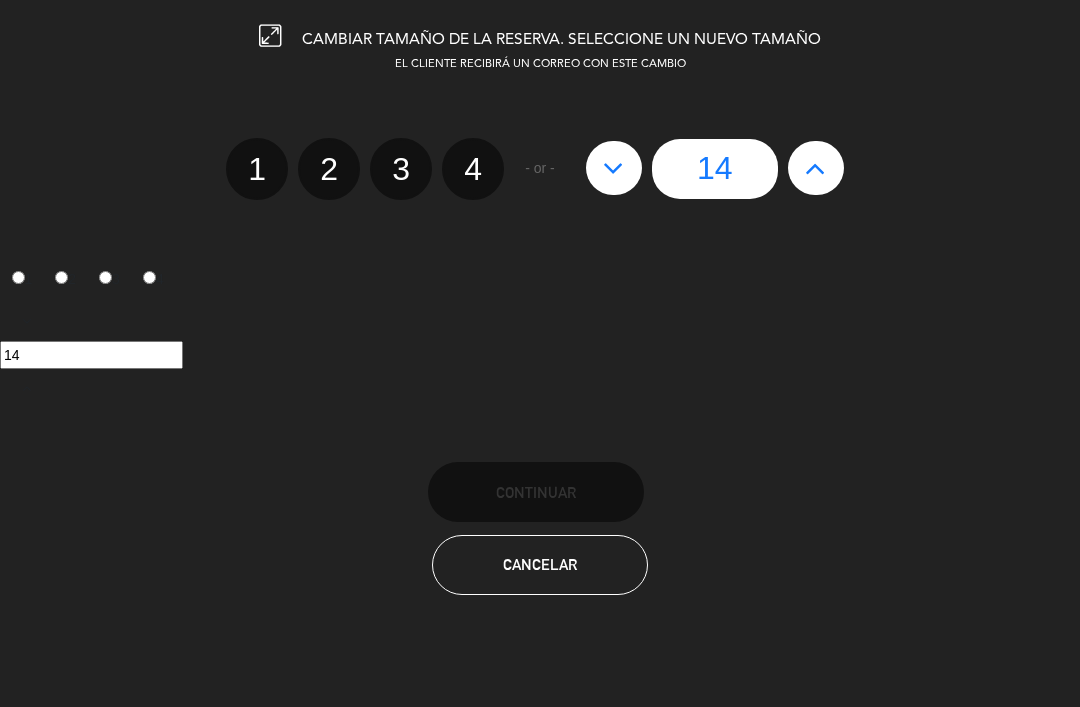 click 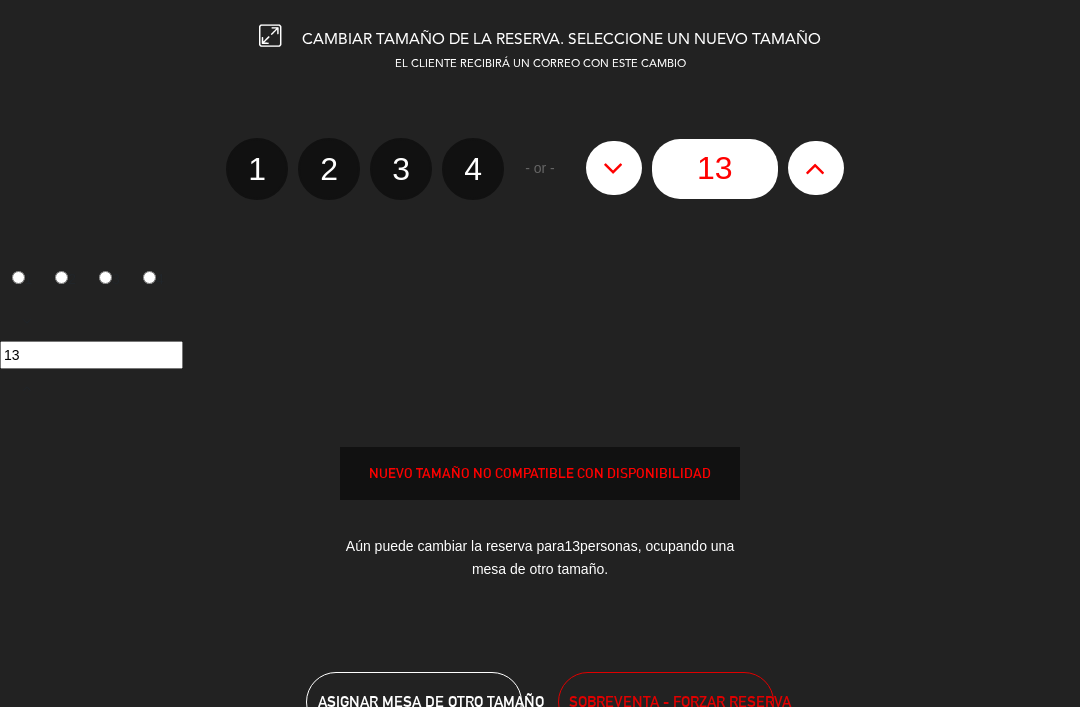 click 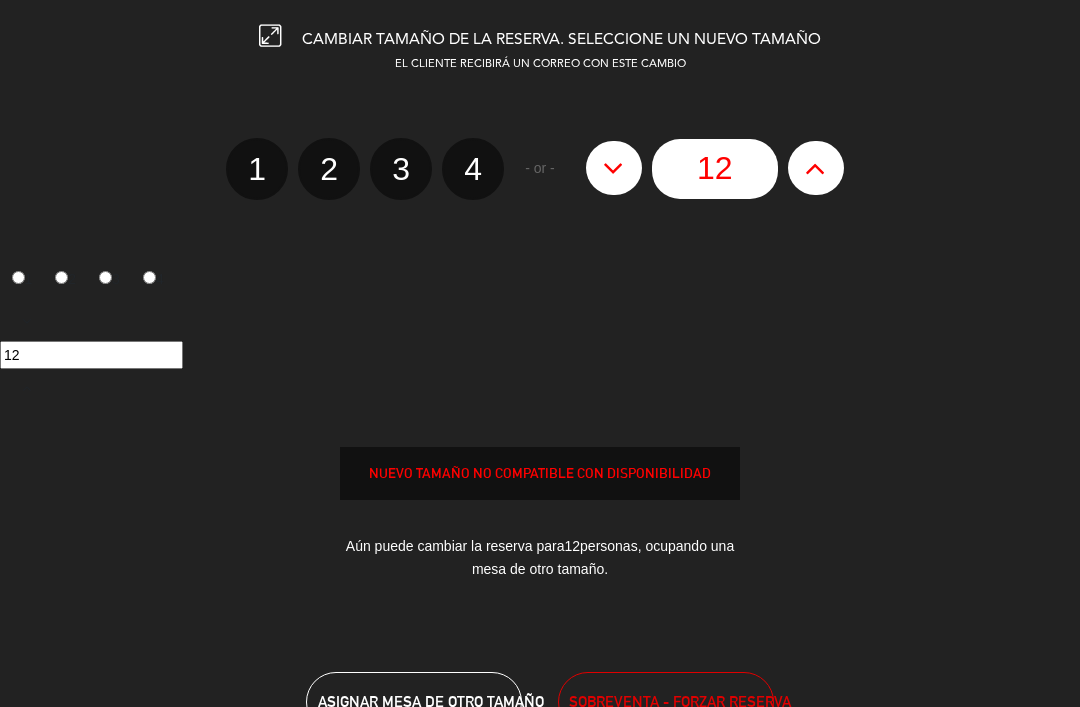 click 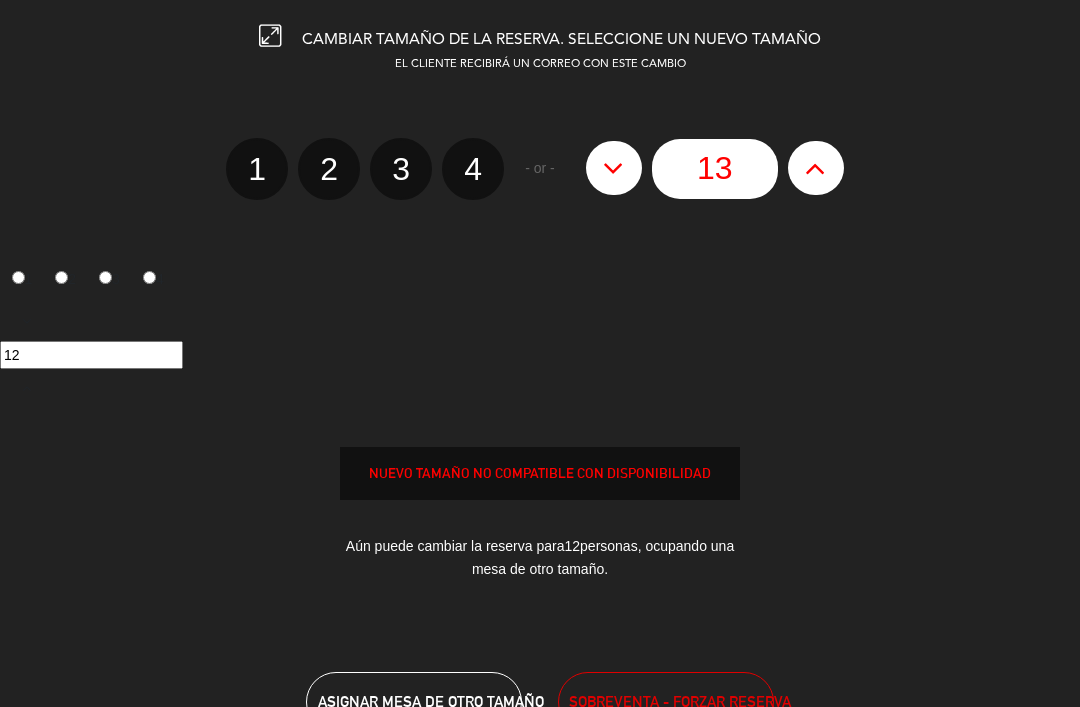 type on "13" 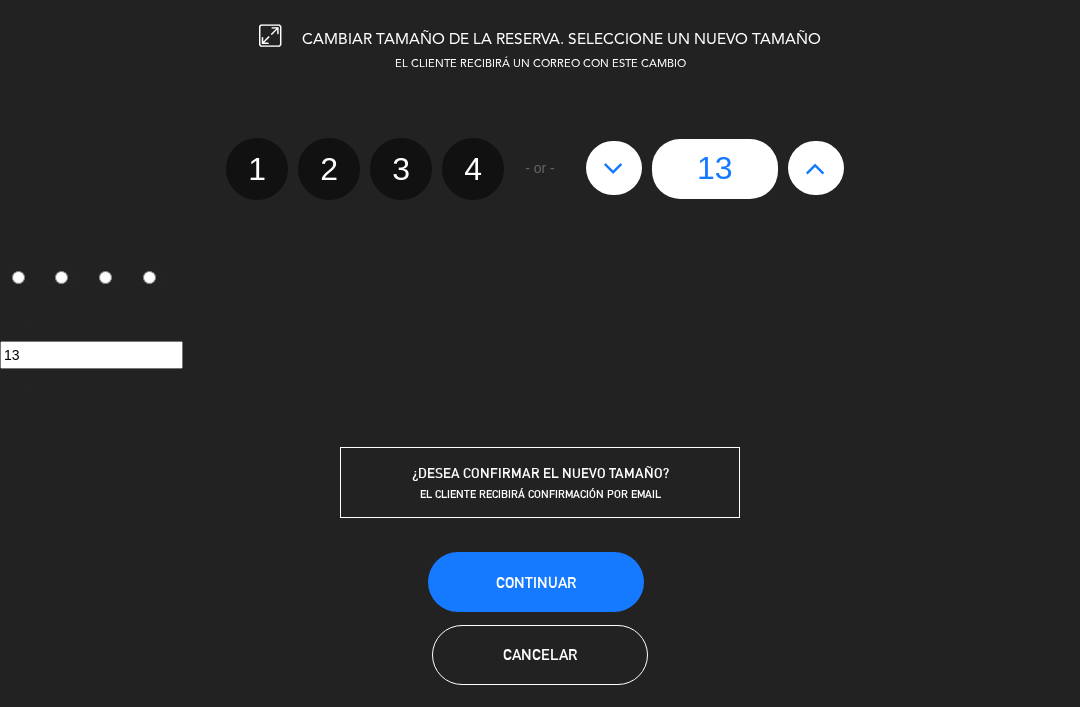 click 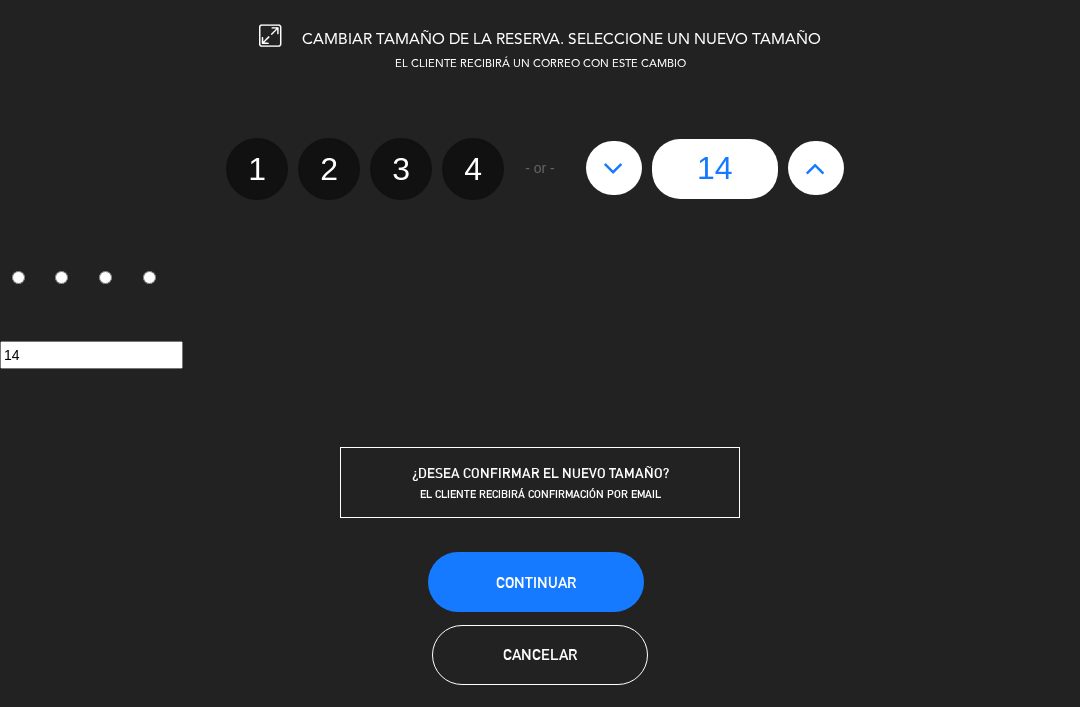 click 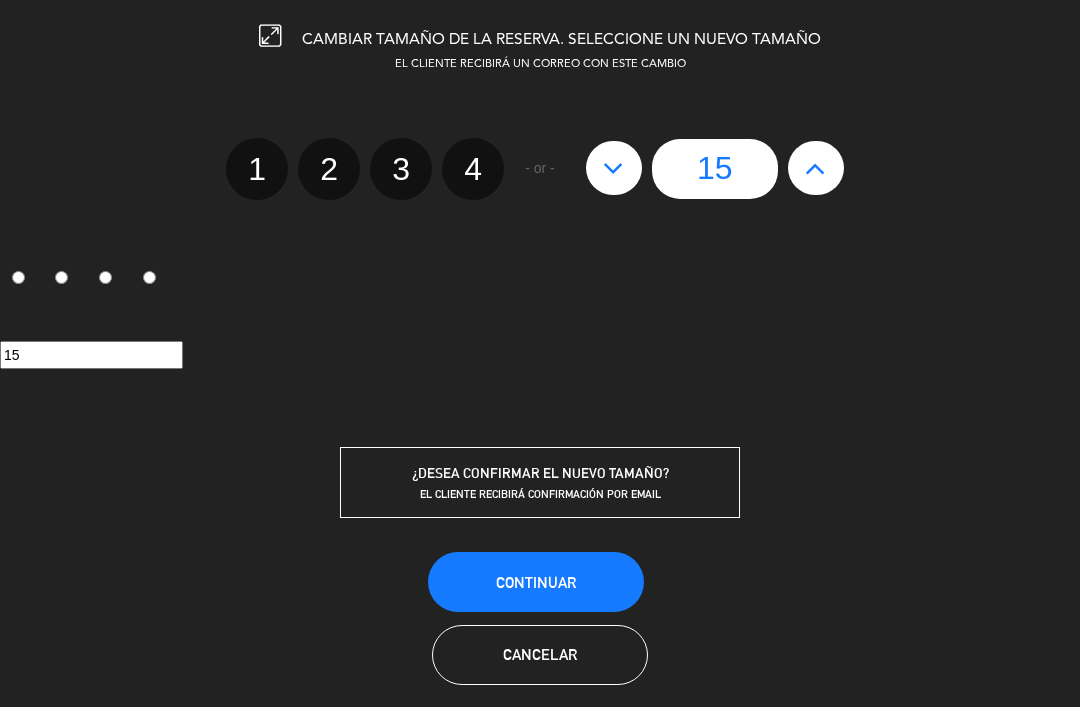 click 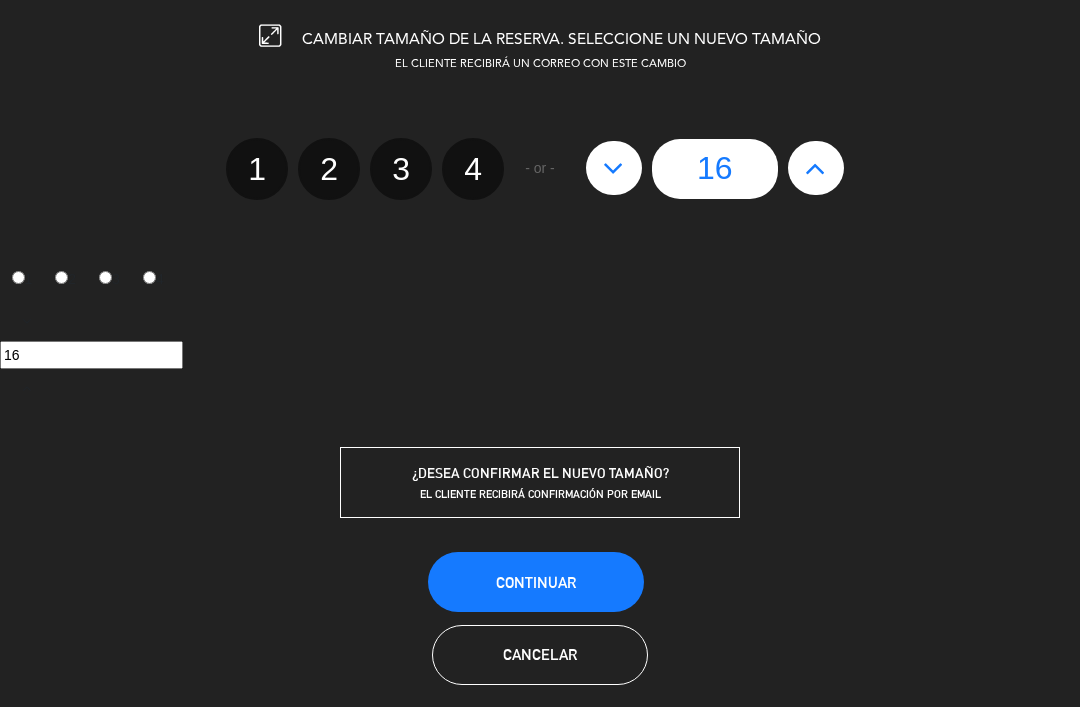 click 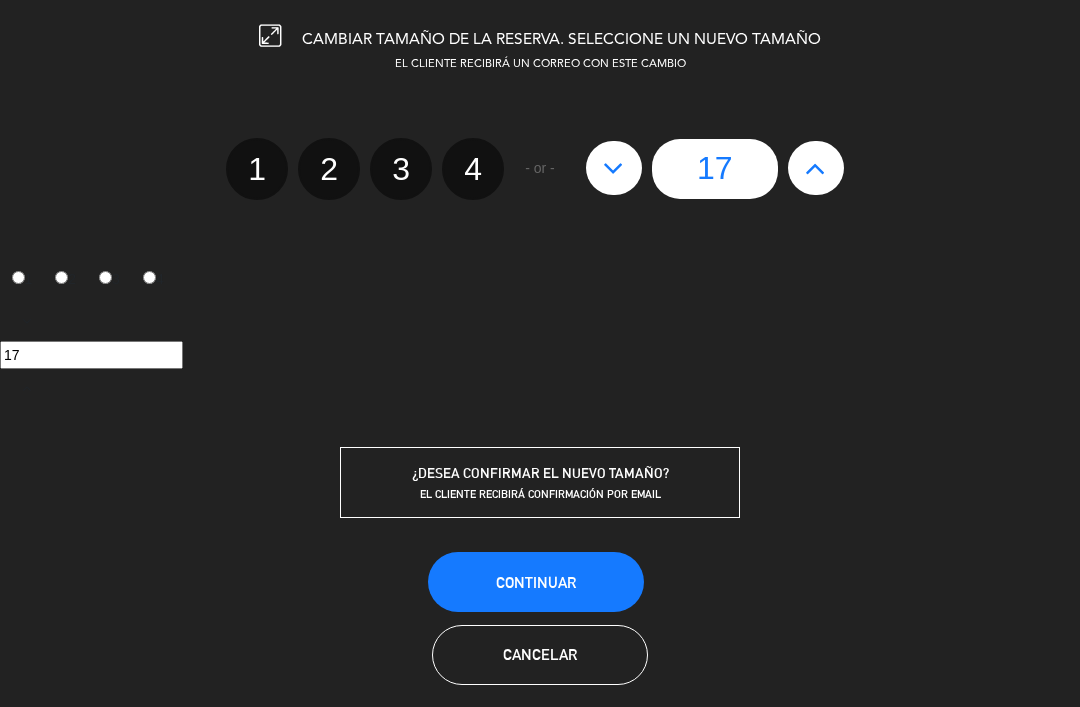 click 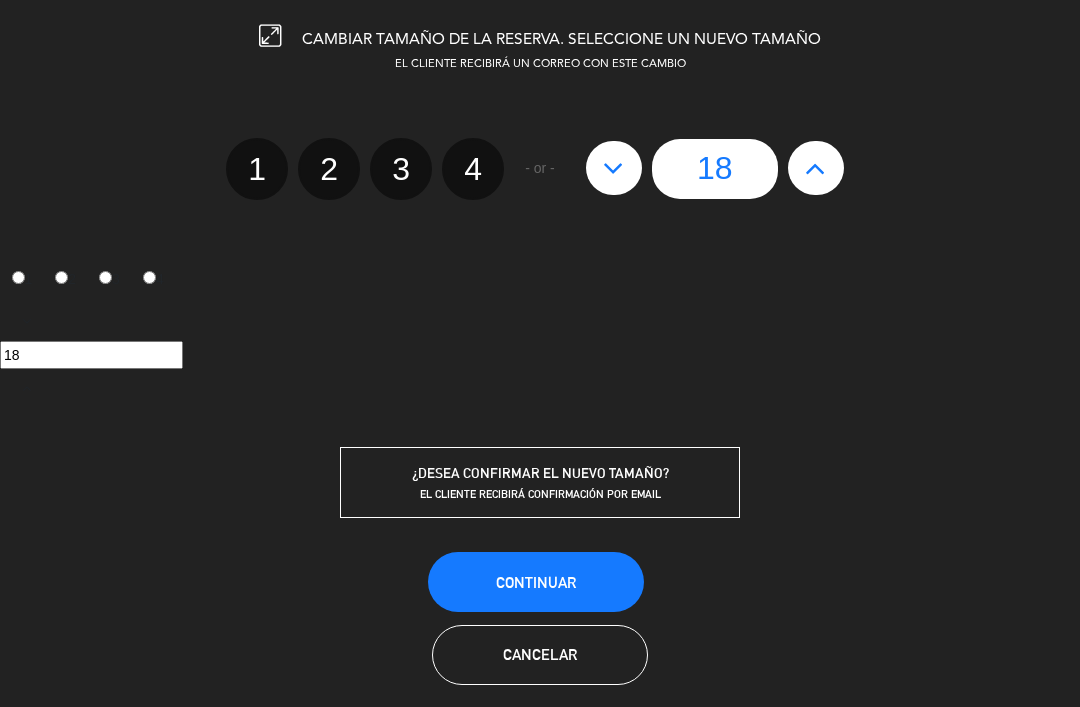 click 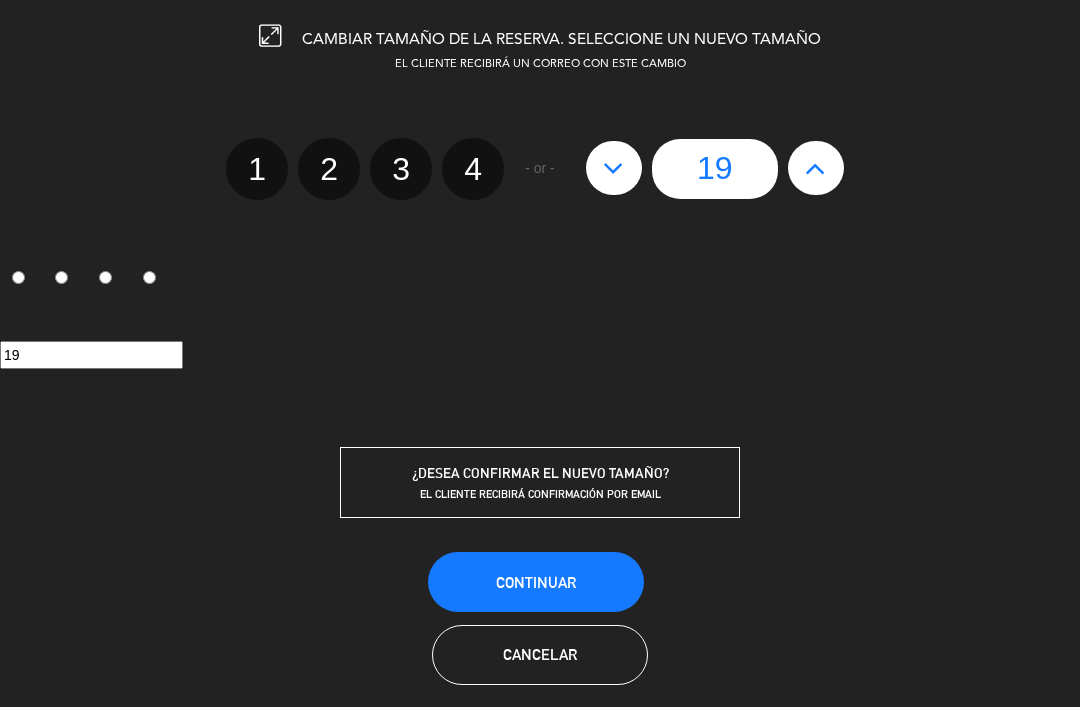 click 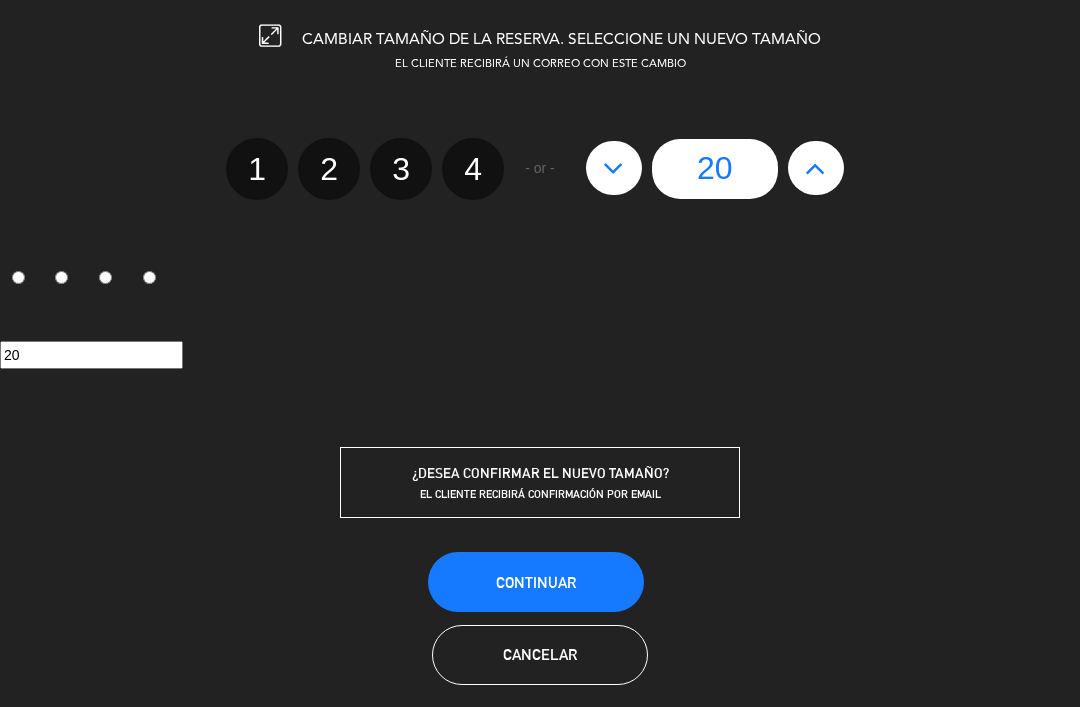 click 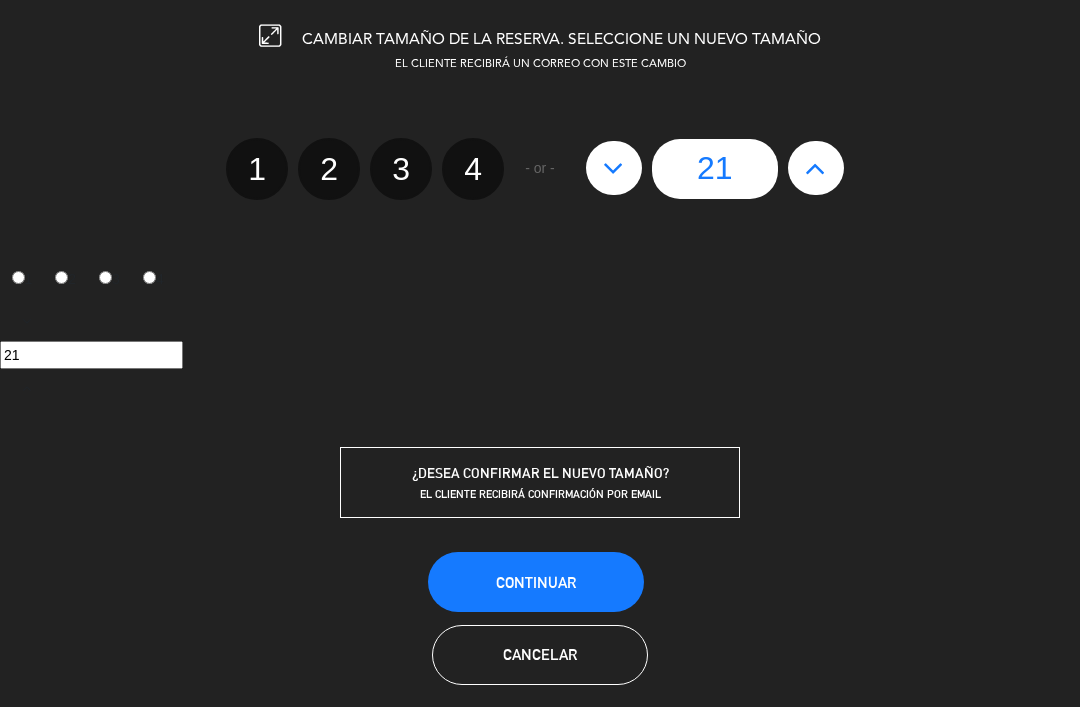 click 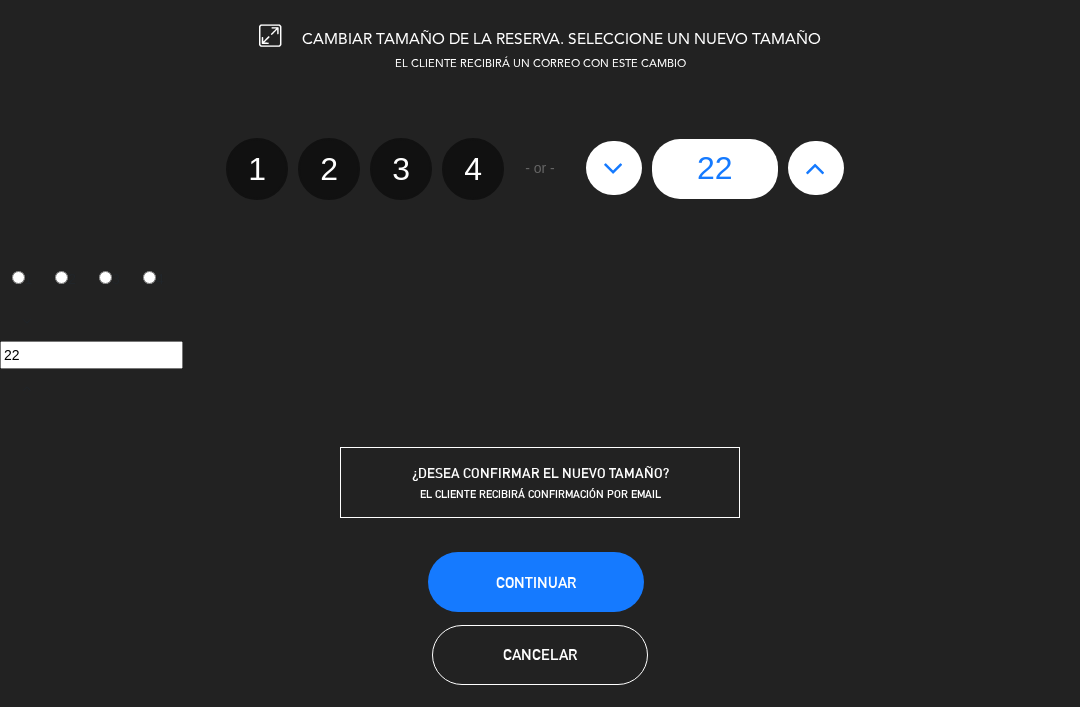 click 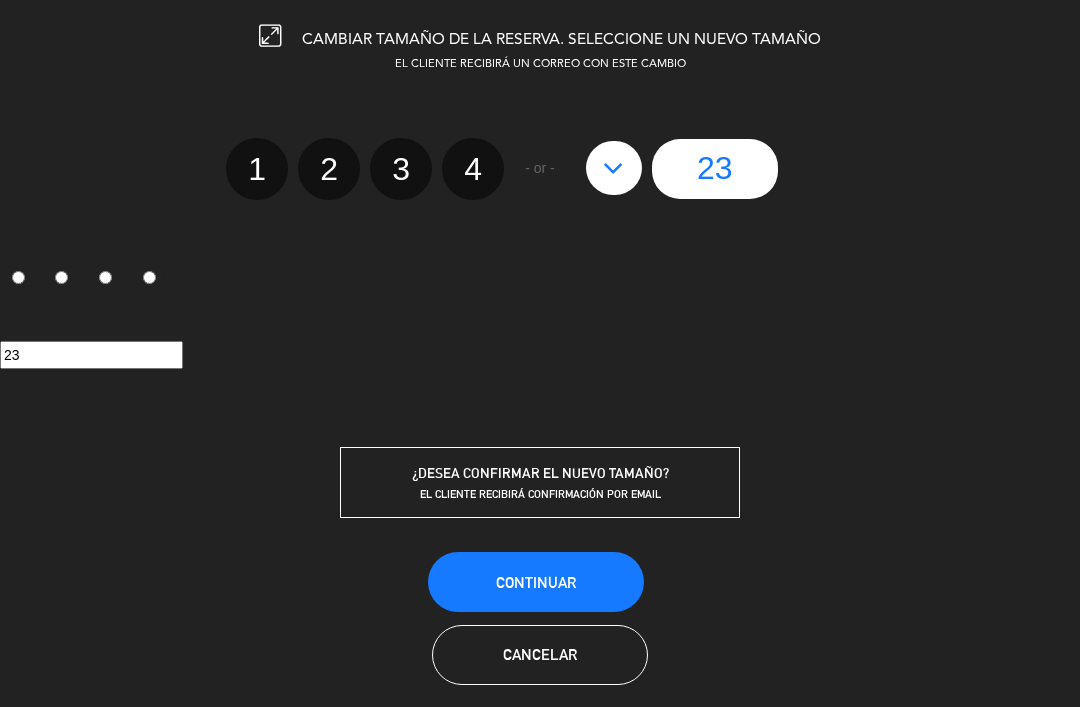 click 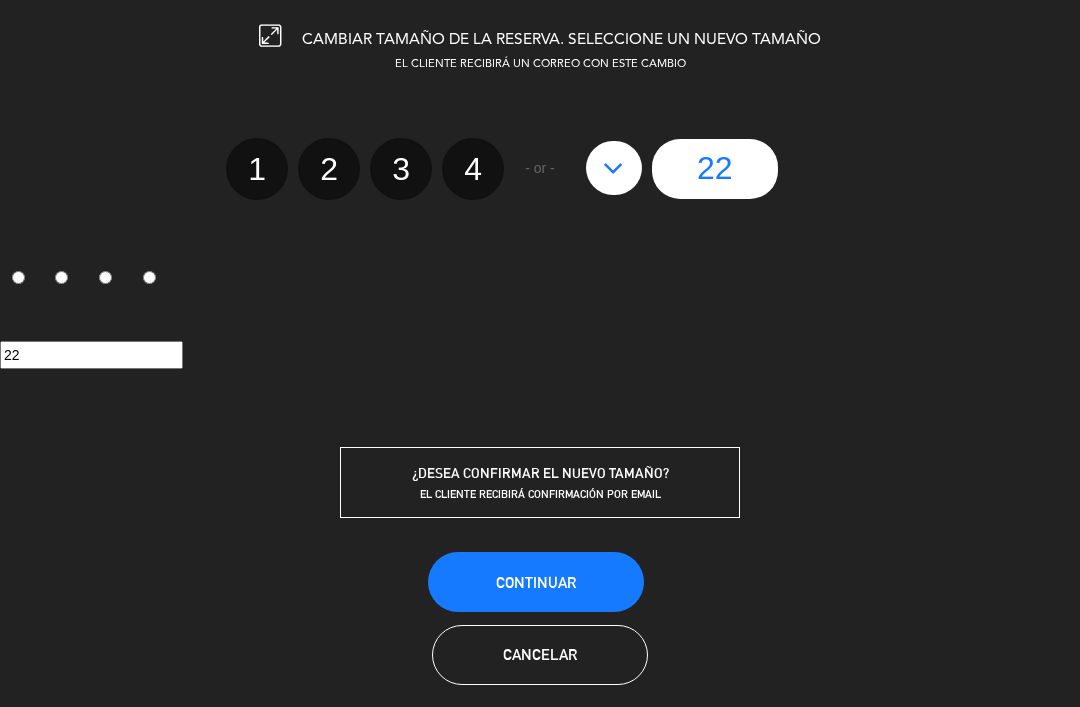 click 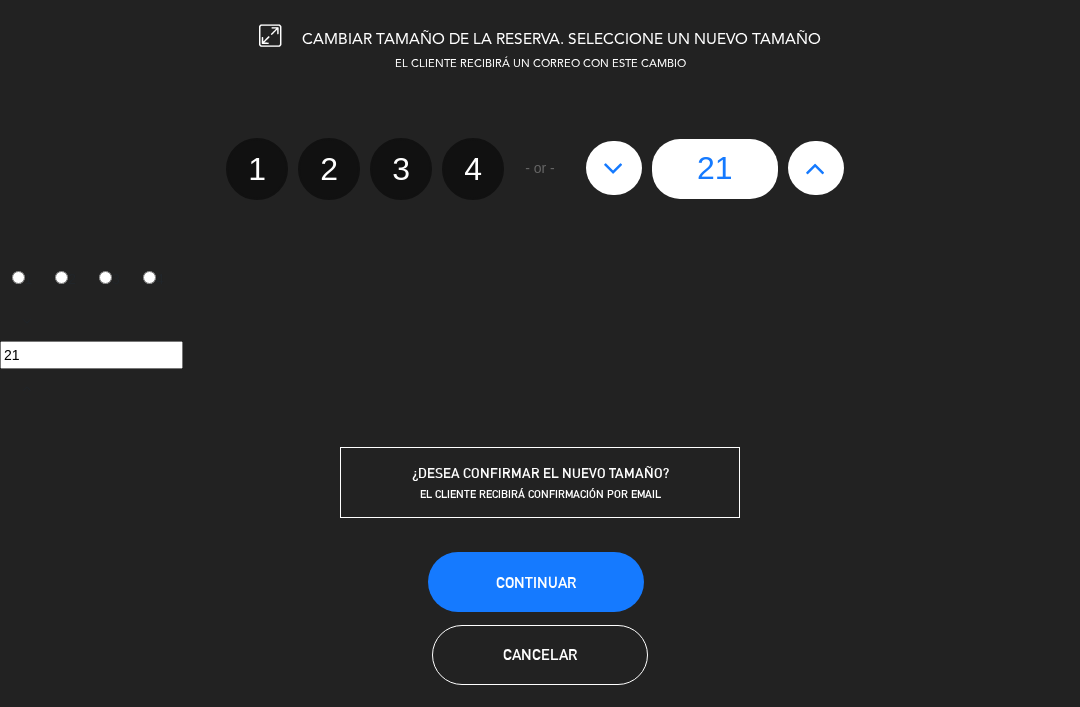 click 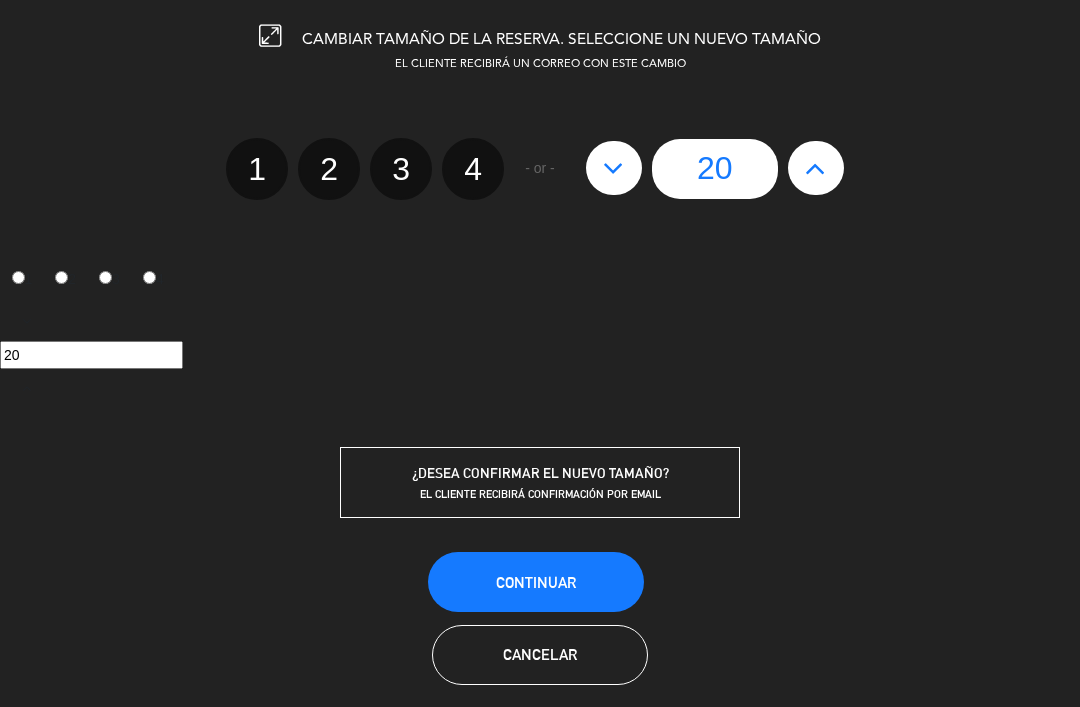 click 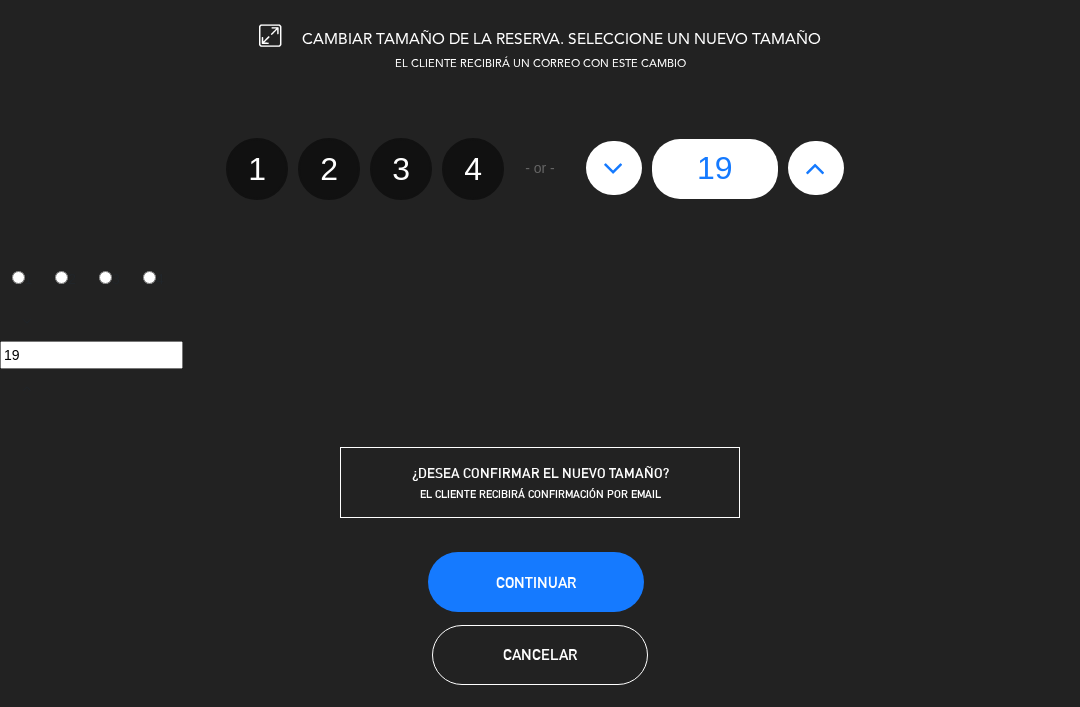 click 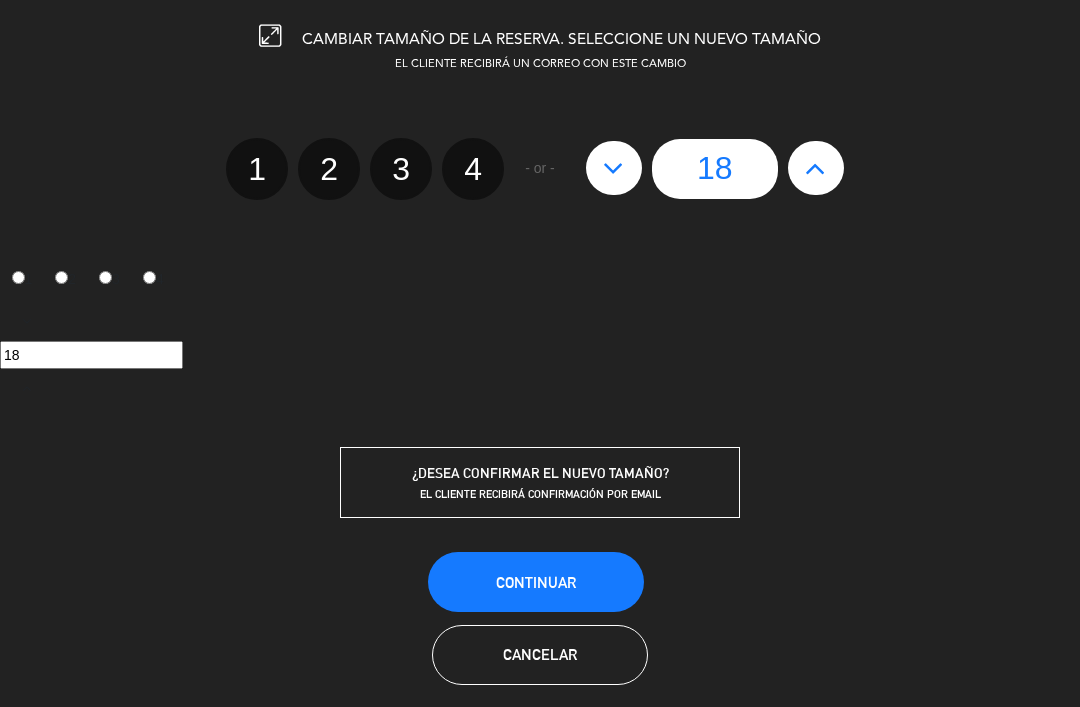 click 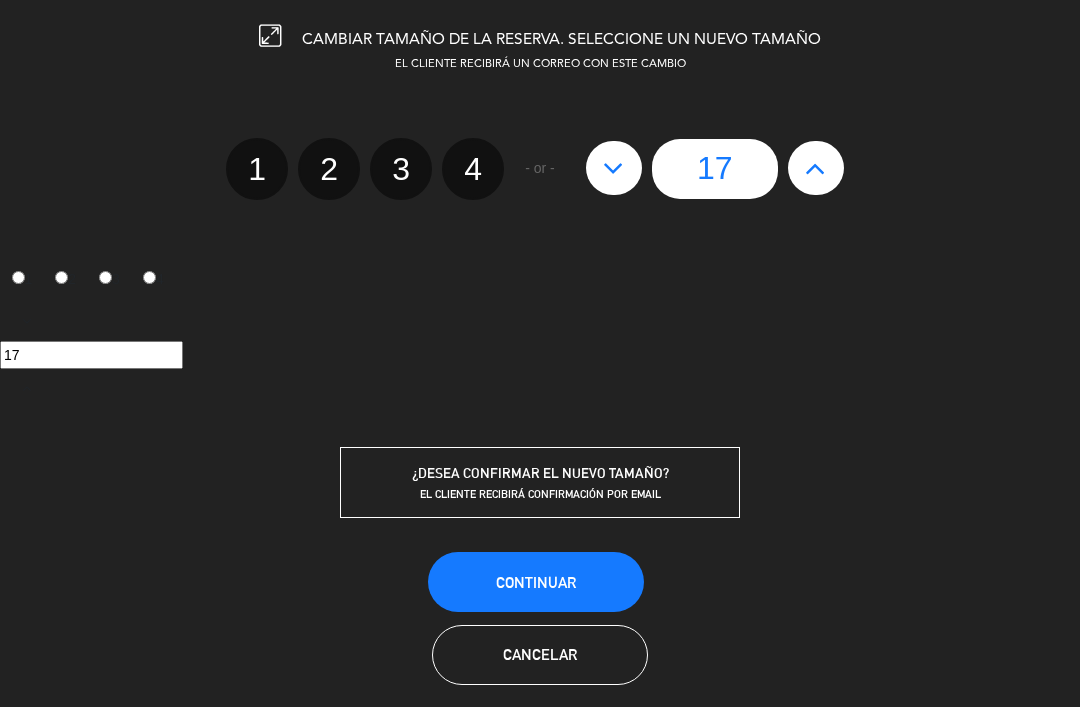 click 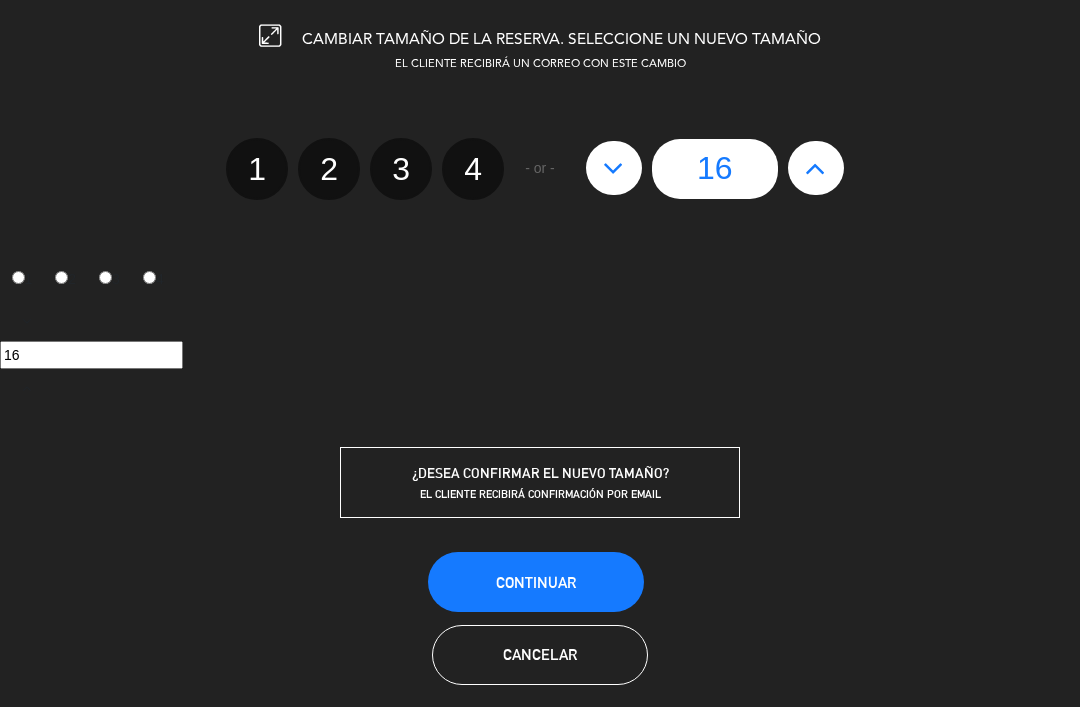 click 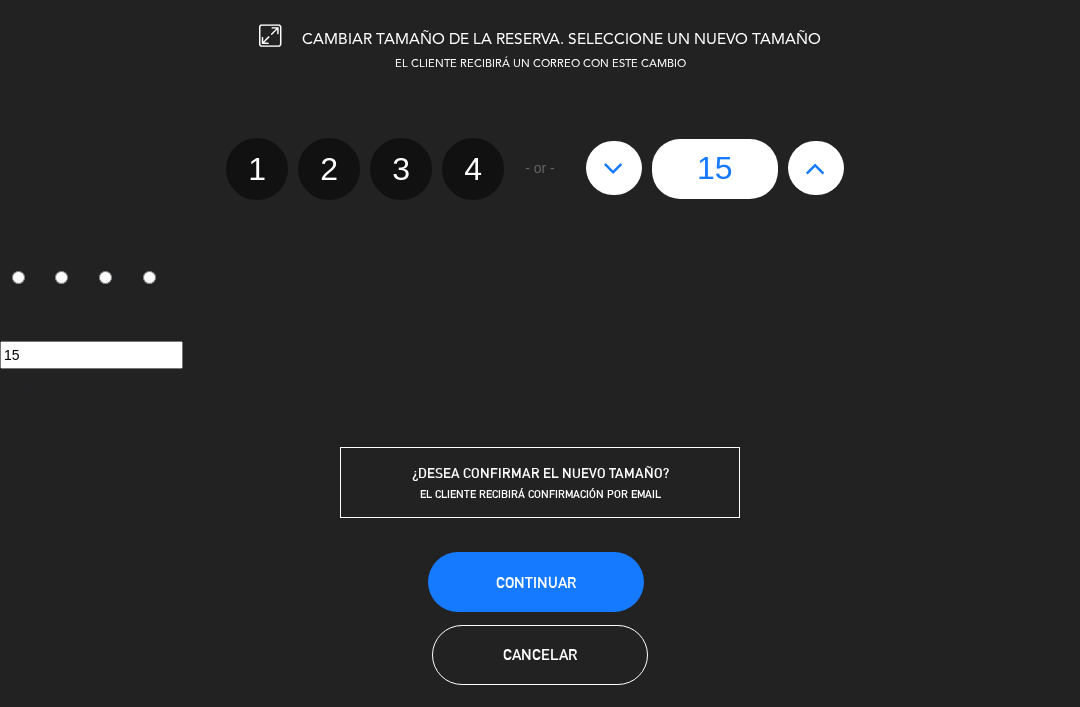 click 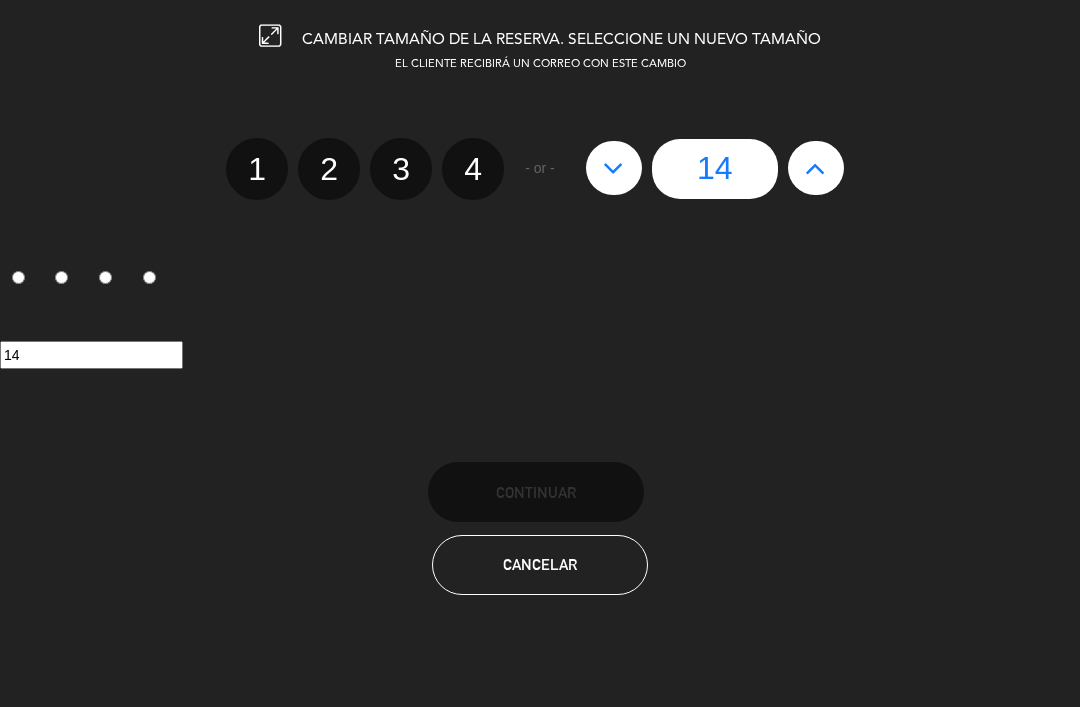 click 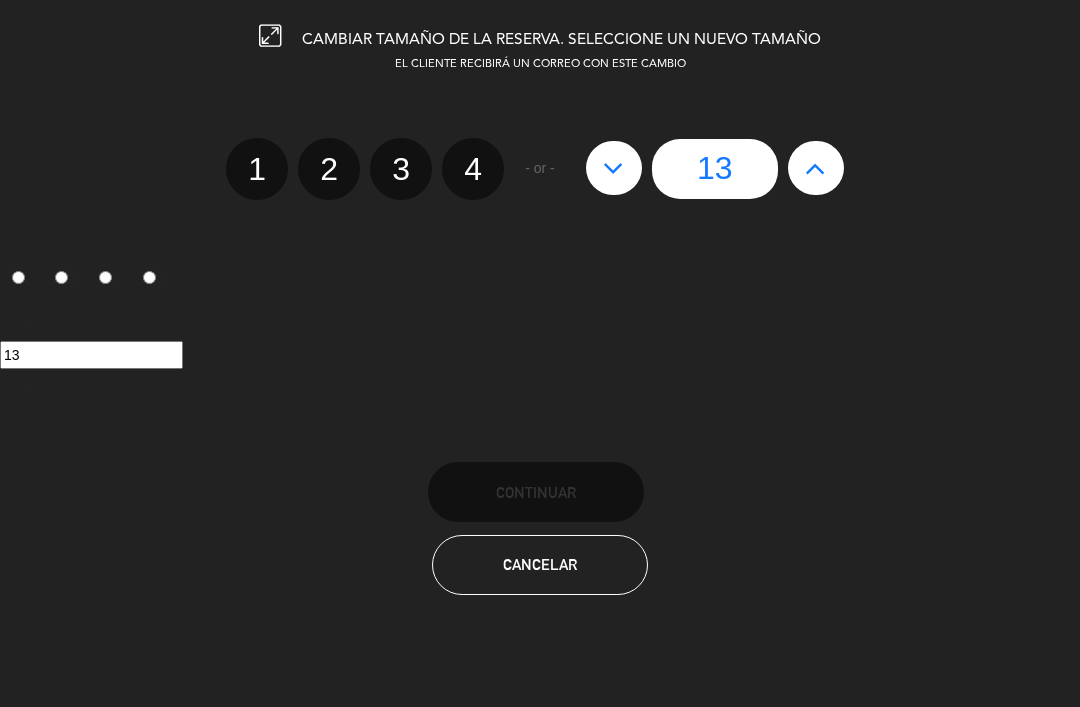 click 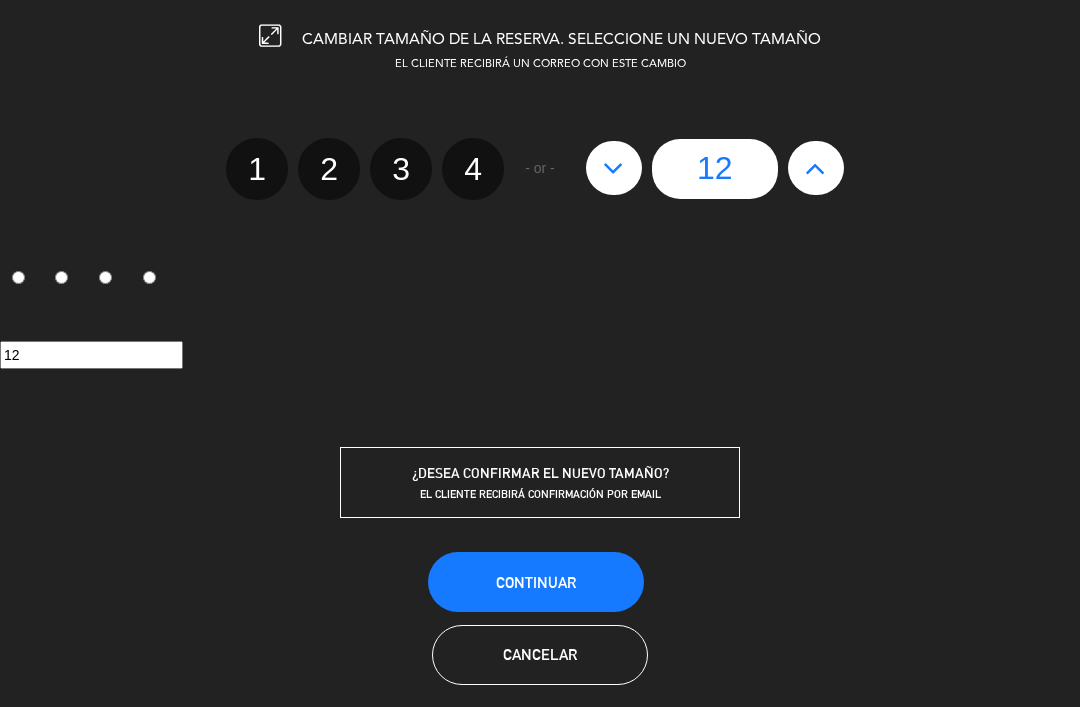 click 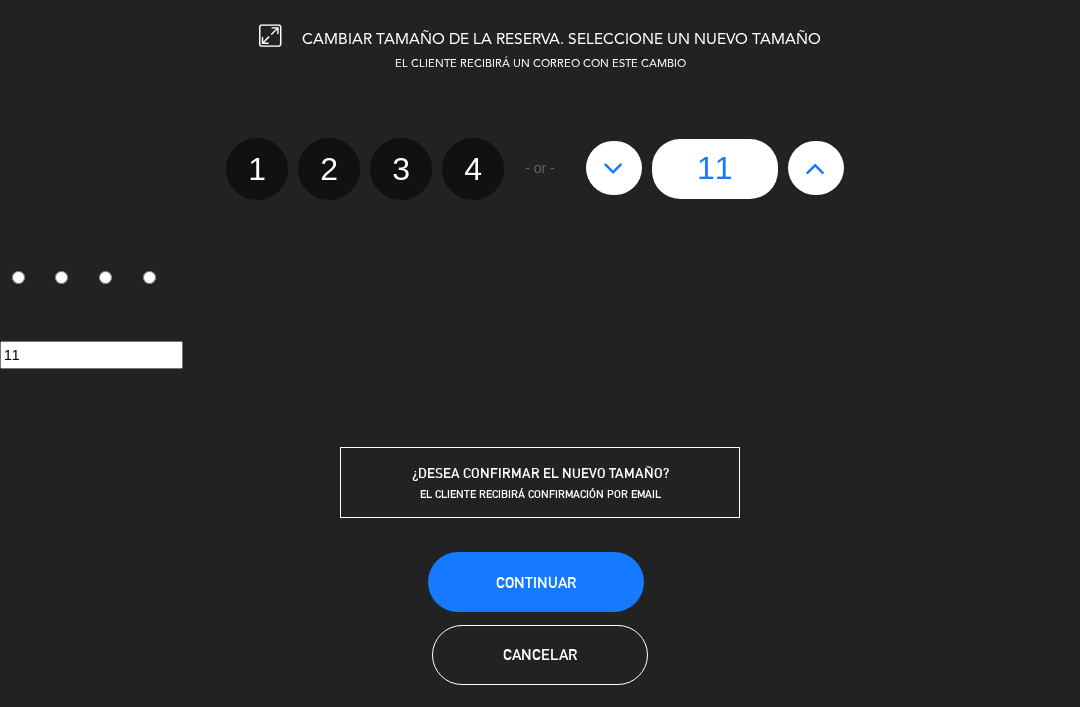 click 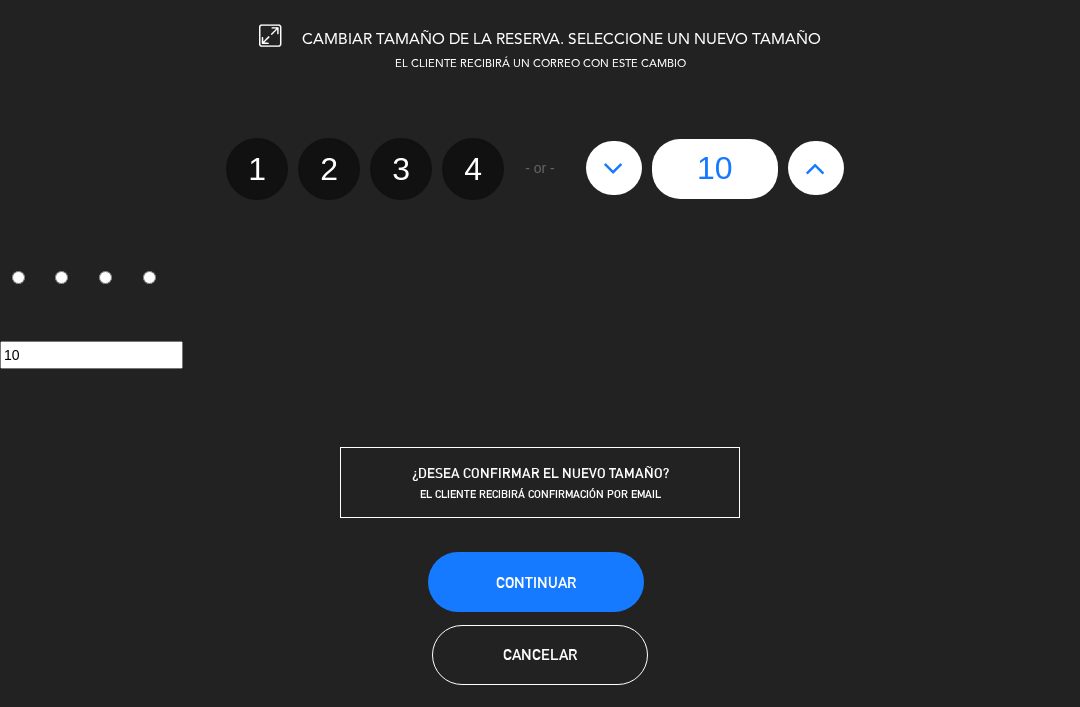 click 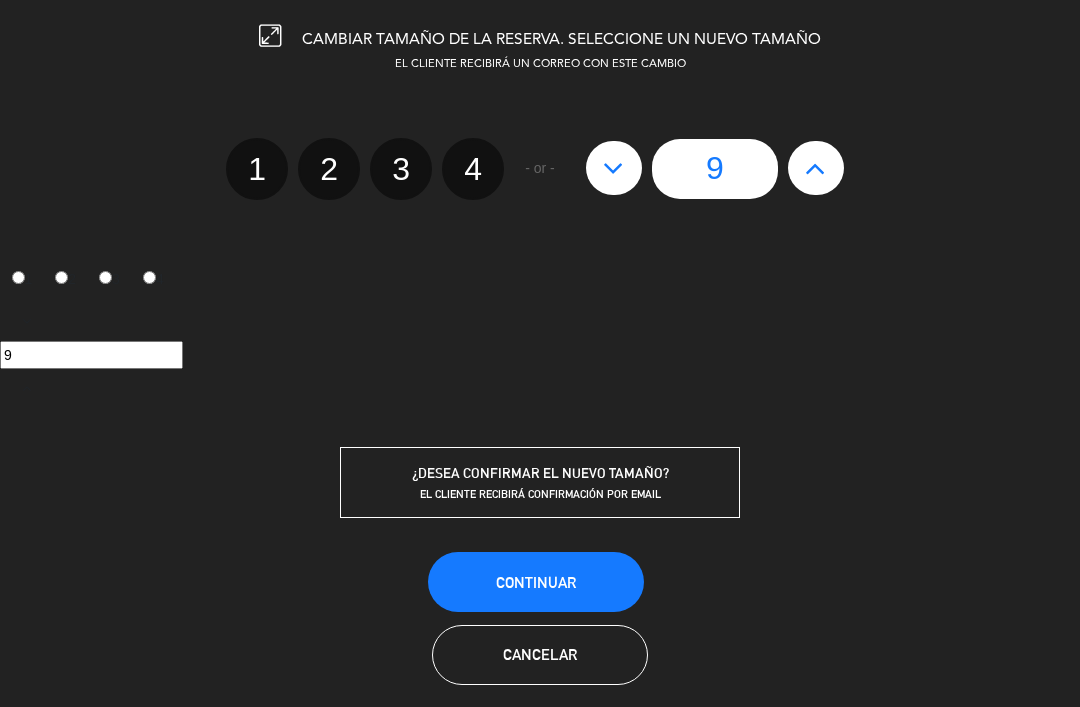 click 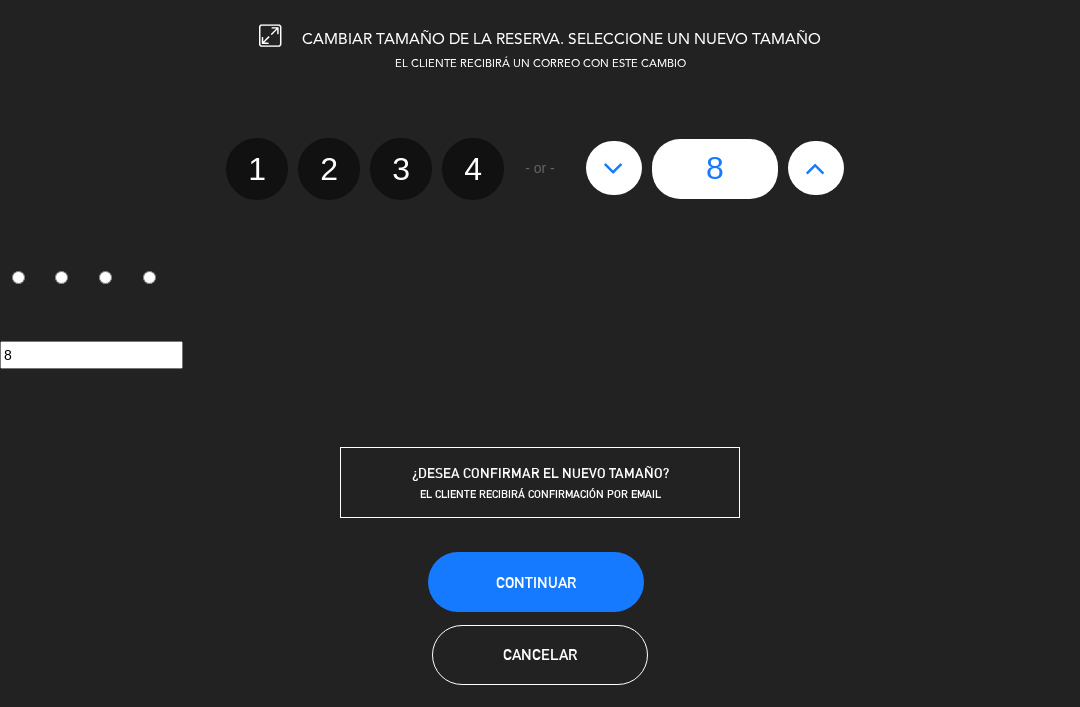 click 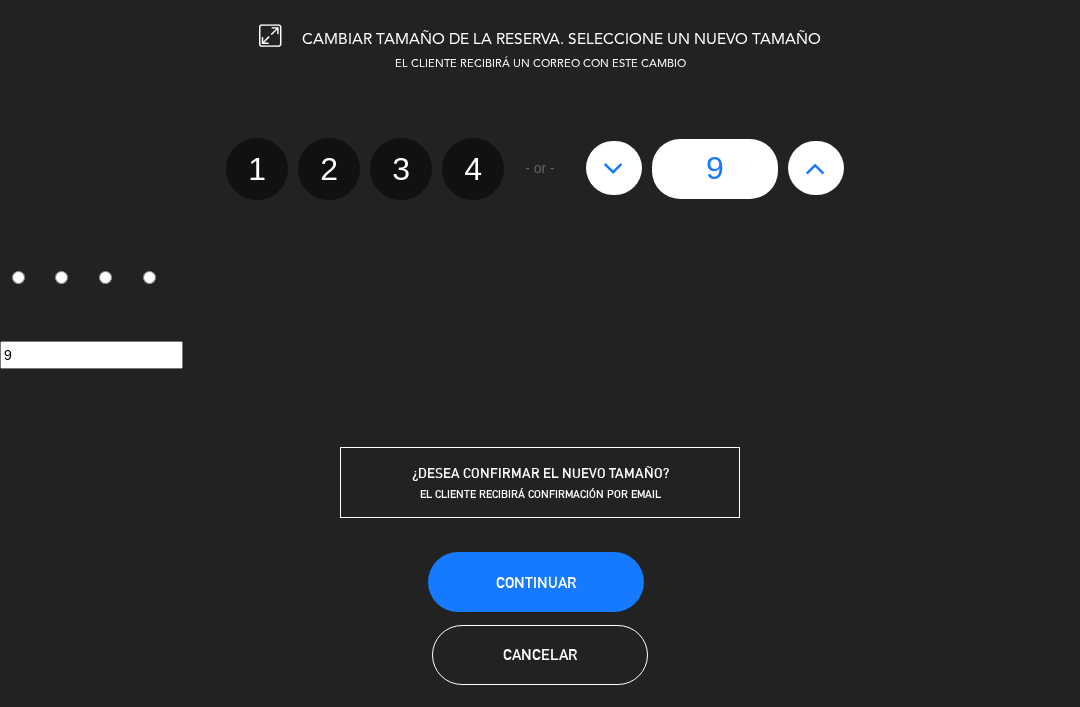 click on "Continuar" at bounding box center [536, 582] 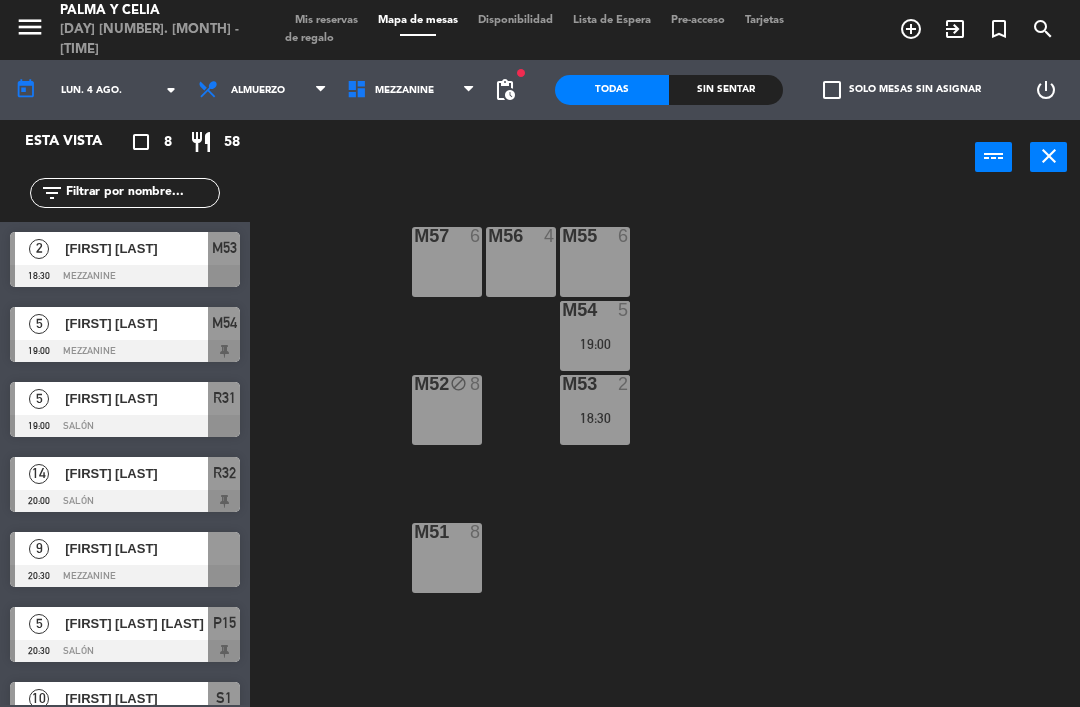 click 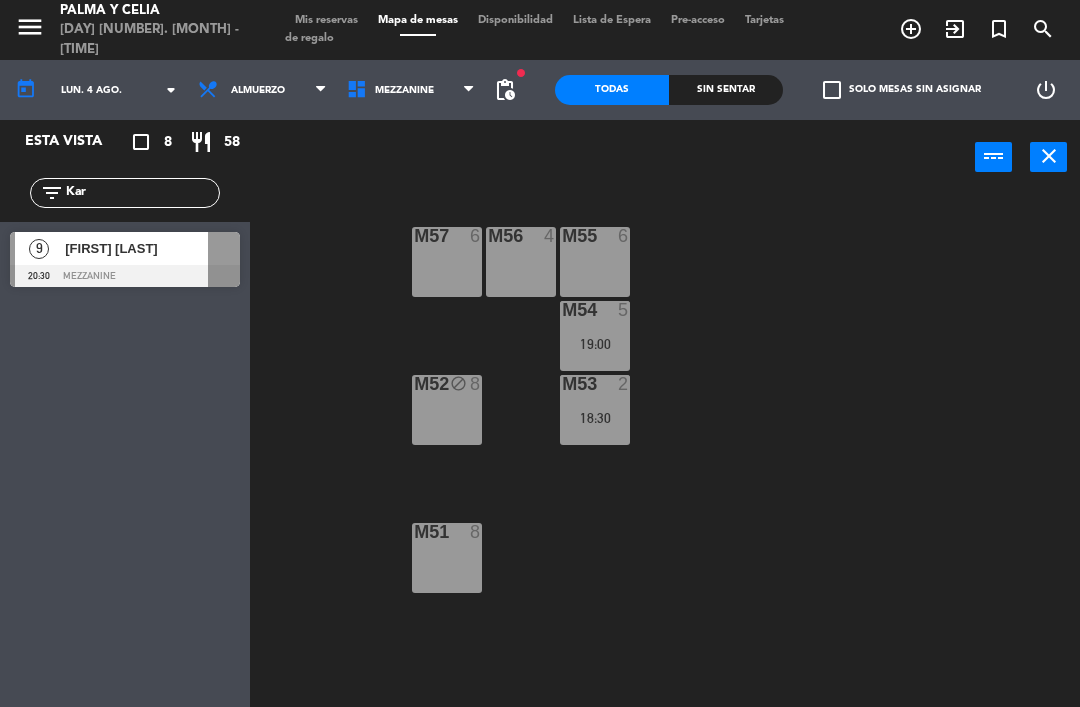 type on "Kar" 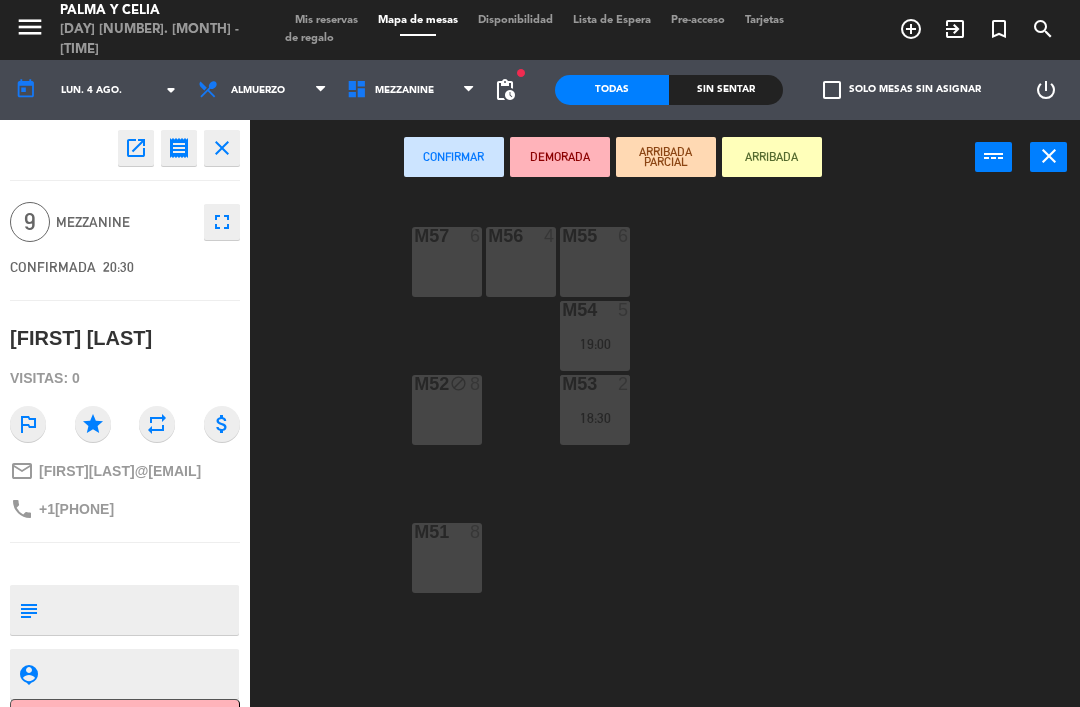 click on "M51  8" at bounding box center [447, 558] 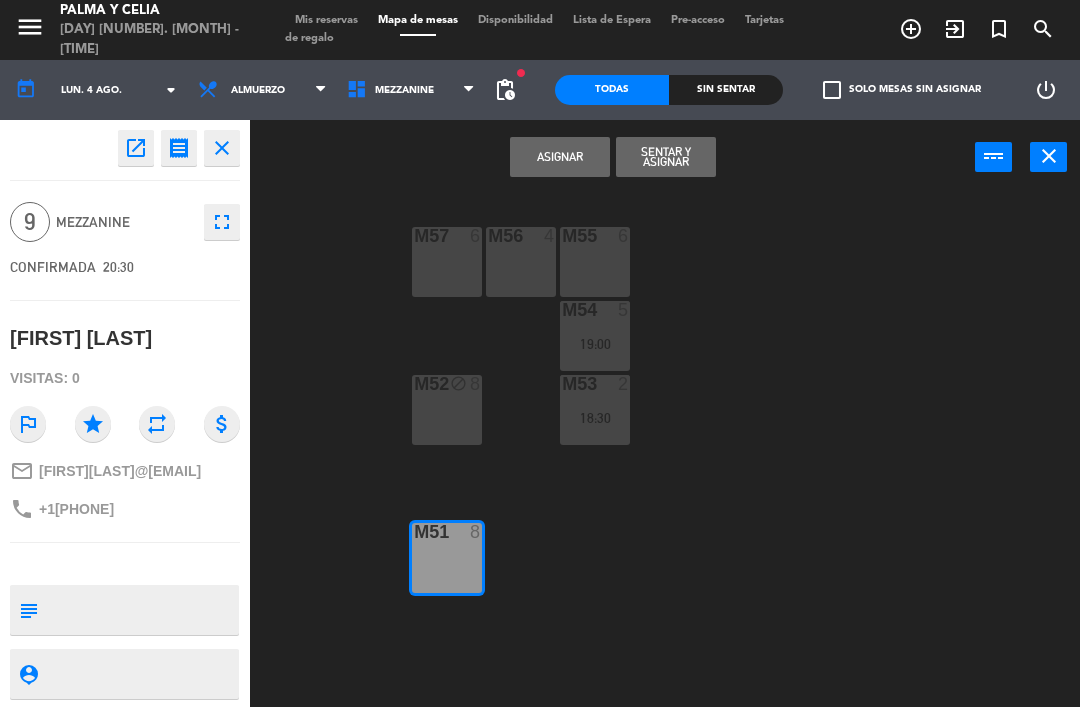 click on "Asignar" at bounding box center (560, 157) 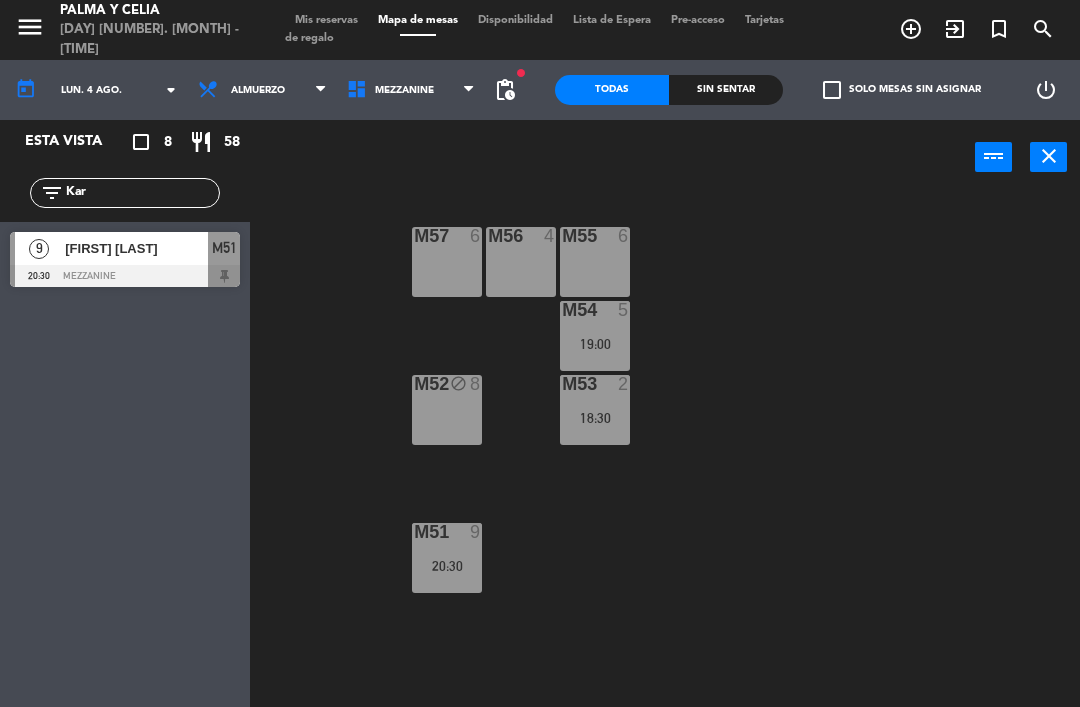 click on "filter_list [FIRST]" 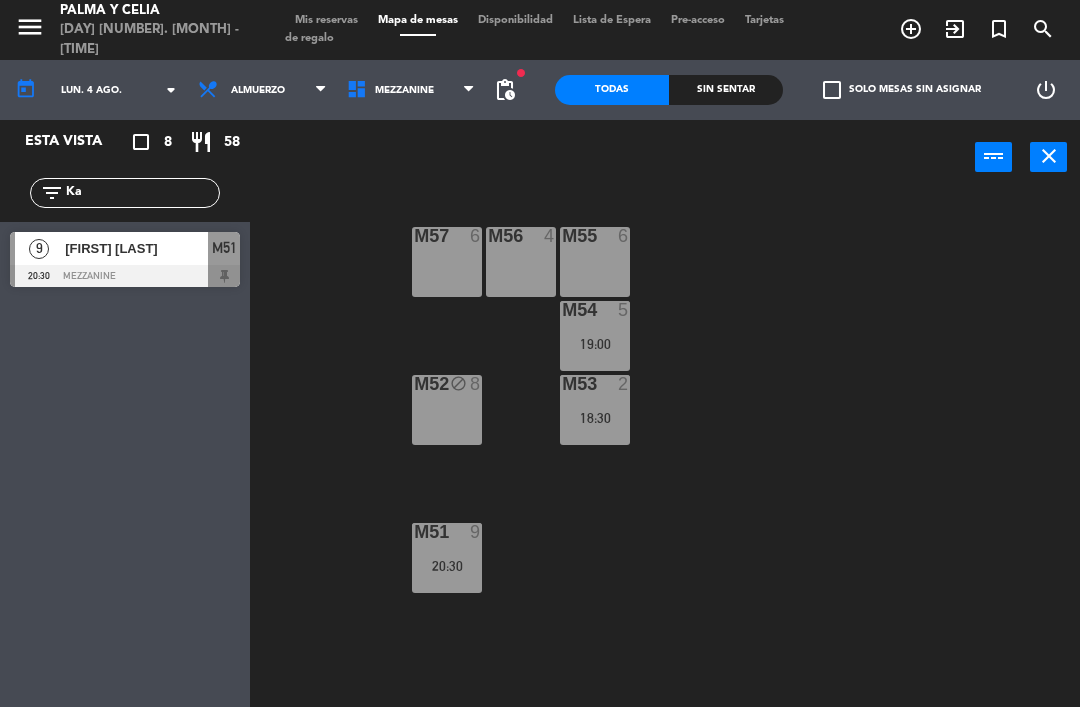 type on "K" 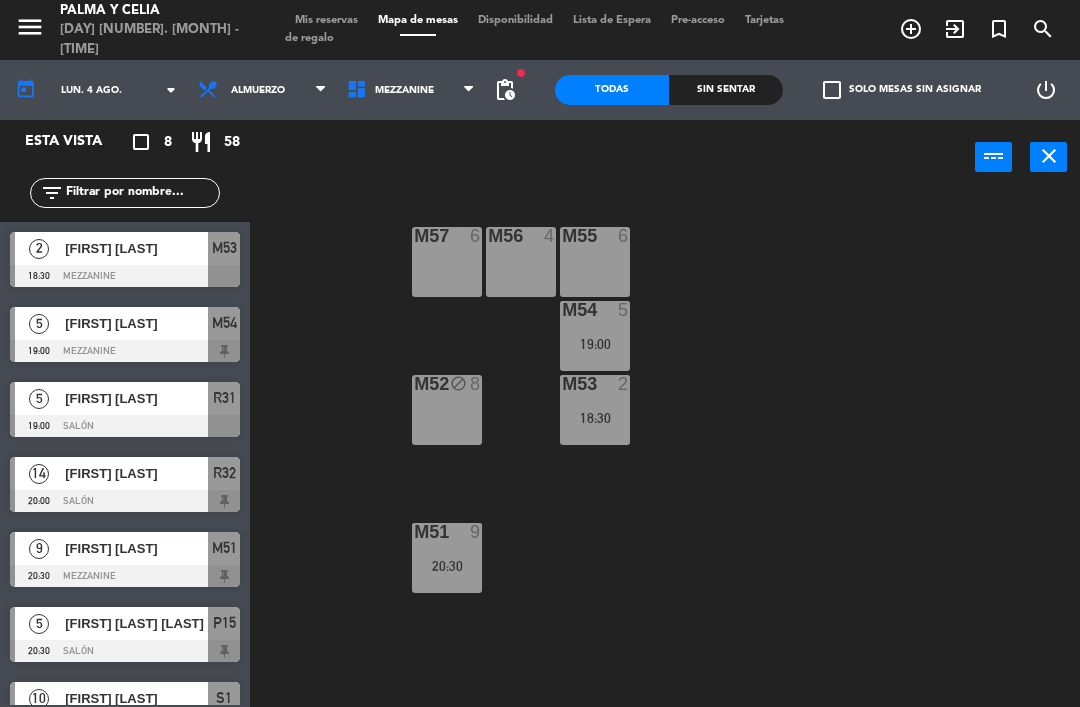 type 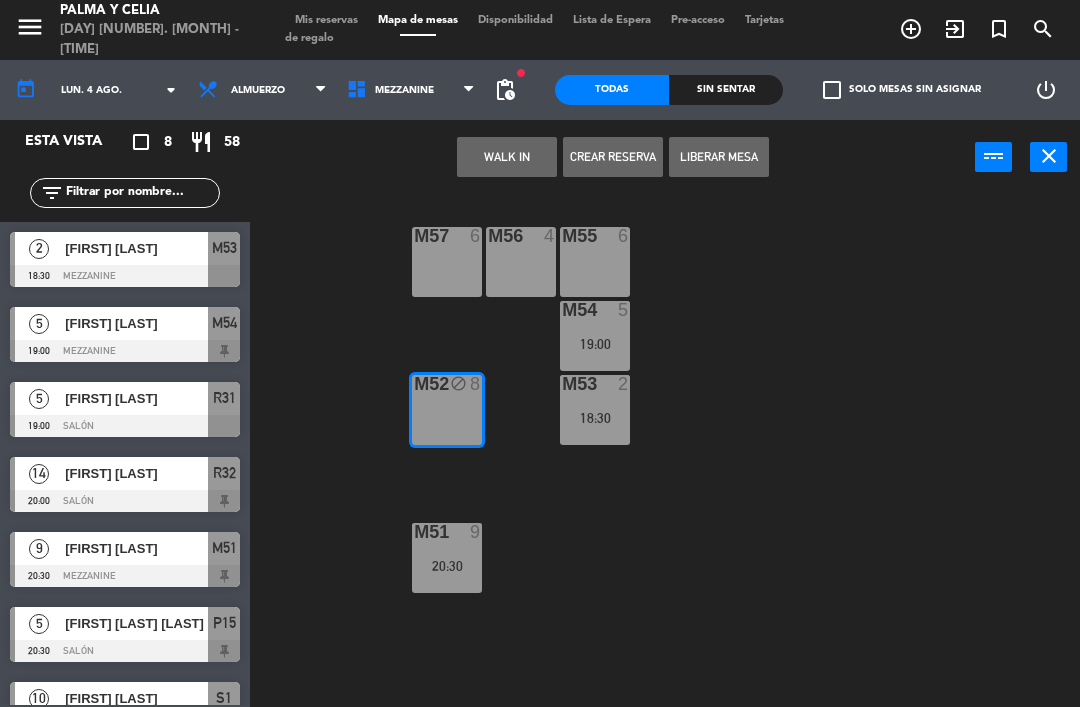 click on "M52 block  8" at bounding box center [447, 410] 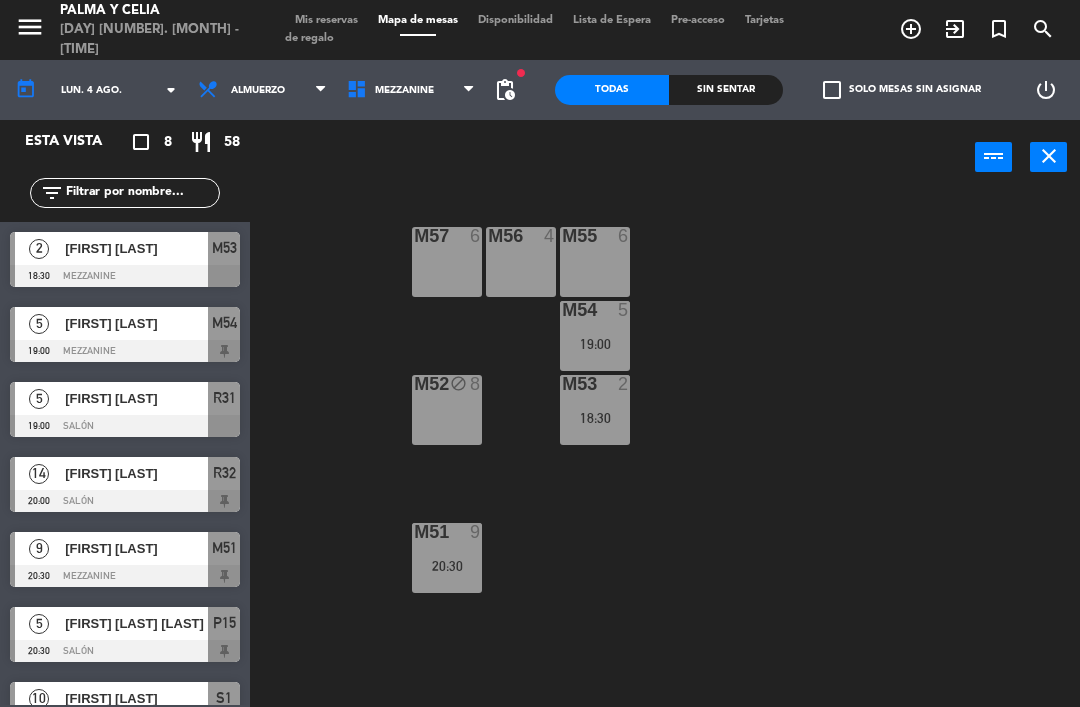 click on "M57  6  M56  4  M55  6  M54  5   19:00  M52 block  8  M53  2   18:30  M51  9   20:30" 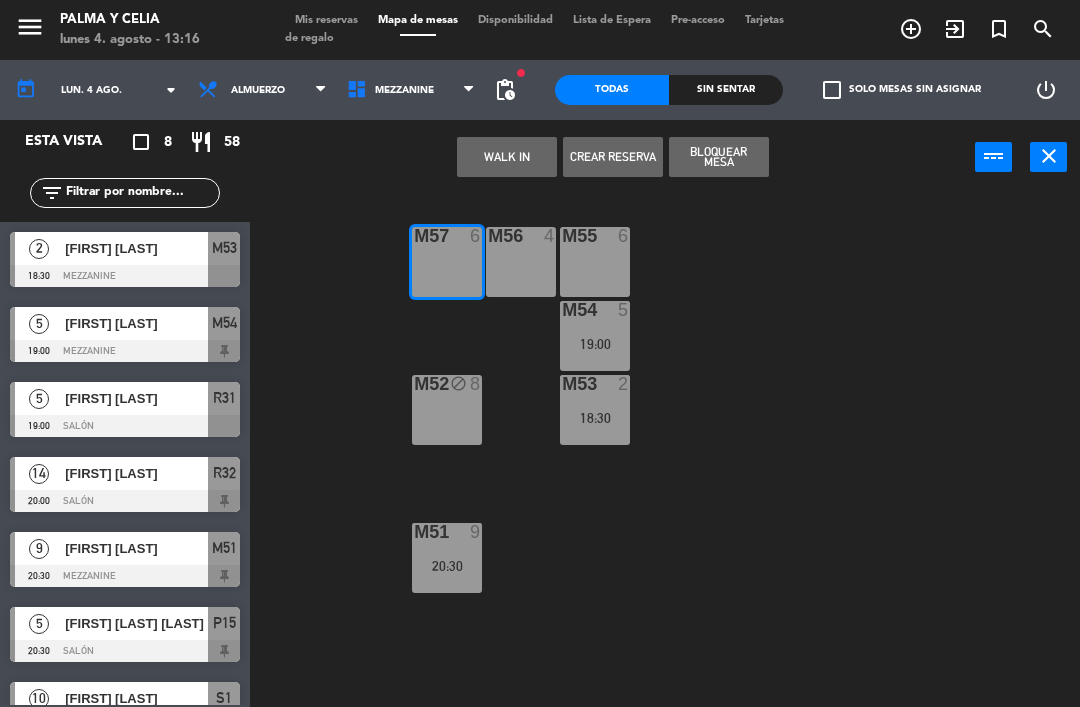 click on "[FIRST] [LAST]" at bounding box center (136, 548) 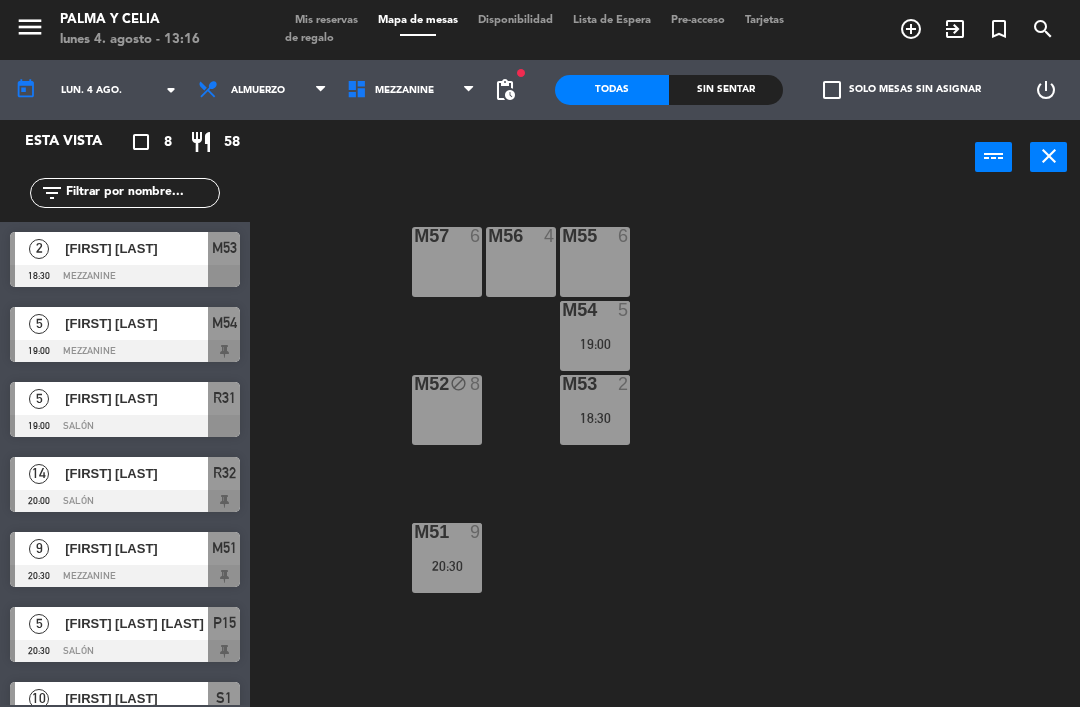 click on "M52" at bounding box center (414, 384) 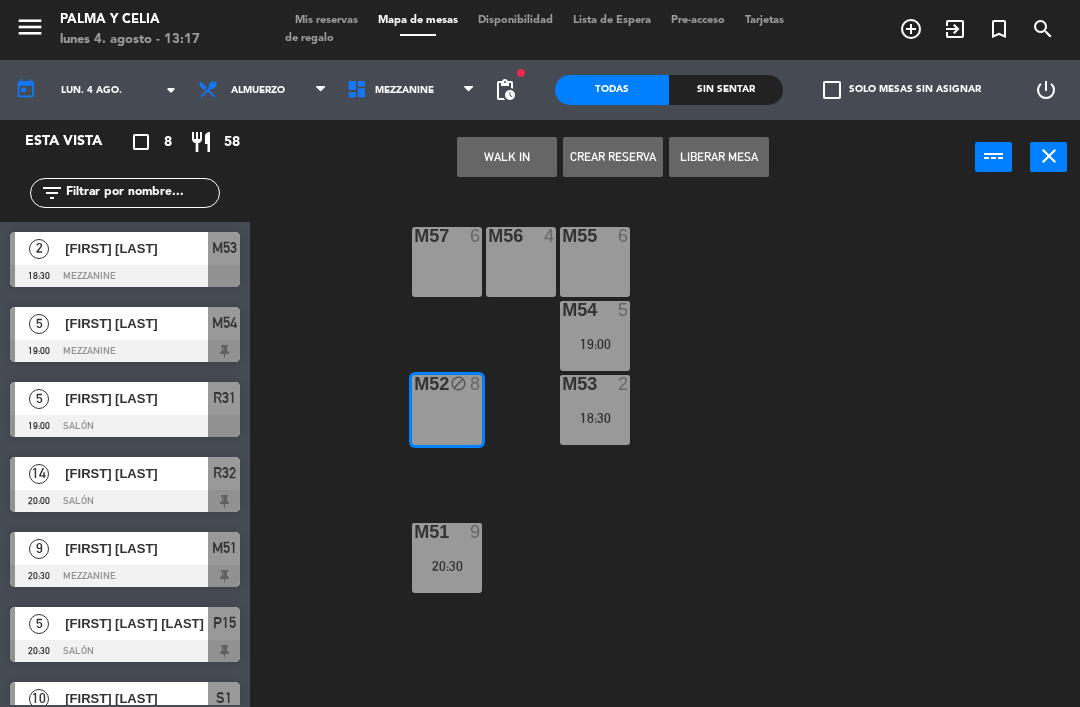 click on "M57  6" at bounding box center (447, 262) 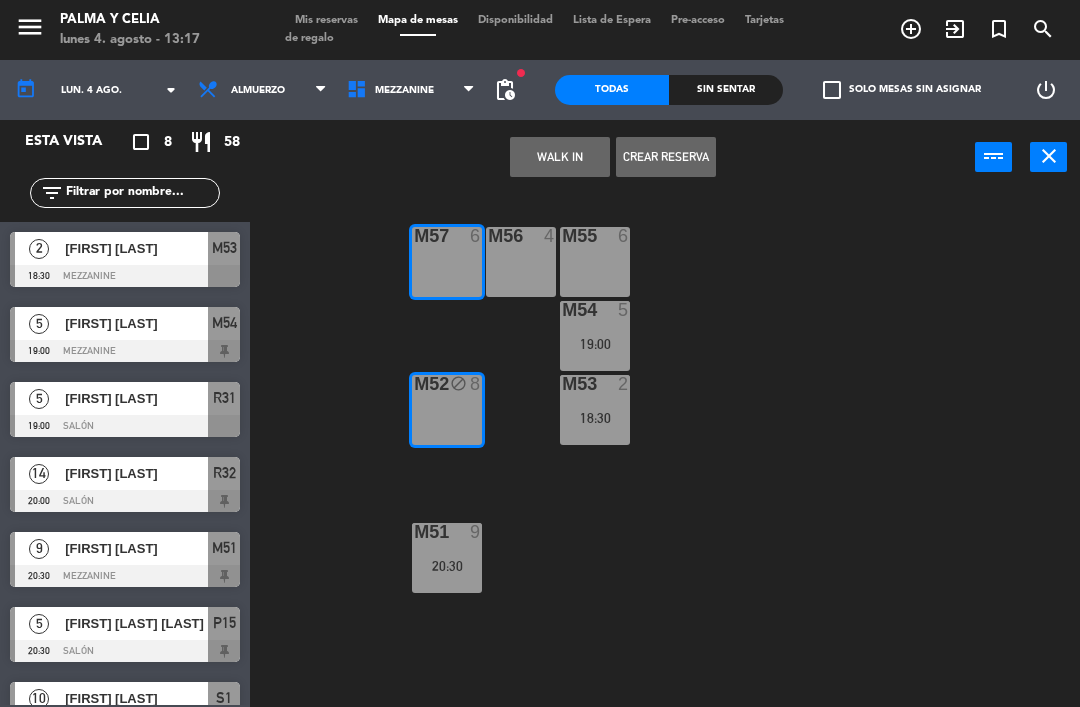 click on "M56  4" at bounding box center [521, 262] 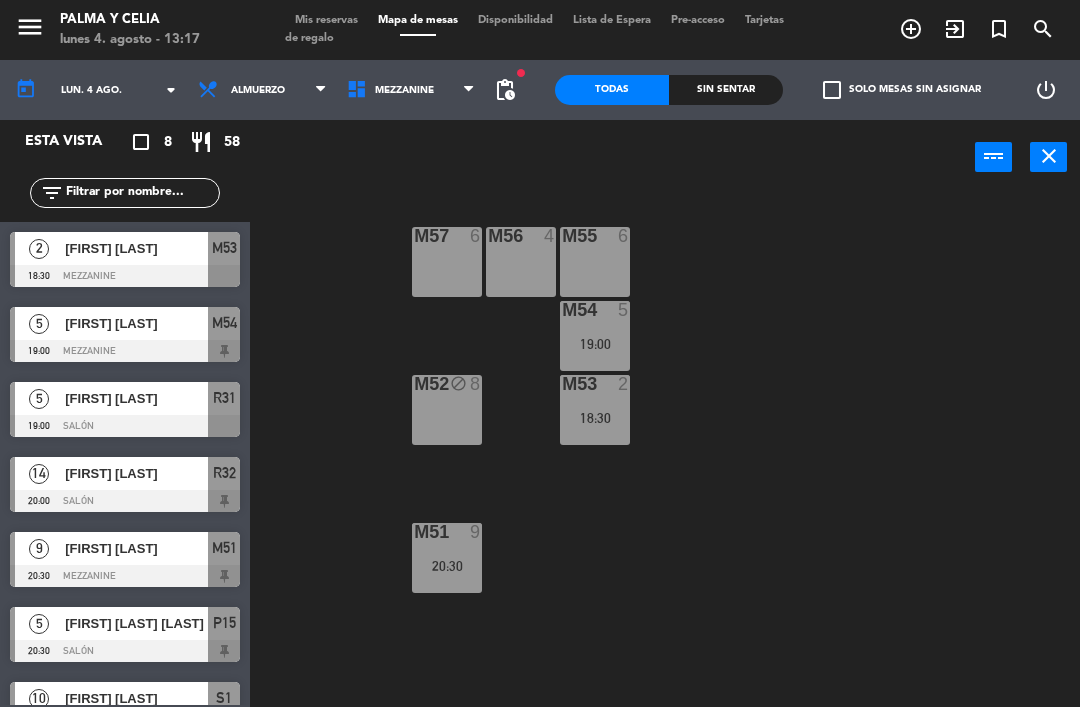 click on "M57  6  M56  4  M55  6  M54  5   19:00  M52 block  8  M53  2   18:30  M51  9   20:30" 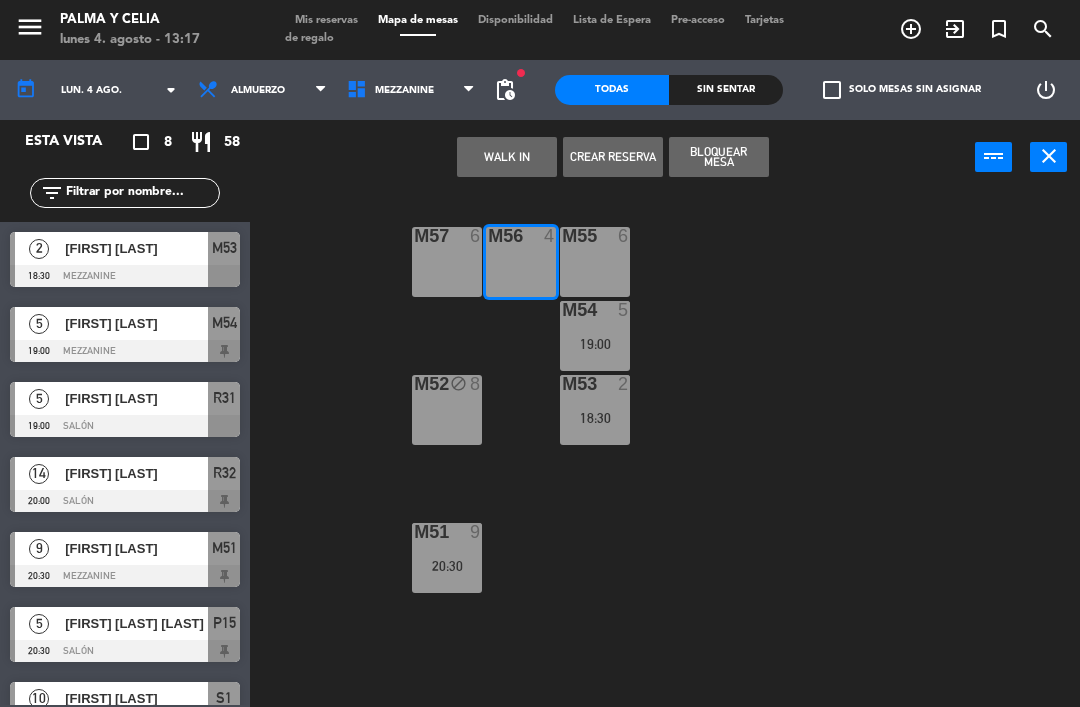 click on "M57" at bounding box center (414, 236) 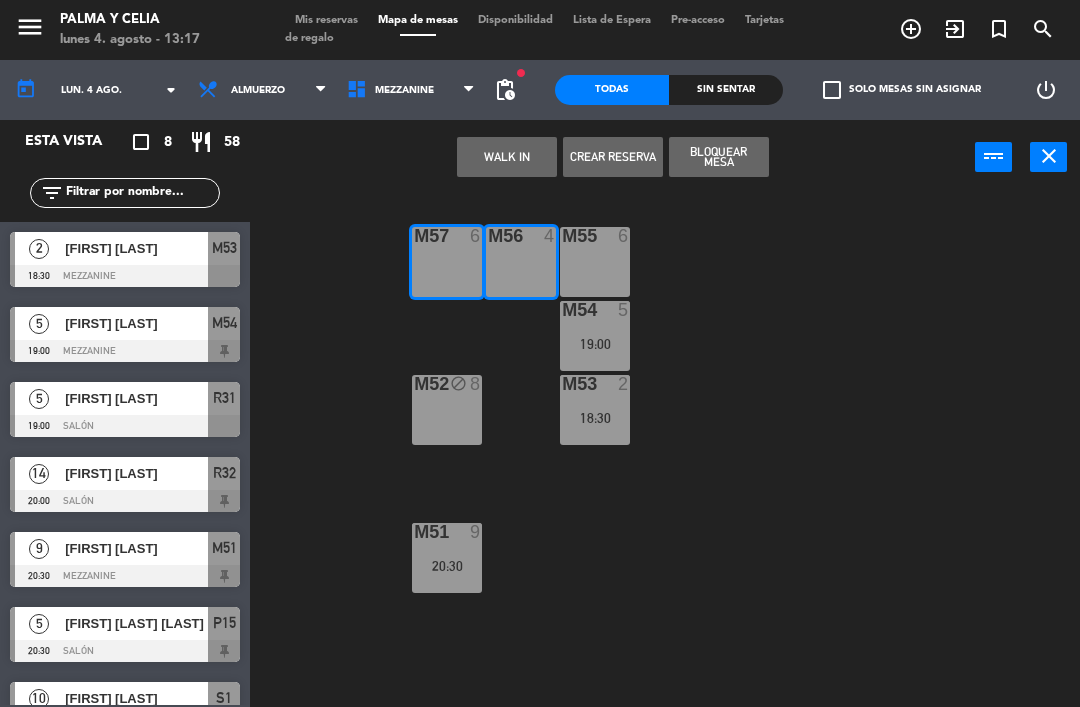 click on "M55  6" at bounding box center [595, 262] 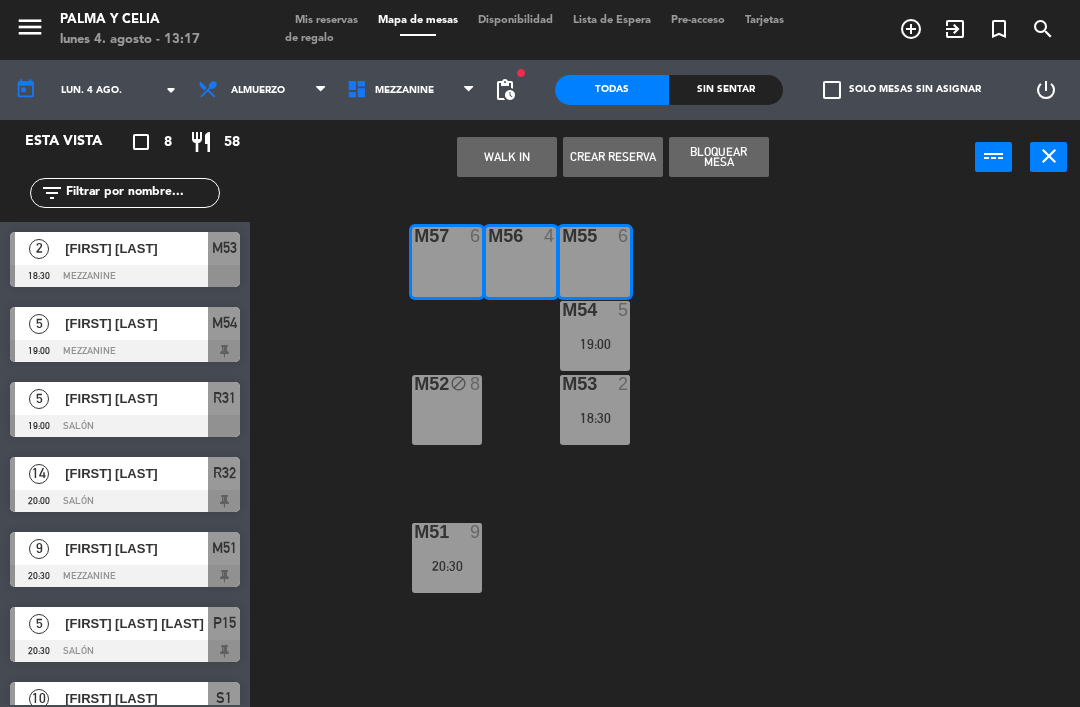 click on "Crear Reserva" at bounding box center [613, 157] 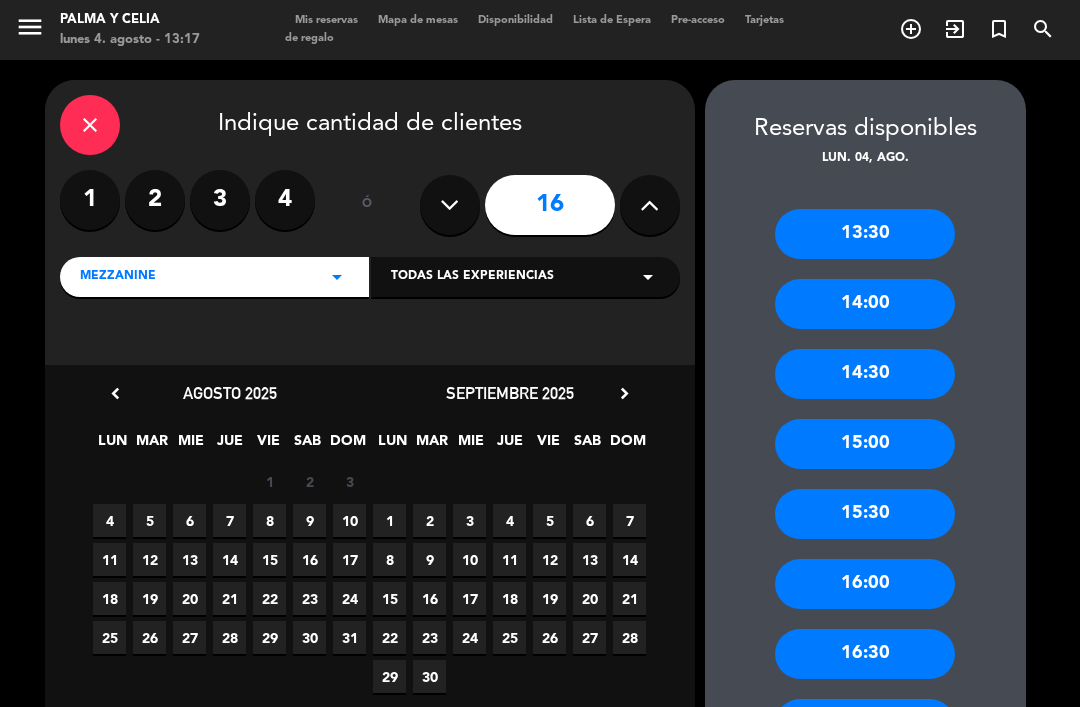 click at bounding box center [449, 205] 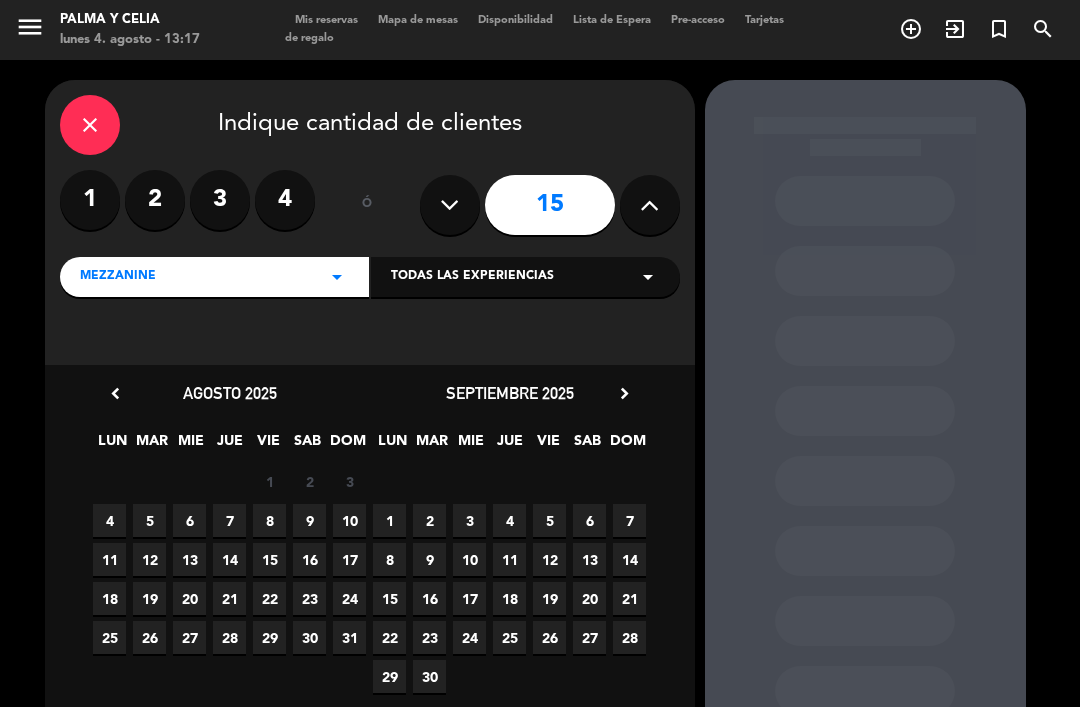 click on "4" at bounding box center (109, 520) 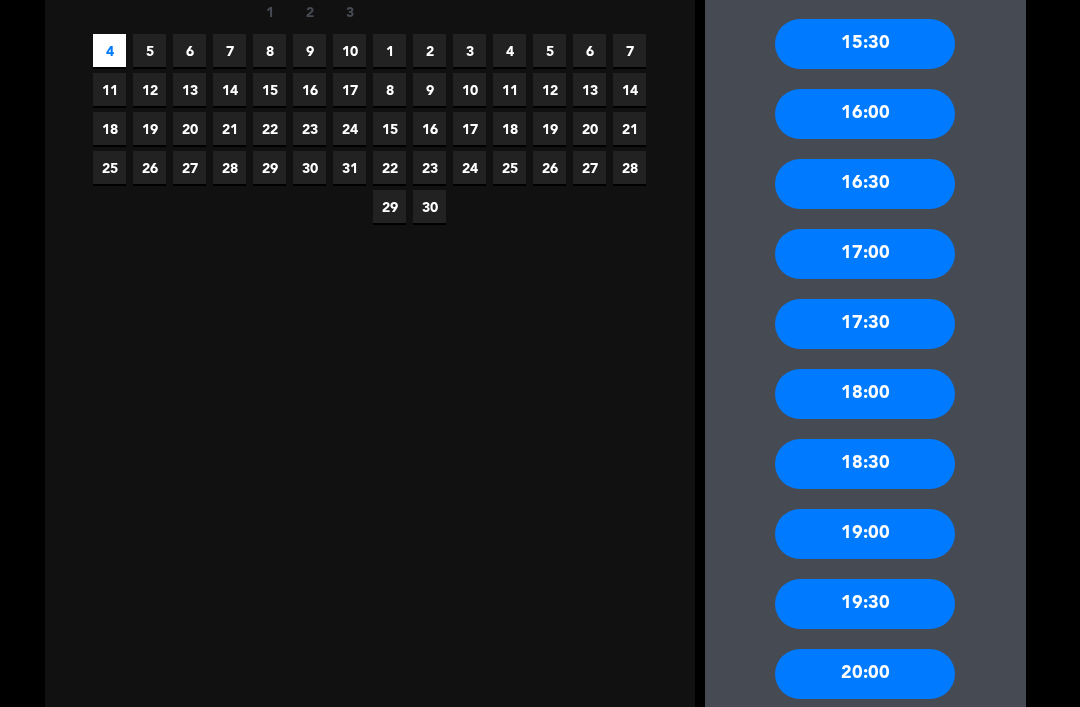 scroll, scrollTop: 473, scrollLeft: 0, axis: vertical 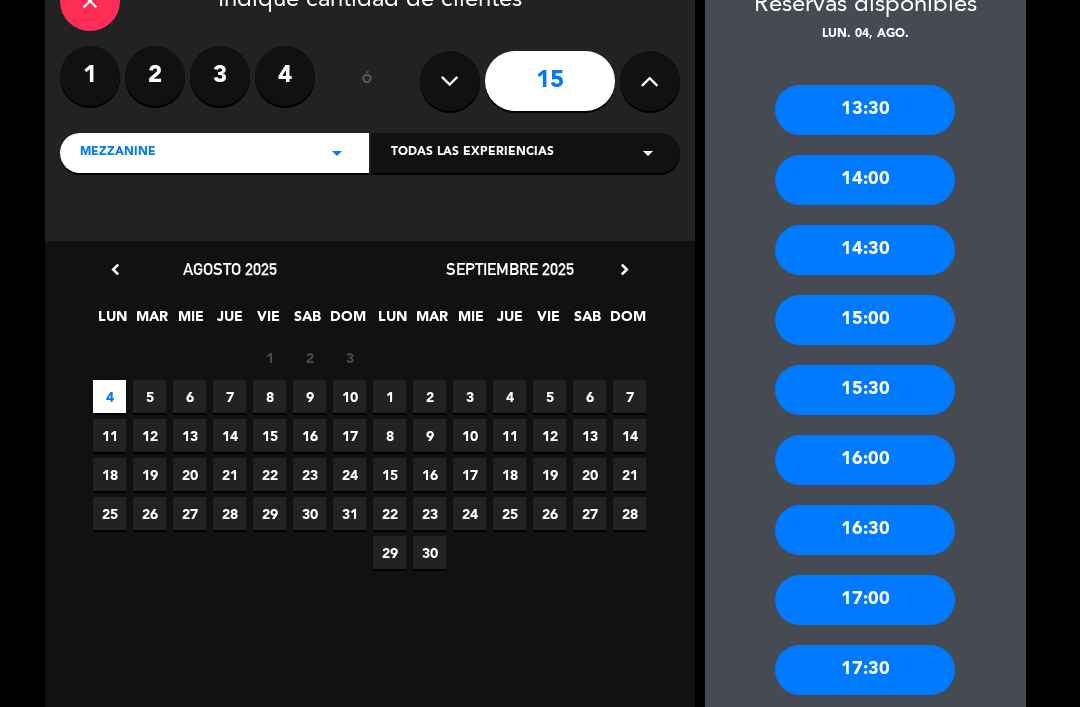 click at bounding box center (650, 81) 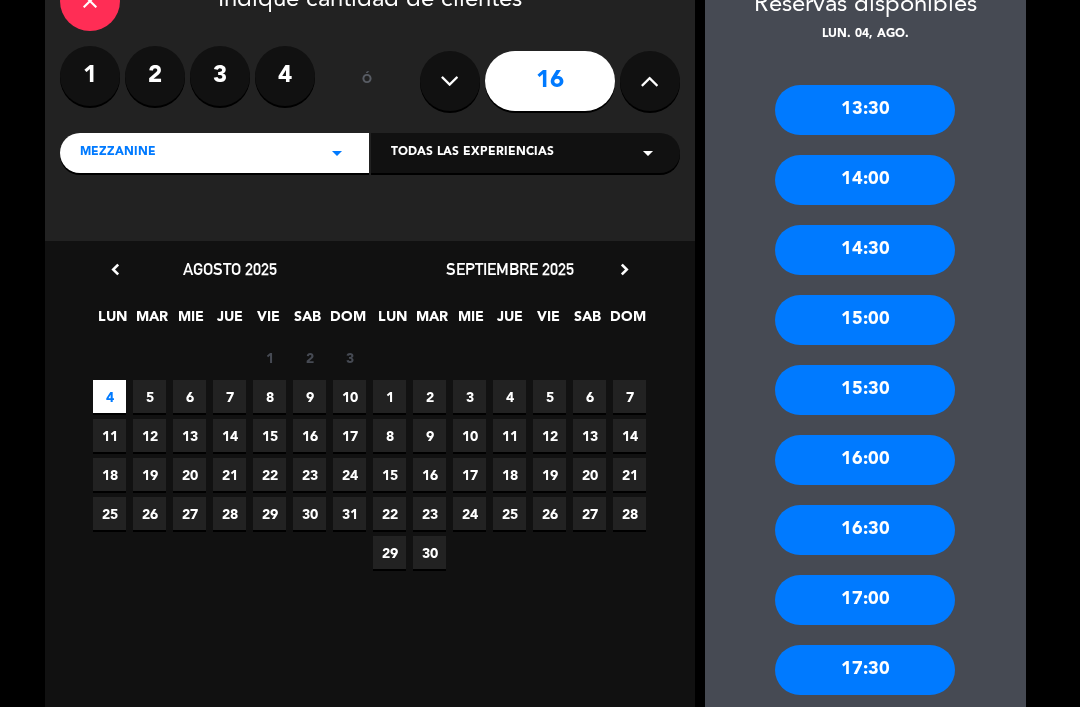 scroll, scrollTop: 35, scrollLeft: 0, axis: vertical 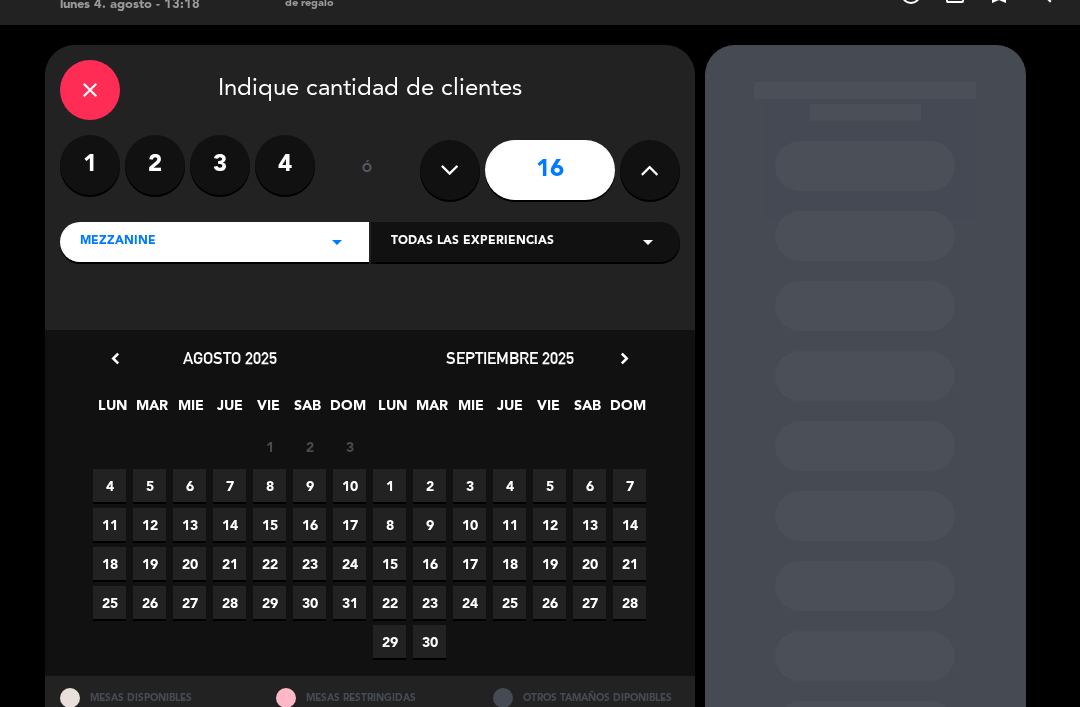 click on "4" at bounding box center [109, 485] 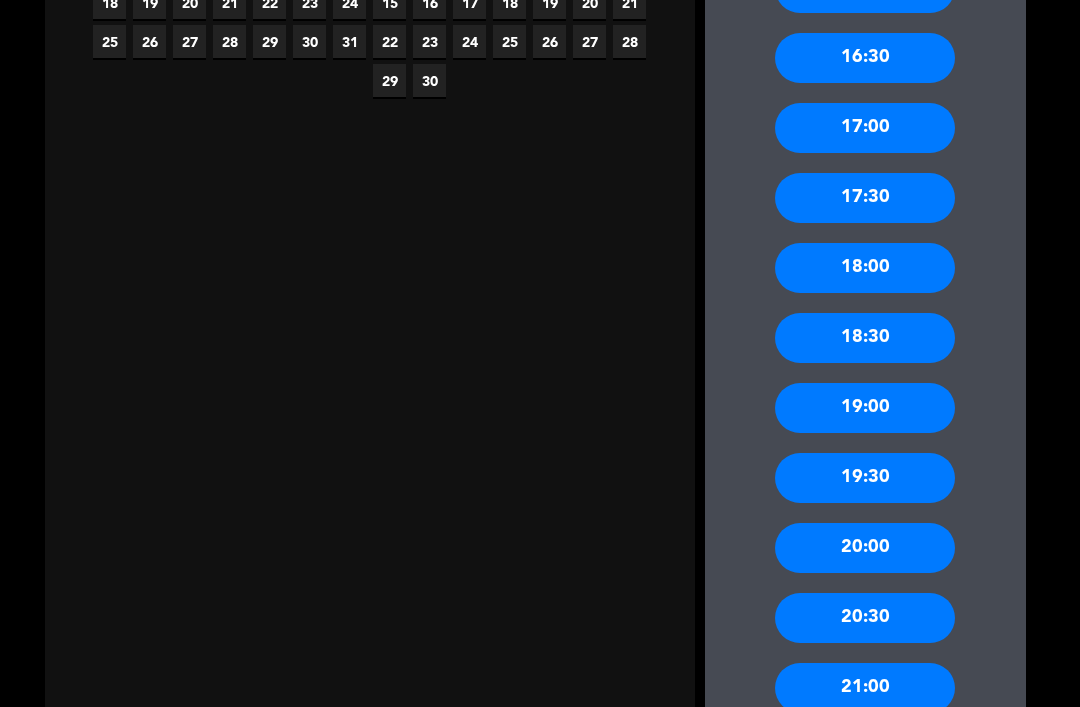 scroll, scrollTop: 595, scrollLeft: 0, axis: vertical 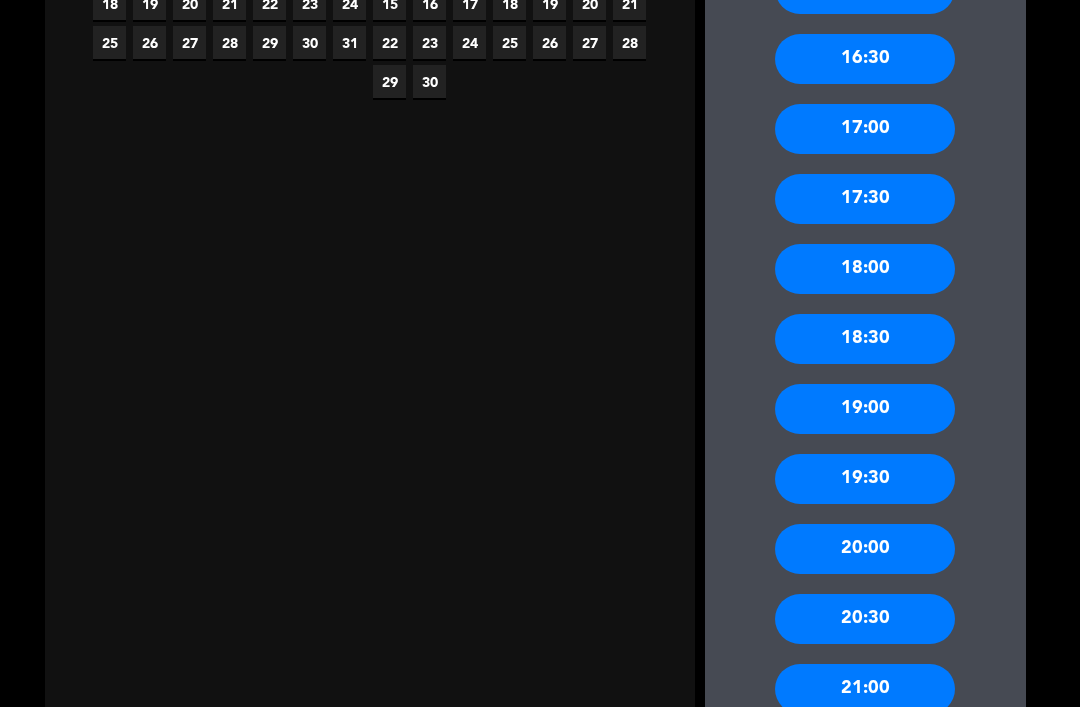click on "19:00" at bounding box center [865, 409] 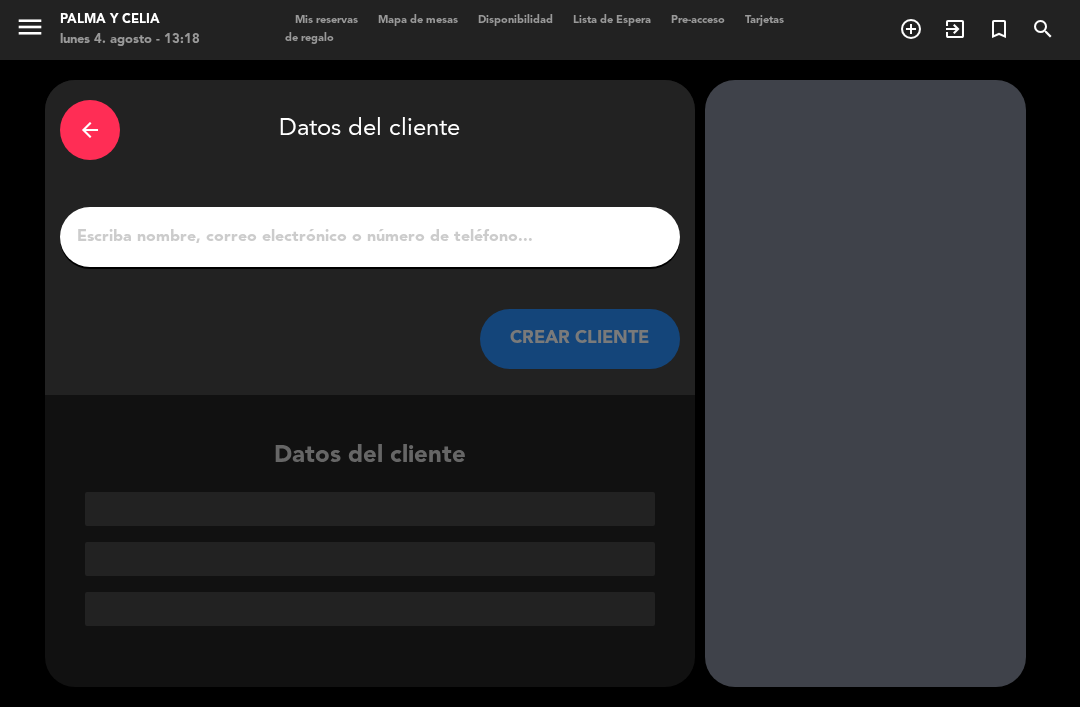 scroll, scrollTop: 0, scrollLeft: 0, axis: both 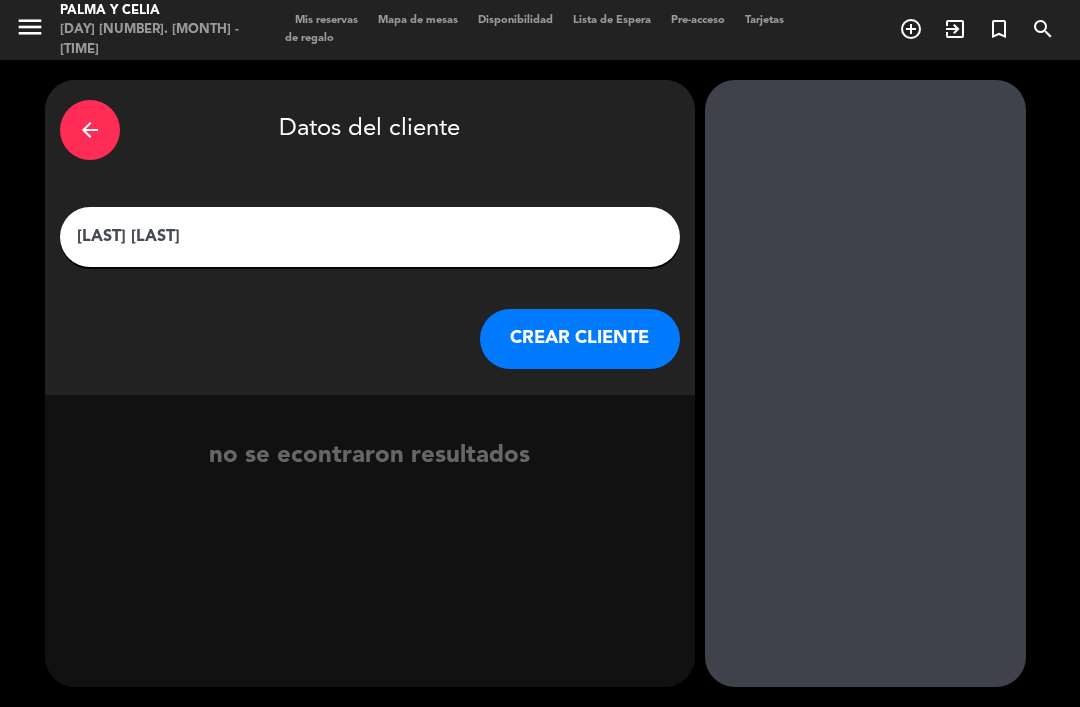 type on "[LAST] [LAST]" 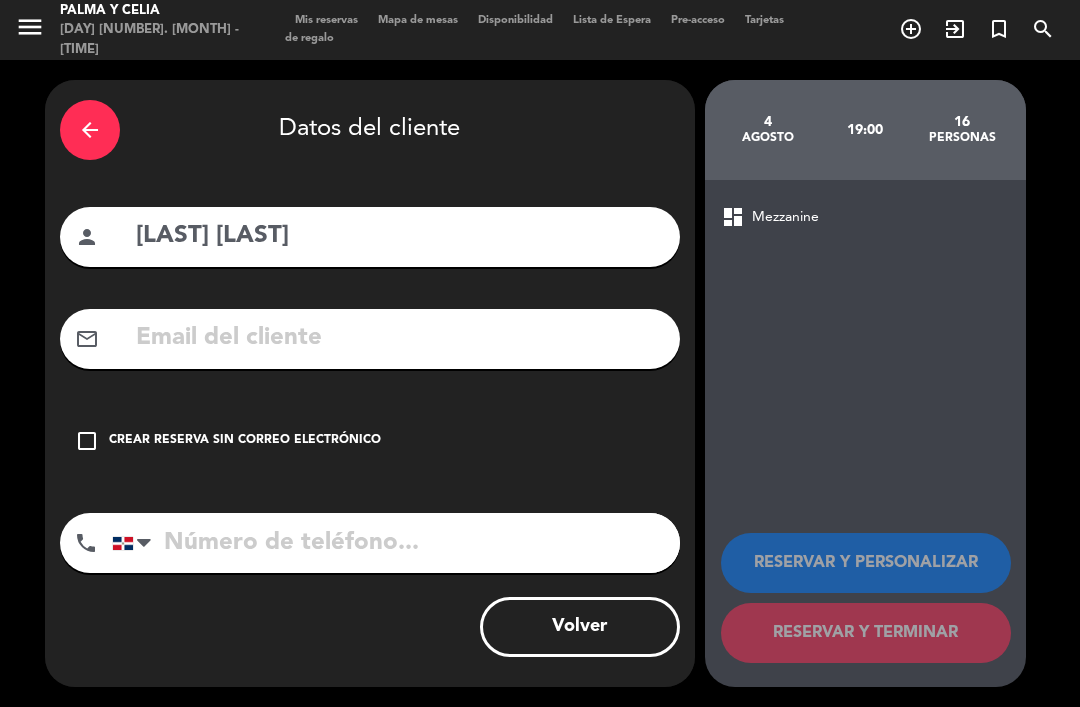 click at bounding box center [396, 543] 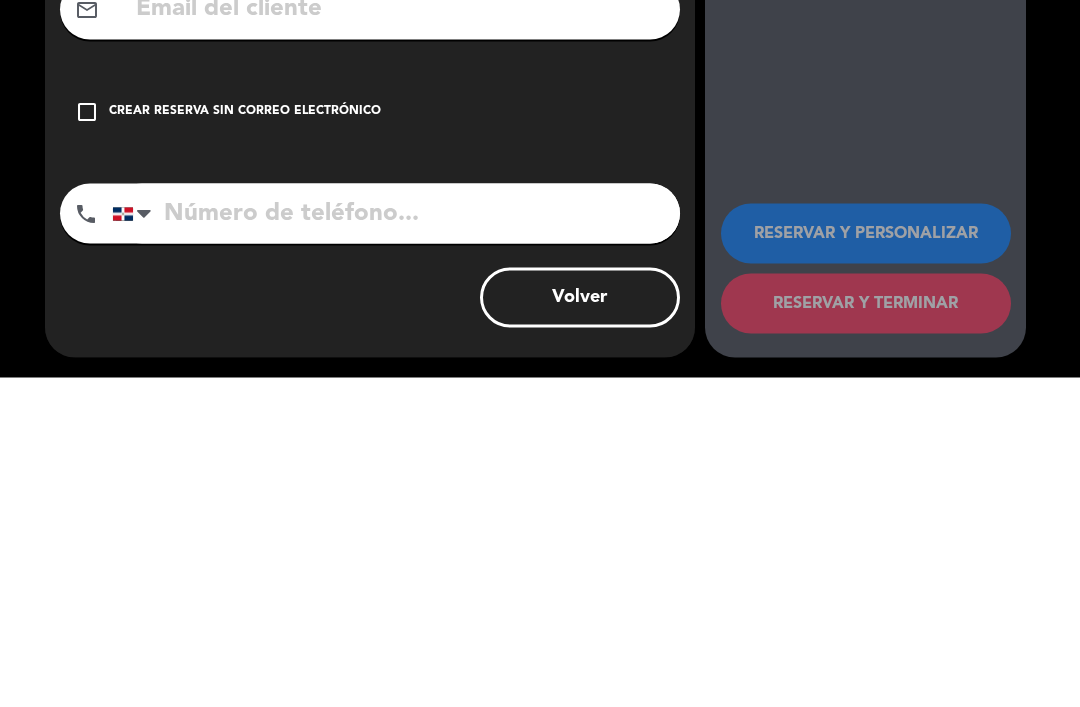 click at bounding box center (396, 543) 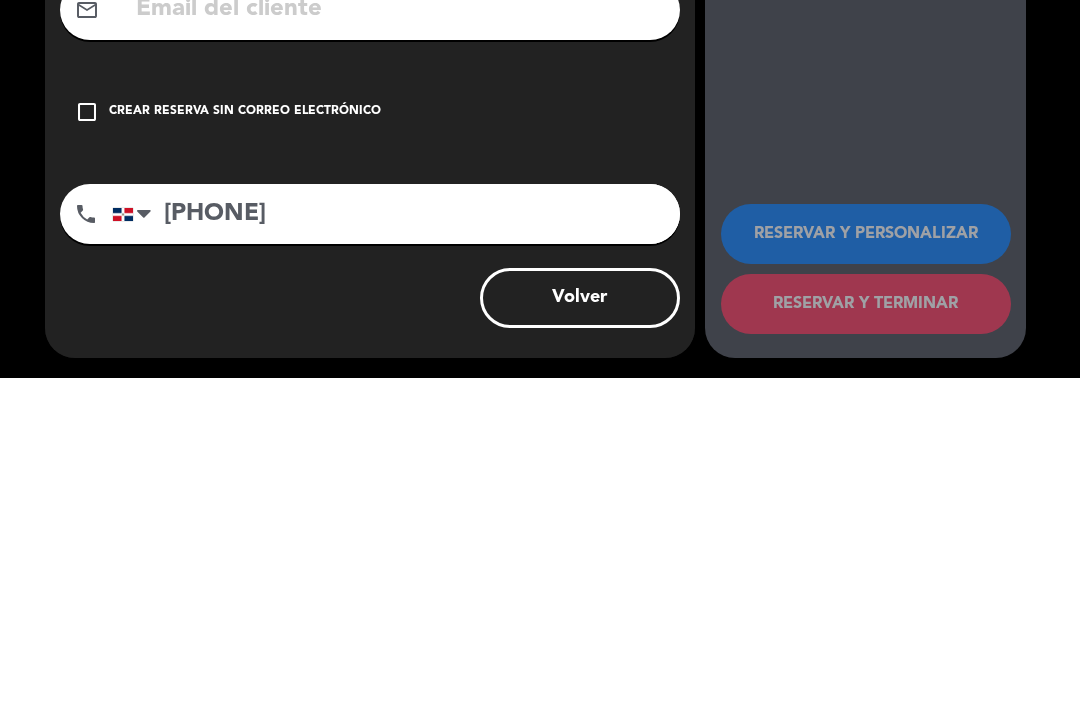 scroll, scrollTop: 0, scrollLeft: 0, axis: both 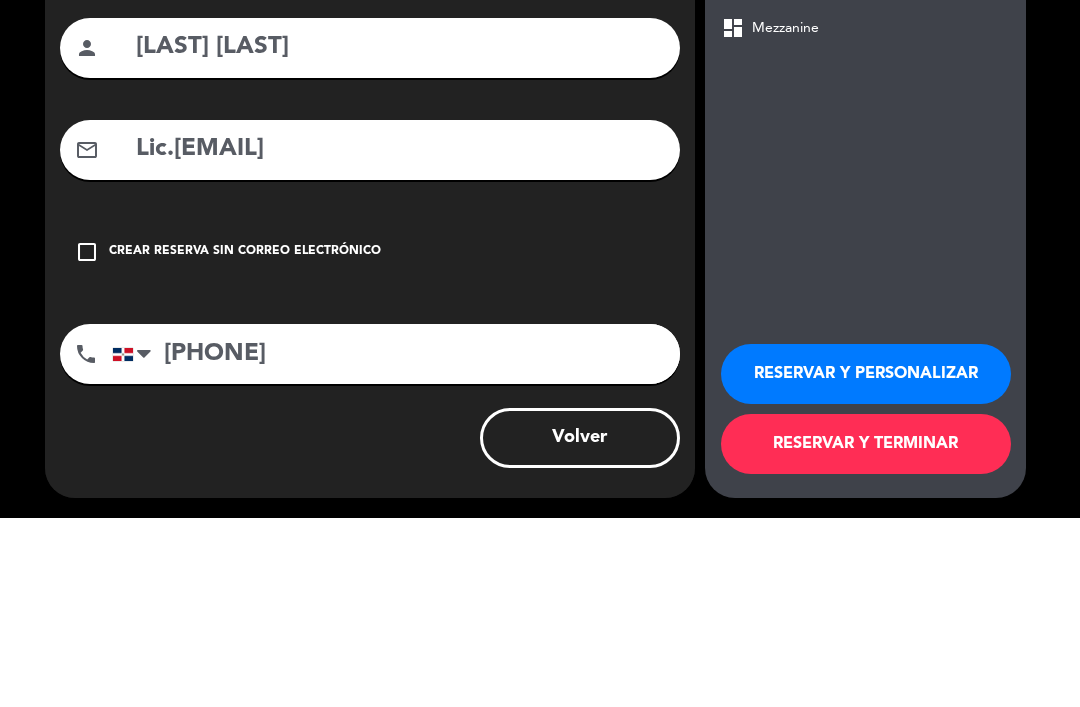 type on "Lic.[EMAIL]" 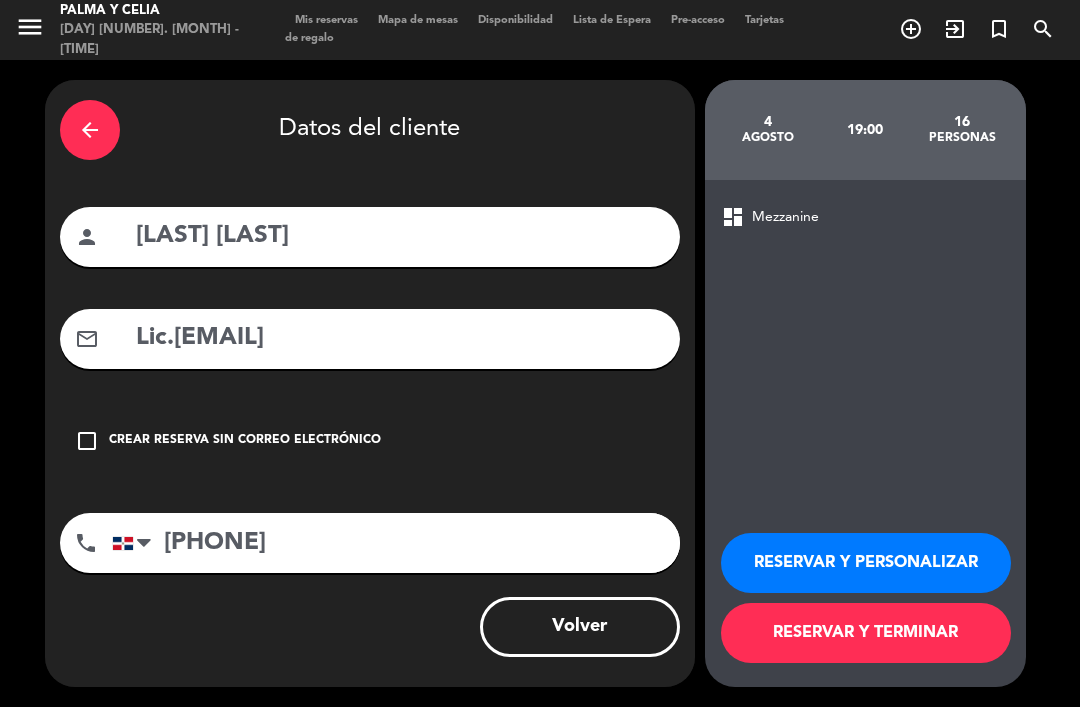 click on "RESERVAR Y TERMINAR" at bounding box center [866, 633] 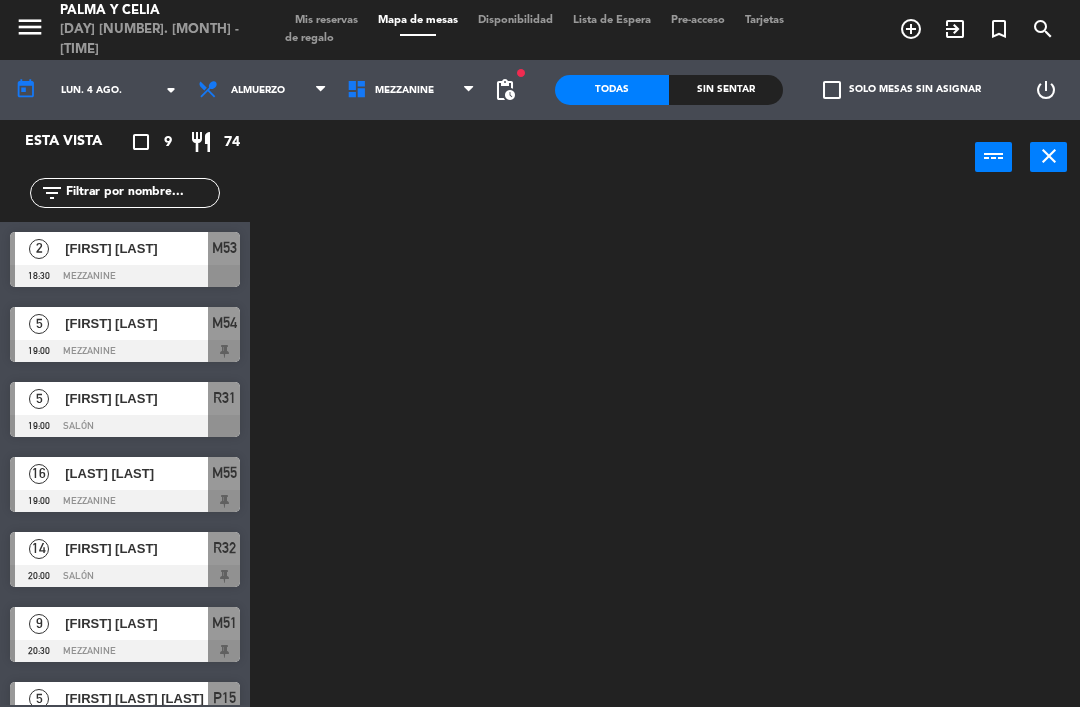 click on "Mezzanine" at bounding box center [411, 90] 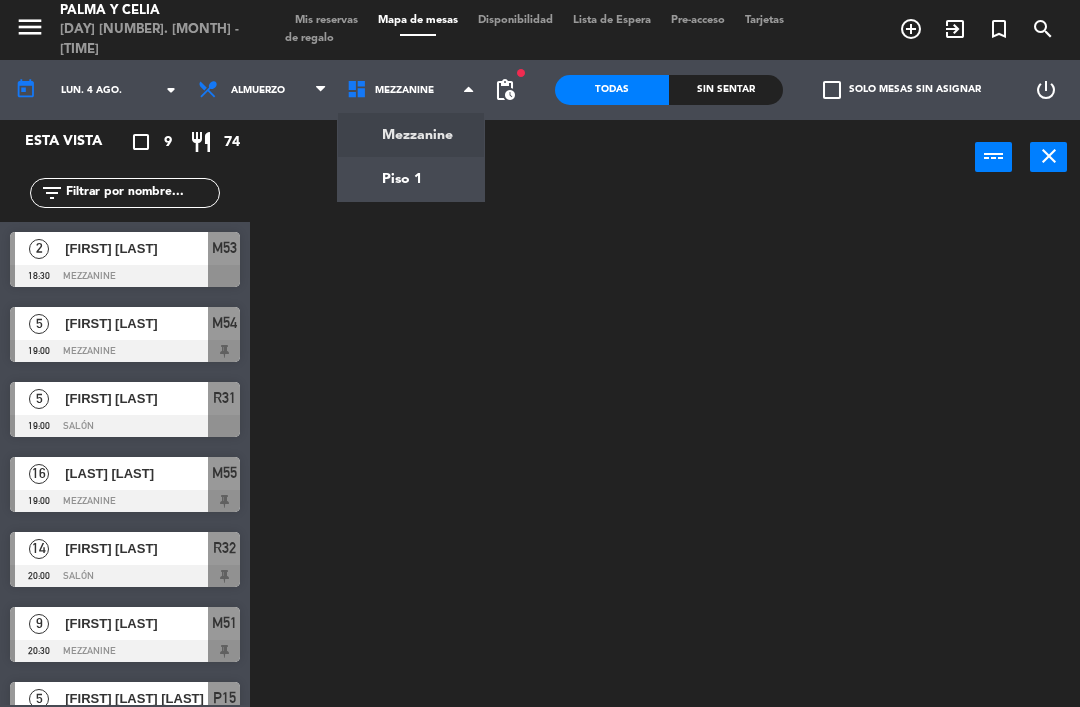 click on "menu  Palma y Celia   [DAY] [NUMBER]. [MONTH] - [TIME]   Mis reservas   Mapa de mesas   Disponibilidad   Lista de Espera   Pre-acceso   Tarjetas de regalo  add_circle_outline exit_to_app turned_in_not search today    lun. [NUMBER] [MONTH]. arrow_drop_down  Almuerzo  Almuerzo  Almuerzo  Mezzanine   Piso 1   Mezzanine   Mezzanine   Piso 1  fiber_manual_record pending_actions  Todas  Sin sentar  check_box_outline_blank   Solo mesas sin asignar   power_settings_new   Esta vista   crop_square  9  restaurant  74 filter_list  2   [FIRST] [LAST]   18:30   Mezzanine  M53  5   [FIRST] [LAST]   19:00   Mezzanine  M54  5   [FIRST] [LAST]   19:00   Salón  R31  16   [FIRST] [LAST]   19:00   Mezzanine  M55  14   [FIRST] [LAST]   20:00   Salón  R32  9   [FIRST] [LAST]   20:30   Mezzanine  M51  5   [FIRST] [LAST]   20:30   Salón  P15  10   [FIRST] [LAST]   21:00   Salón  S1  8   [FIRST] [LAST]   21:00   Salón  S3 power_input close" 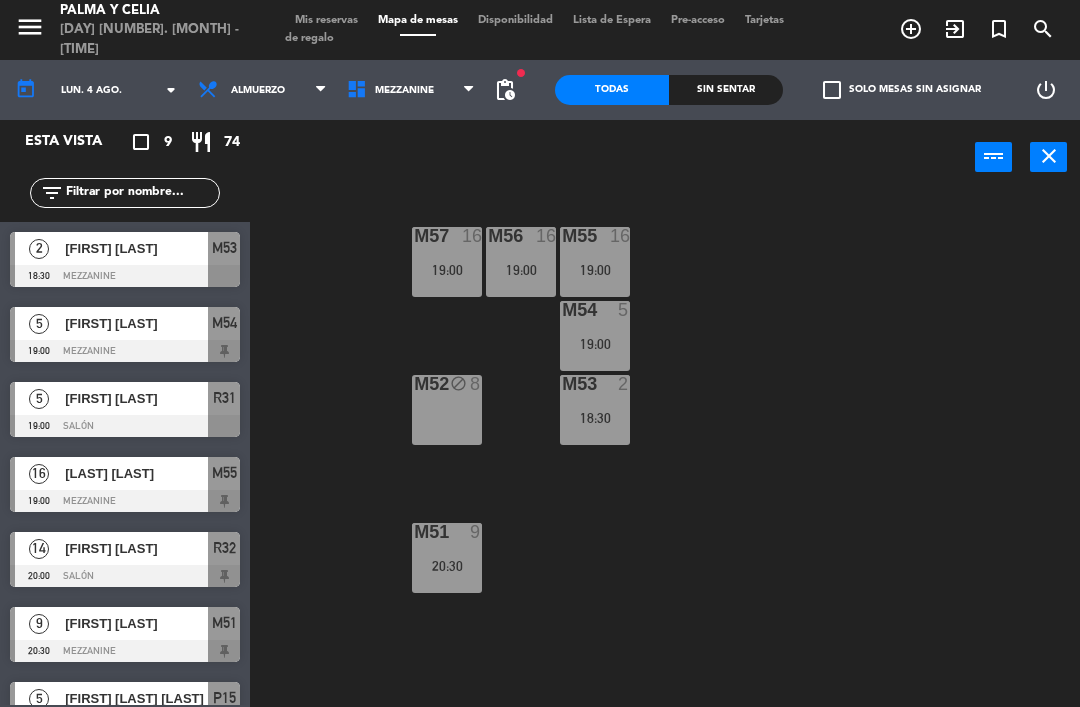click on "M57  16   19:00  M56  16   19:00  M55  16   19:00  M54  5   19:00  M52 block  8  M53  2   18:30  M51  9   20:30" 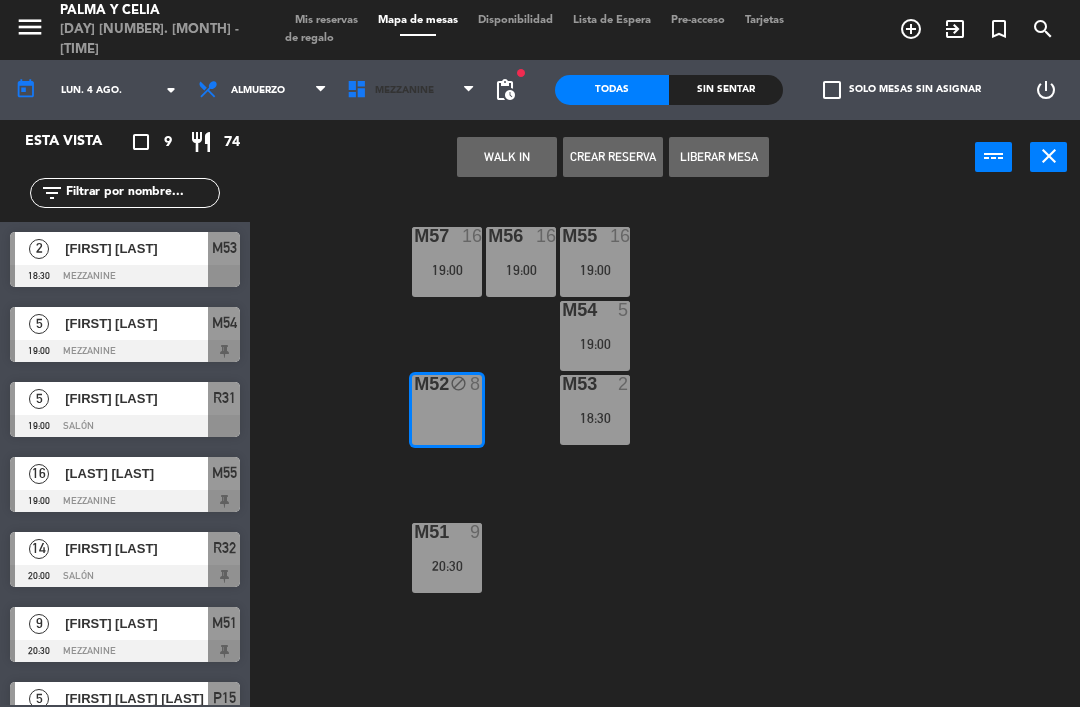click on "Mezzanine" at bounding box center (404, 90) 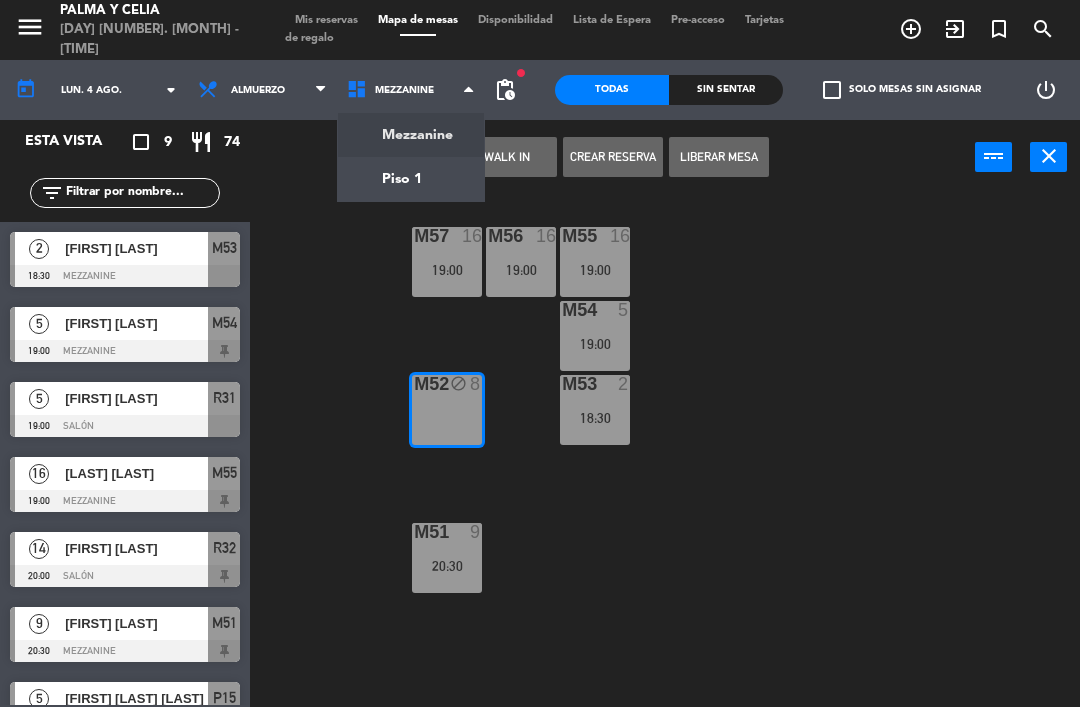 click on "menu  Palma y Celia   [DAY] [NUMBER]. [MONTH] - [TIME]   Mis reservas   Mapa de mesas   Disponibilidad   Lista de Espera   Pre-acceso   Tarjetas de regalo  add_circle_outline exit_to_app turned_in_not search today    lun. [NUMBER] [MONTH]. arrow_drop_down  Almuerzo  Almuerzo  Almuerzo  Mezzanine   Piso 1   Mezzanine   Mezzanine   Piso 1  fiber_manual_record pending_actions  Todas  Sin sentar  check_box_outline_blank   Solo mesas sin asignar   power_settings_new   Esta vista   crop_square  9  restaurant  74 filter_list  2   [FIRST] [LAST]   18:30   Mezzanine  M53  5   [FIRST] [LAST]   19:00   Mezzanine  M54  5   [FIRST] [LAST]   19:00   Salón  R31  16   [FIRST] [LAST]   19:00   Mezzanine  M55  14   [FIRST] [LAST]   20:00   Salón  R32  9   [FIRST] [LAST]   20:30   Mezzanine  M51  5   [FIRST] [LAST]   20:30   Salón  P15  10   [FIRST] [LAST]   21:00   Salón  S1  8   [FIRST] [LAST]   21:00   Salón  S3  WALK IN   Crear Reserva   Liberar Mesa  power_input close M57  16   19:00  M56  16   19:00  M55  16   19:00  M54  5  M52" 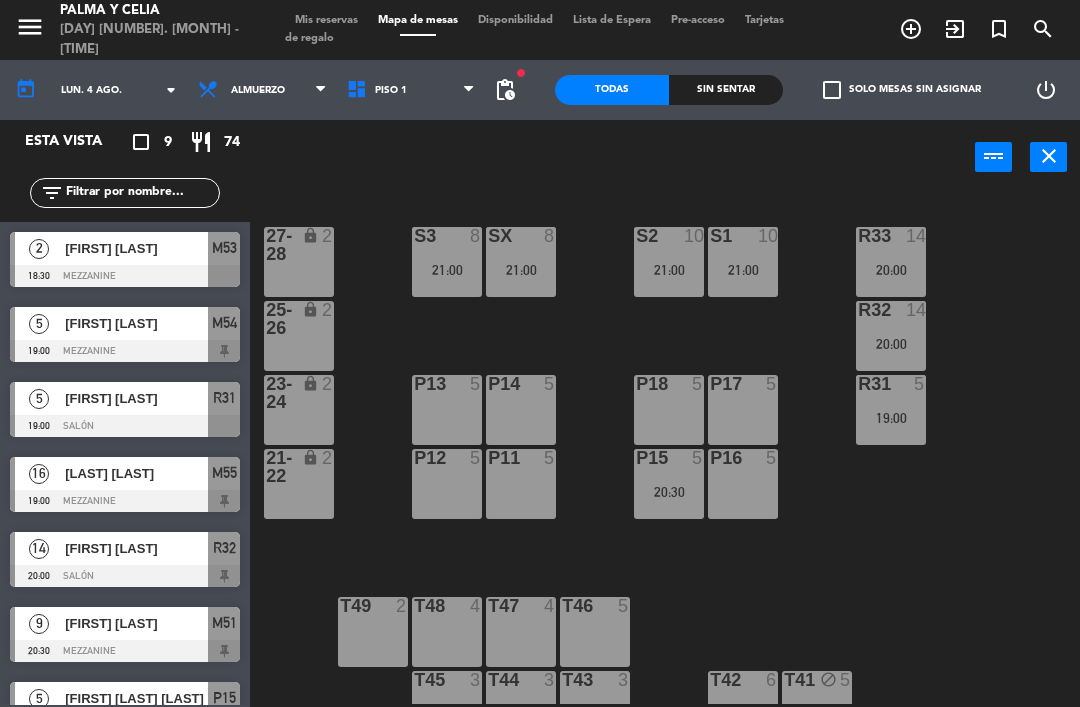 click on "Piso 1" at bounding box center (411, 90) 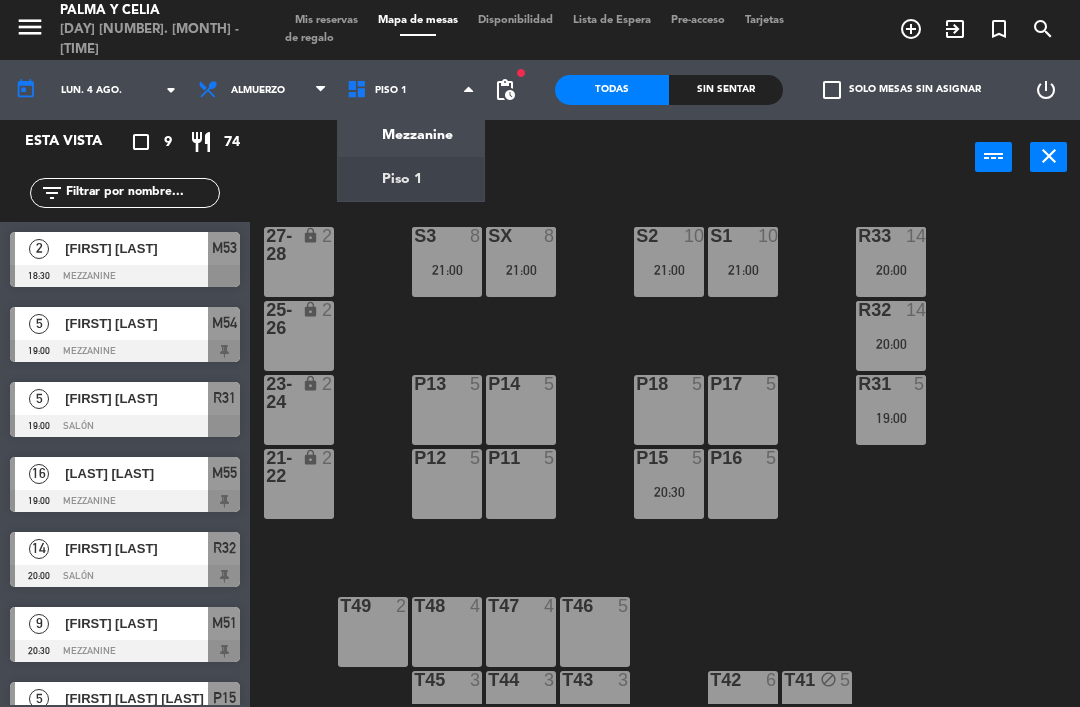 click on "menu  Palma y Celia   [DAY] [NUMBER]. [MONTH] - [TIME]   Mis reservas   Mapa de mesas   Disponibilidad   Lista de Espera   Pre-acceso   Tarjetas de regalo  add_circle_outline exit_to_app turned_in_not search today    lun. [NUMBER] [MONTH]. arrow_drop_down  Almuerzo  Almuerzo  Almuerzo  Mezzanine   Piso 1   Piso 1   Mezzanine   Piso 1  fiber_manual_record pending_actions  Todas  Sin sentar  check_box_outline_blank   Solo mesas sin asignar   power_settings_new   Esta vista   crop_square  9  restaurant  74 filter_list  2   [FIRST] [LAST]   18:30   Mezzanine  M53  5   [FIRST] [LAST]   19:00   Mezzanine  M54  5   [FIRST] [LAST]   19:00   Salón  R31  16   [FIRST] [LAST]   19:00   Mezzanine  M55  14   [FIRST] [LAST]   20:00   Salón  R32  9   [FIRST] [LAST]   20:30   Mezzanine  M51  5   [FIRST] [LAST]   20:30   Salón  P15  10   [FIRST] [LAST]   21:00   Salón  S1  8   [FIRST] [LAST]   21:00   Salón  S3 power_input close R33  14   20:00  S1  10   21:00  S2  10   21:00  S3  8   21:00  SX  8   21:00  27-28 lock  2  R32  14  25-26" 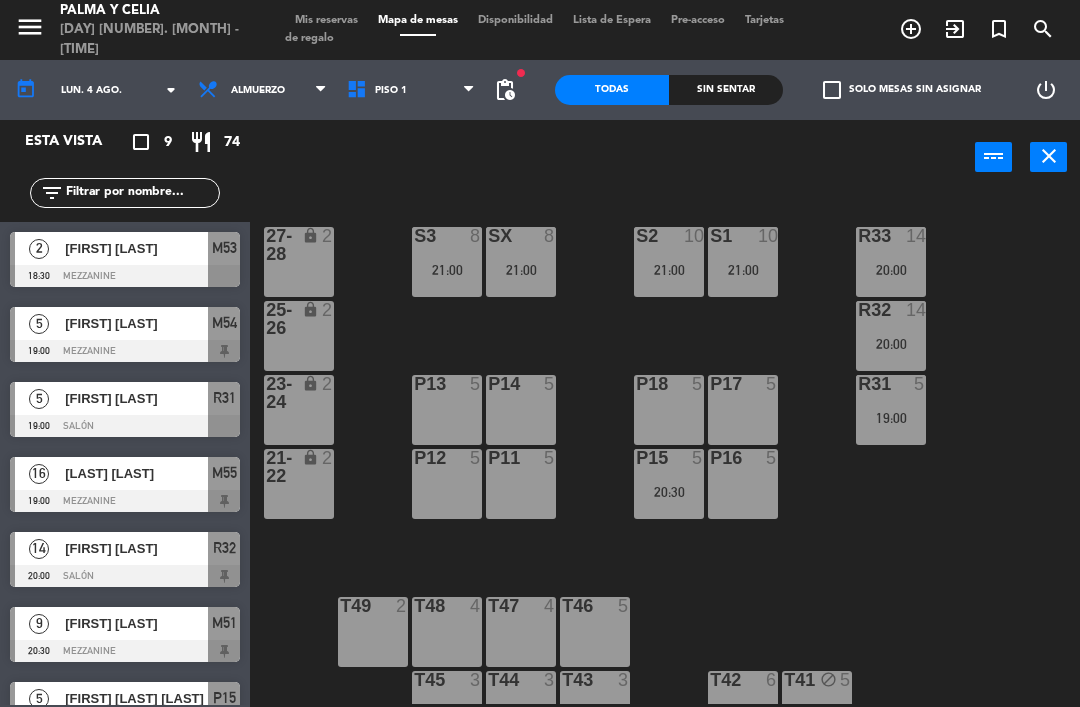 click on "Piso 1" at bounding box center [391, 90] 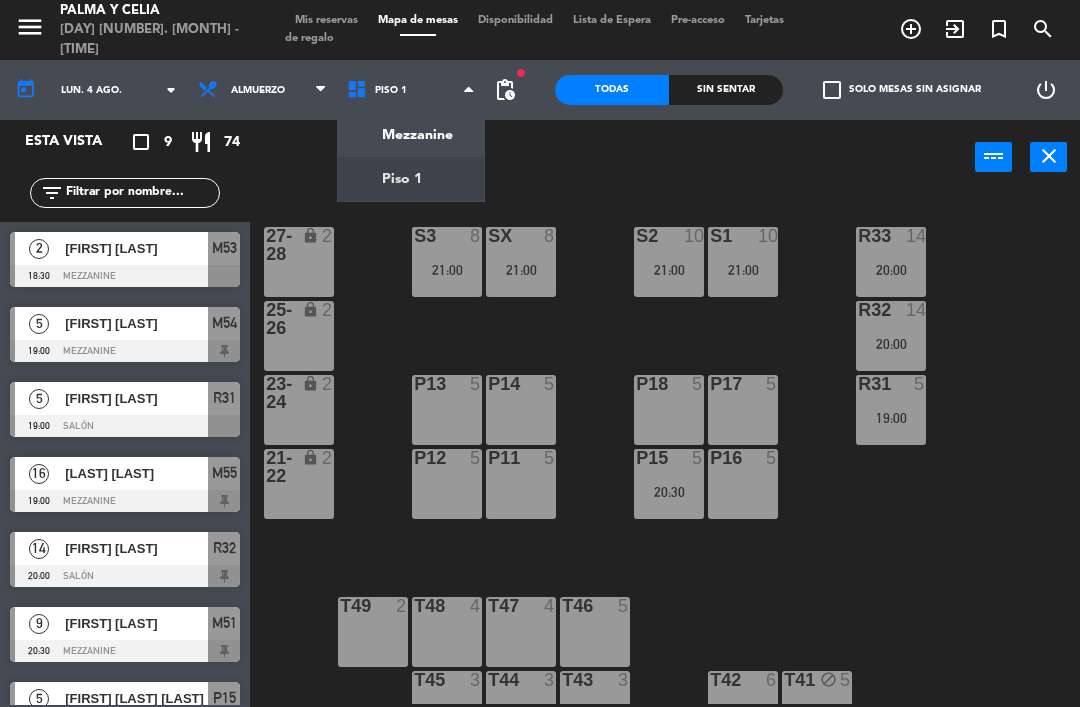 click on "menu  Palma y Celia   [DAY] [NUMBER]. [MONTH] - [TIME]   Mis reservas   Mapa de mesas   Disponibilidad   Lista de Espera   Pre-acceso   Tarjetas de regalo  add_circle_outline exit_to_app turned_in_not search today    lun. [NUMBER] [MONTH]. arrow_drop_down  Almuerzo  Almuerzo  Almuerzo  Mezzanine   Piso 1   Piso 1   Mezzanine   Piso 1  fiber_manual_record pending_actions  Todas  Sin sentar  check_box_outline_blank   Solo mesas sin asignar   power_settings_new   Esta vista   crop_square  9  restaurant  74 filter_list  2   [FIRST] [LAST]   18:30   Mezzanine  M53  5   [FIRST] [LAST]   19:00   Mezzanine  M54  5   [FIRST] [LAST]   19:00   Salón  R31  16   [FIRST] [LAST]   19:00   Mezzanine  M55  14   [FIRST] [LAST]   20:00   Salón  R32  9   [FIRST] [LAST]   20:30   Mezzanine  M51  5   [FIRST] [LAST]   20:30   Salón  P15  10   [FIRST] [LAST]   21:00   Salón  S1  8   [FIRST] [LAST]   21:00   Salón  S3 power_input close R33  14   20:00  S1  10   21:00  S2  10   21:00  S3  8   21:00  SX  8   21:00  27-28 lock  2  R32  14  25-26" 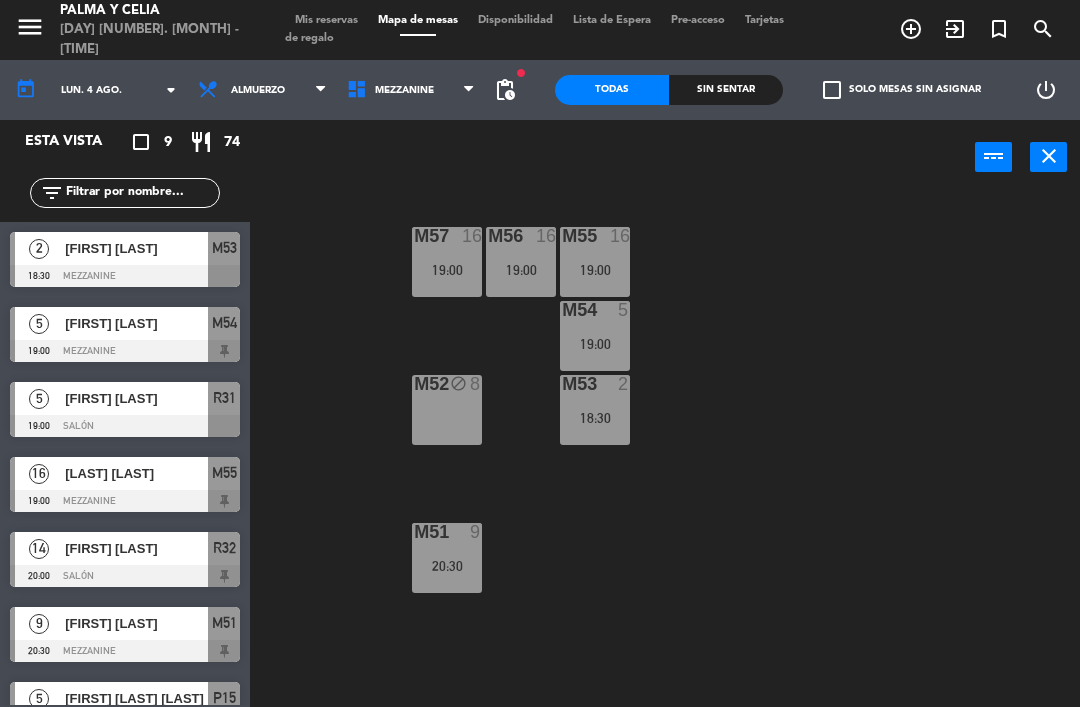 click on "Mezzanine" at bounding box center (411, 90) 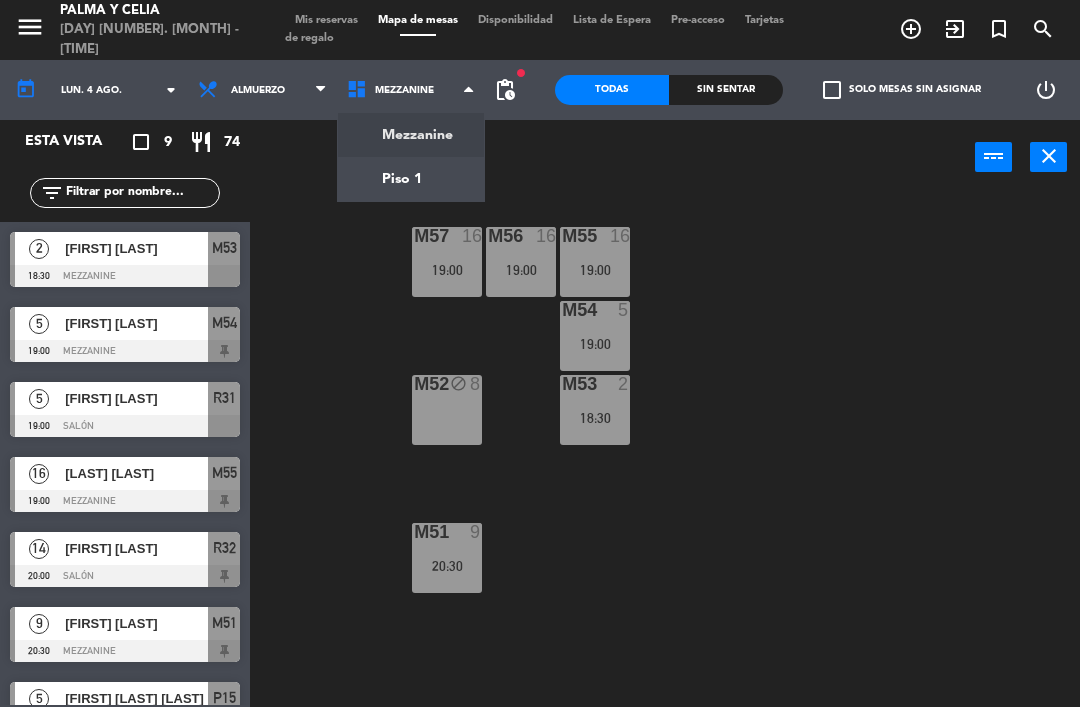 click on "menu  Palma y Celia   [DAY] [NUMBER]. [MONTH] - [TIME]   Mis reservas   Mapa de mesas   Disponibilidad   Lista de Espera   Pre-acceso   Tarjetas de regalo  add_circle_outline exit_to_app turned_in_not search today    lun. [NUMBER] [MONTH]. arrow_drop_down  Almuerzo  Almuerzo  Almuerzo  Mezzanine   Piso 1   Mezzanine   Mezzanine   Piso 1  fiber_manual_record pending_actions  Todas  Sin sentar  check_box_outline_blank   Solo mesas sin asignar   power_settings_new   Esta vista   crop_square  9  restaurant  74 filter_list  2   [FIRST] [LAST]   18:30   Mezzanine  M53  5   [FIRST] [LAST]   19:00   Mezzanine  M54  5   [FIRST] [LAST]   19:00   Salón  R31  16   [FIRST] [LAST]   19:00   Mezzanine  M55  14   [FIRST] [LAST]   20:00   Salón  R32  9   [FIRST] [LAST]   20:30   Mezzanine  M51  5   [FIRST] [LAST]   20:30   Salón  P15  10   [FIRST] [LAST]   21:00   Salón  S1  8   [FIRST] [LAST]   21:00   Salón  S3 power_input close M57  16   19:00  M56  16   19:00  M55  16   19:00  M54  5   19:00  M52 block  8  M53  2   18:30  M51  9" 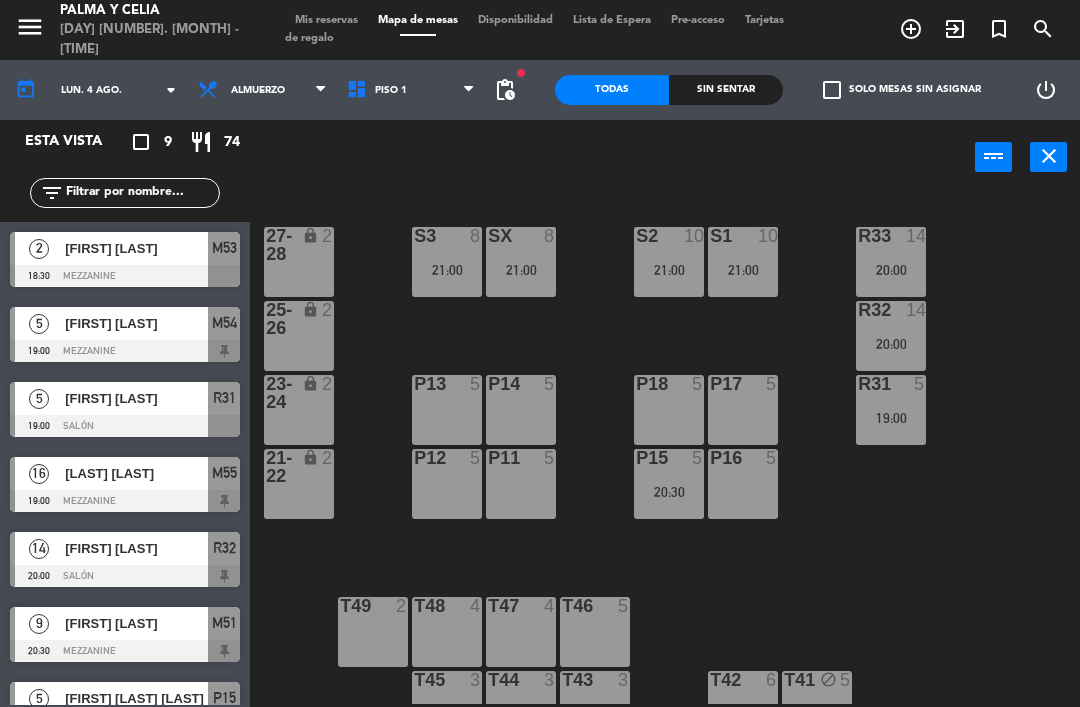 click on "Piso 1" at bounding box center [391, 90] 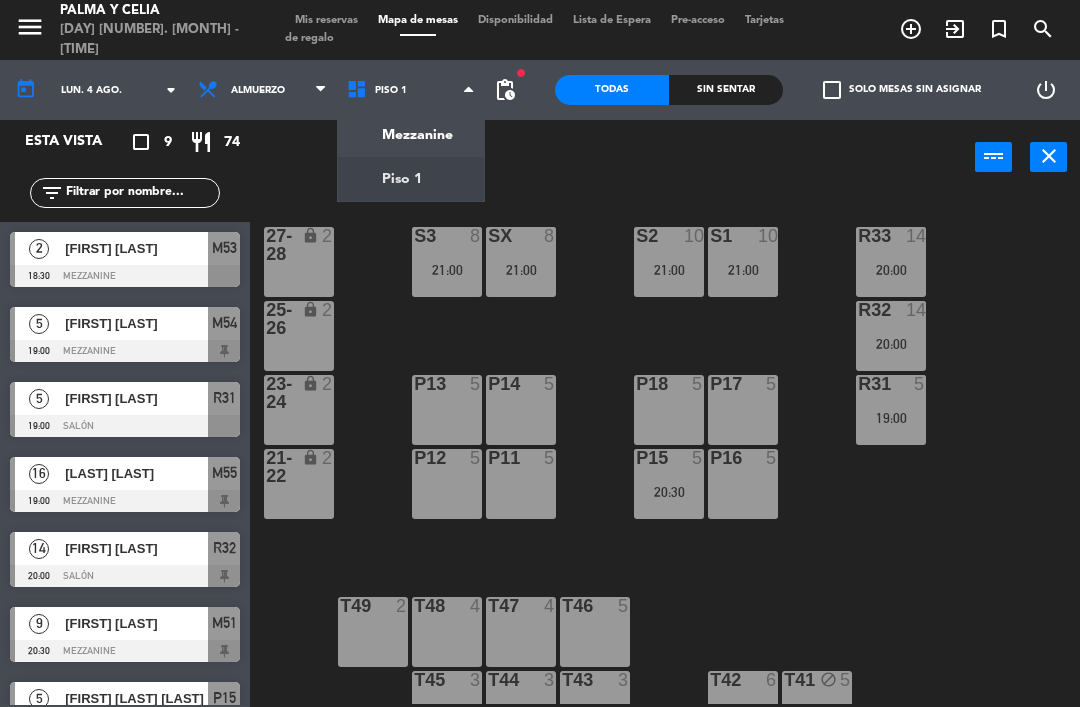 click on "menu  Palma y Celia   [DAY] [NUMBER]. [MONTH] - [TIME]   Mis reservas   Mapa de mesas   Disponibilidad   Lista de Espera   Pre-acceso   Tarjetas de regalo  add_circle_outline exit_to_app turned_in_not search today    lun. [NUMBER] [MONTH]. arrow_drop_down  Almuerzo  Almuerzo  Almuerzo  Mezzanine   Piso 1   Piso 1   Mezzanine   Piso 1  fiber_manual_record pending_actions  Todas  Sin sentar  check_box_outline_blank   Solo mesas sin asignar   power_settings_new   Esta vista   crop_square  9  restaurant  74 filter_list  2   [FIRST] [LAST]   18:30   Mezzanine  M53  5   [FIRST] [LAST]   19:00   Mezzanine  M54  5   [FIRST] [LAST]   19:00   Salón  R31  16   [FIRST] [LAST]   19:00   Mezzanine  M55  14   [FIRST] [LAST]   20:00   Salón  R32  9   [FIRST] [LAST]   20:30   Mezzanine  M51  5   [FIRST] [LAST]   20:30   Salón  P15  10   [FIRST] [LAST]   21:00   Salón  S1  8   [FIRST] [LAST]   21:00   Salón  S3 power_input close R33  14   20:00  S1  10   21:00  S2  10   21:00  S3  8   21:00  SX  8   21:00  27-28 lock  2  R32  14  25-26" 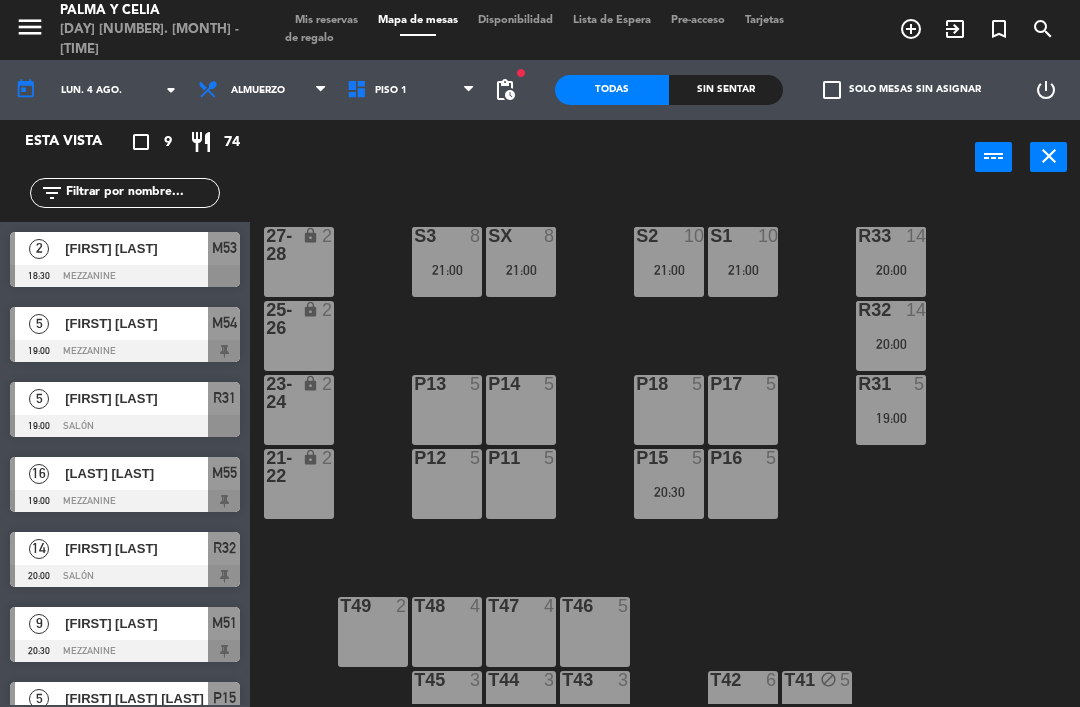 click on "power_input close" at bounding box center [612, 158] 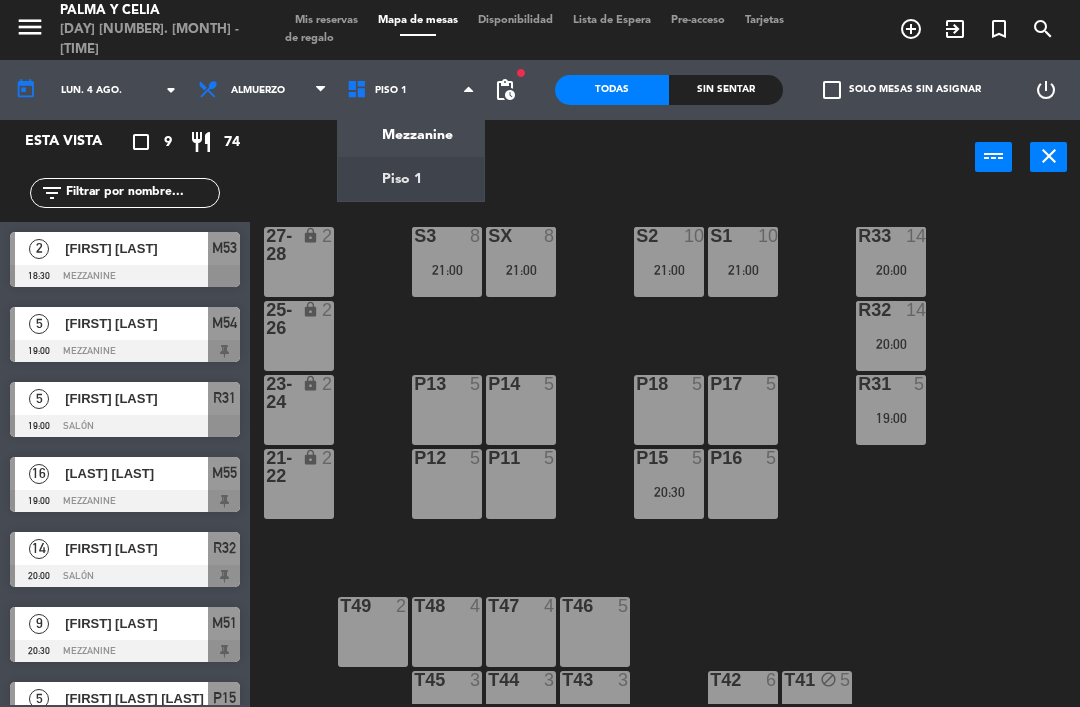 click on "menu  Palma y Celia   lunes 4. agosto - 13:21   Mis reservas   Mapa de mesas   Disponibilidad   Lista de Espera   Pre-acceso   Tarjetas de regalo  add_circle_outline exit_to_app turned_in_not search today    lun. 4 ago. arrow_drop_down  Almuerzo  Almuerzo  Almuerzo  Mezzanine   Piso 1   Piso 1   Mezzanine   Piso 1  fiber_manual_record pending_actions  Todas  Sin sentar  check_box_outline_blank   Solo mesas sin asignar   power_settings_new   Esta vista   crop_square  9  restaurant  74 filter_list  2   [FIRST] [LAST]   18:30   Mezzanine  M53  5   [FIRST] [LAST]   19:00   Mezzanine  M54  5   [FIRST] [LAST]   19:00   Salón  R31  16   [FIRST] [LAST]   19:00   Mezzanine  M55  14   [FIRST] [LAST]   20:00   Salón  R32  9   [FIRST] [LAST]   20:30   Mezzanine  M51  5   [FIRST] [LAST]   20:30   Salón  P15  10   [FIRST] [LAST]   21:00   Salón  S1  8   [FIRST] [LAST]   21:00   Salón  S3 power_input close R33  14   20:00  S1  10   21:00  S2  10   21:00  S3  8   21:00  SX  8   21:00  27-28 lock  2  R32  14  25-26" 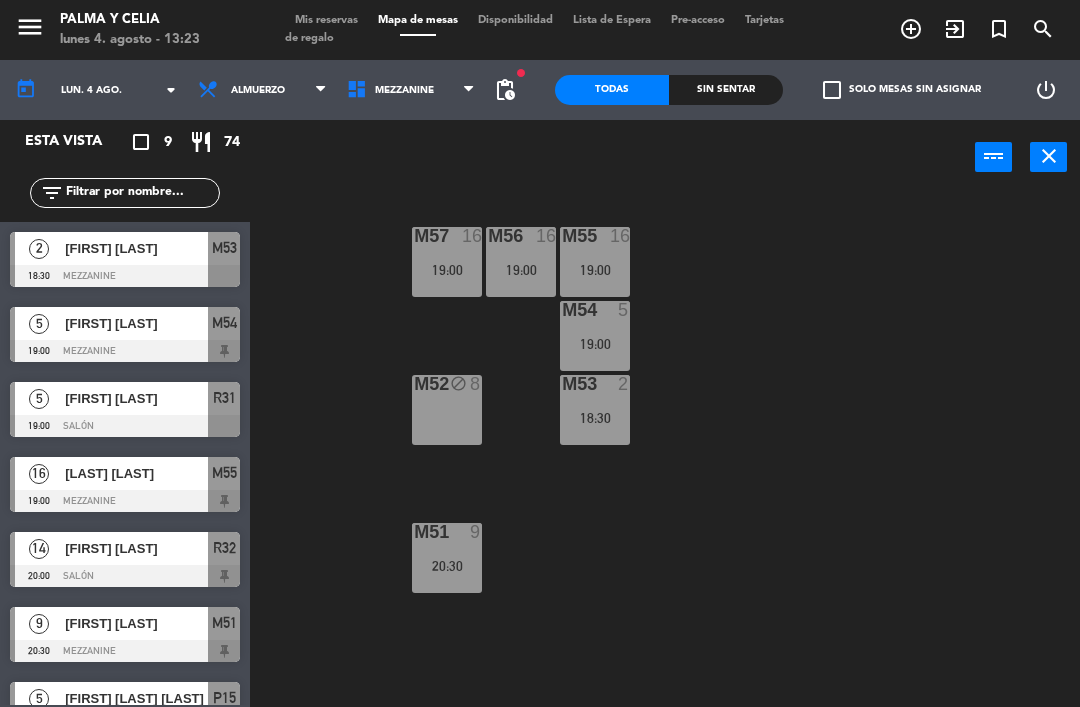 click on "M56  16   19:00" at bounding box center [521, 262] 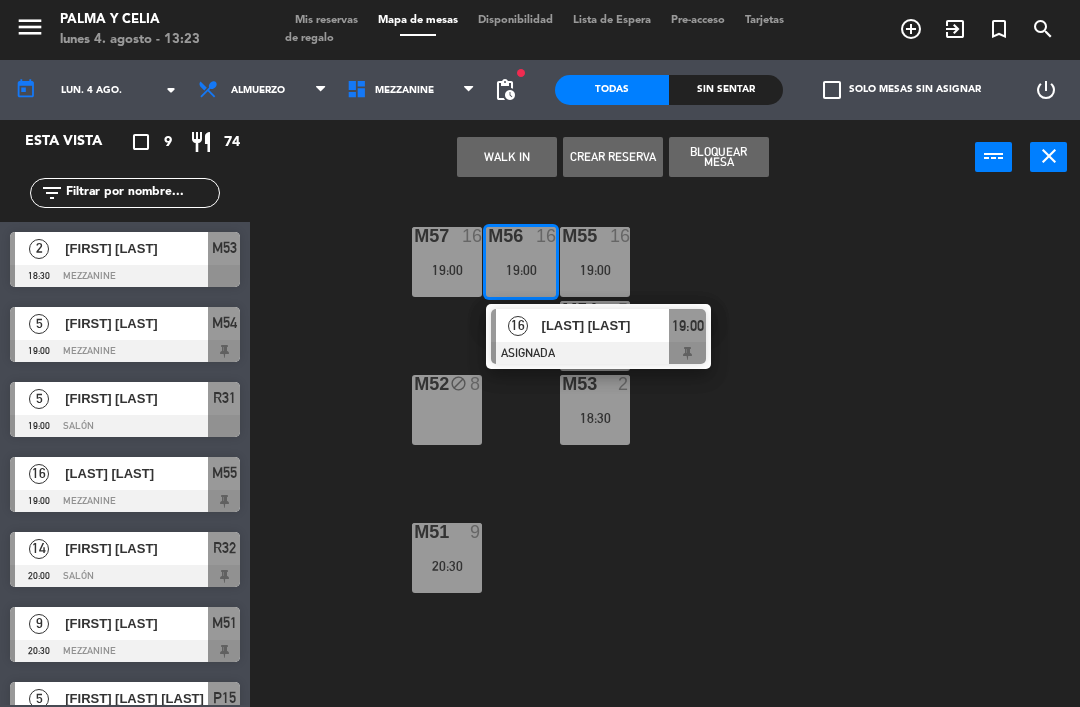 click on "M57  16   19:00  M56  16   19:00   16   [LAST] [LAST]  ASIGNADA  19:00 M55  16   19:00  M54  5   19:00  M52 block  8  M53  2   18:30  M51  9   20:30" 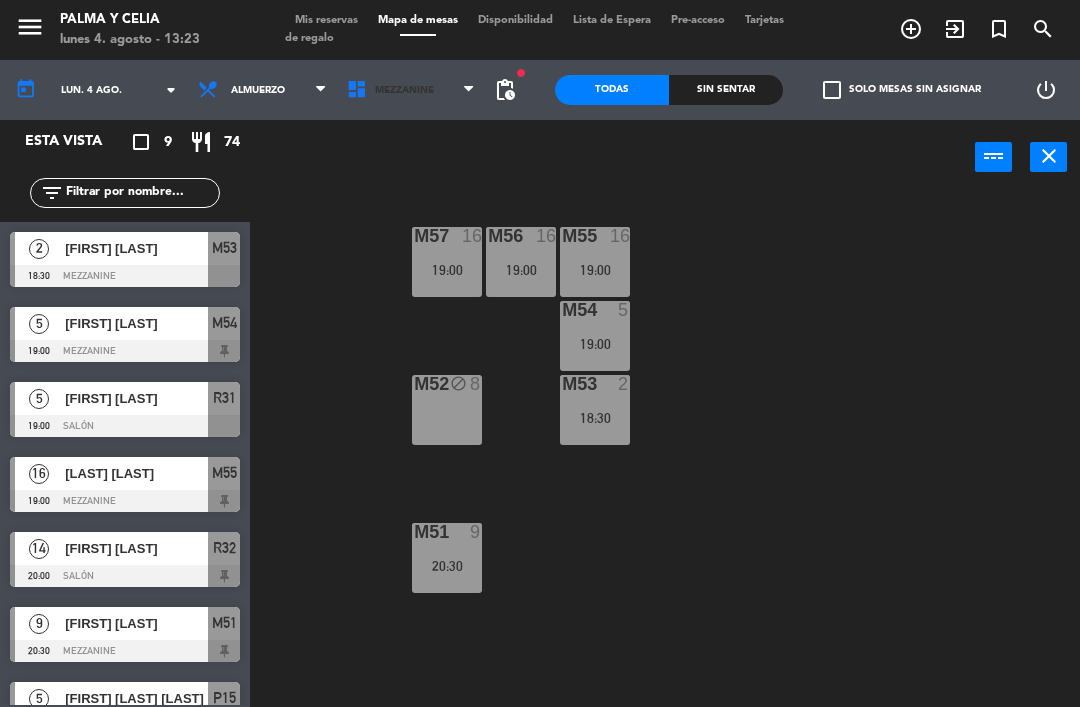click on "Mezzanine" at bounding box center [404, 90] 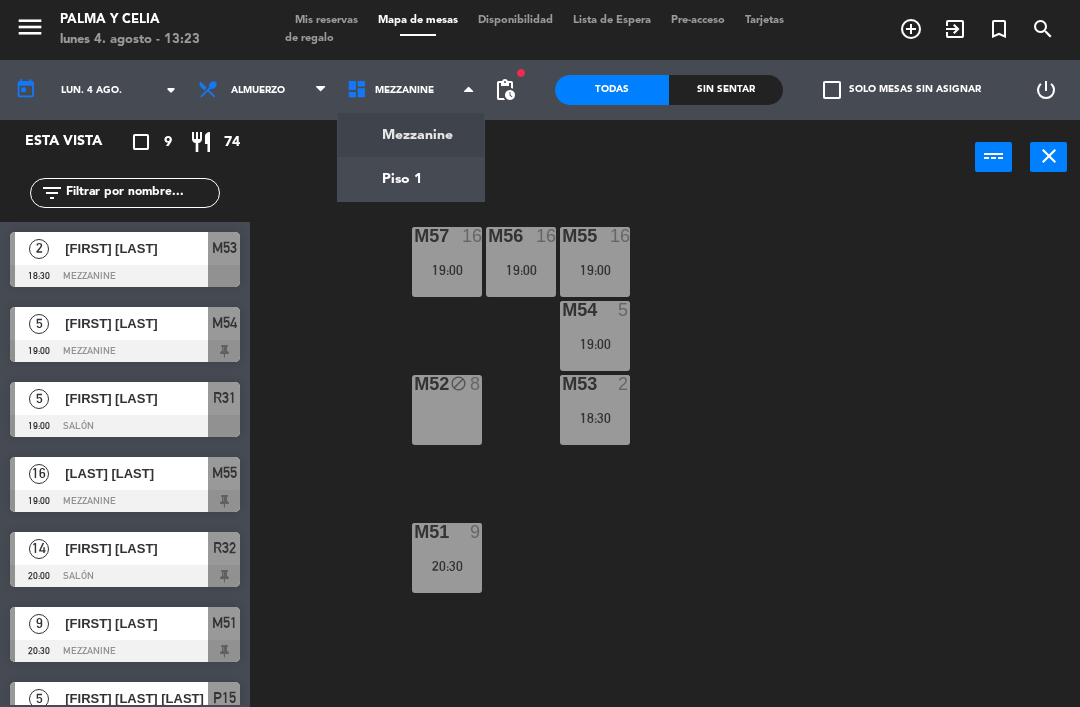 click on "menu  Palma y Celia   [DAY] [NUMBER]. [MONTH] - [TIME]   Mis reservas   Mapa de mesas   Disponibilidad   Lista de Espera   Pre-acceso   Tarjetas de regalo  add_circle_outline exit_to_app turned_in_not search today    lun. [NUMBER] [MONTH]. arrow_drop_down  Almuerzo  Almuerzo  Almuerzo  Mezzanine   Piso 1   Mezzanine   Mezzanine   Piso 1  fiber_manual_record pending_actions  Todas  Sin sentar  check_box_outline_blank   Solo mesas sin asignar   power_settings_new   Esta vista   crop_square  9  restaurant  74 filter_list  2   [FIRST] [LAST]   18:30   Mezzanine  M53  5   [FIRST] [LAST]   19:00   Mezzanine  M54  5   [FIRST] [LAST]   19:00   Salón  R31  16   [FIRST] [LAST]   19:00   Mezzanine  M55  14   [FIRST] [LAST]   20:00   Salón  R32  9   [FIRST] [LAST]   20:30   Mezzanine  M51  5   [FIRST] [LAST]   20:30   Salón  P15  10   [FIRST] [LAST]   21:00   Salón  S1  8   [FIRST] [LAST]   21:00   Salón  S3 power_input close M57  16   19:00  M56  16   19:00  M55  16   19:00  M54  5   19:00  M52 block  8  M53  2   18:30  M51  9" 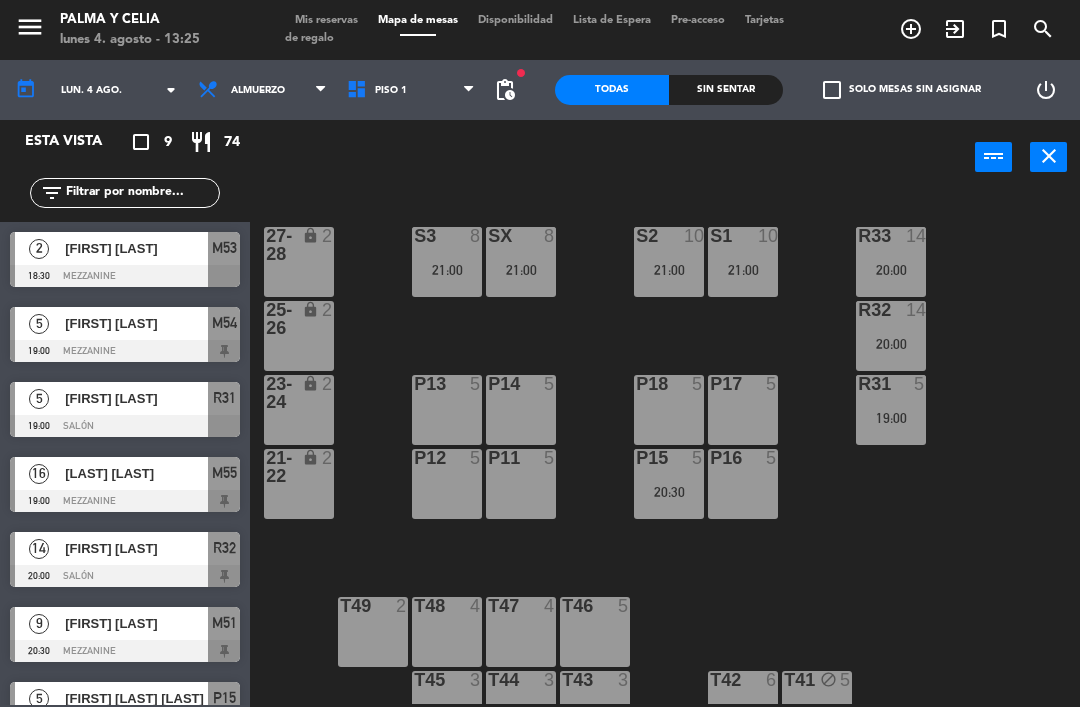 click on "Piso 1" at bounding box center [411, 90] 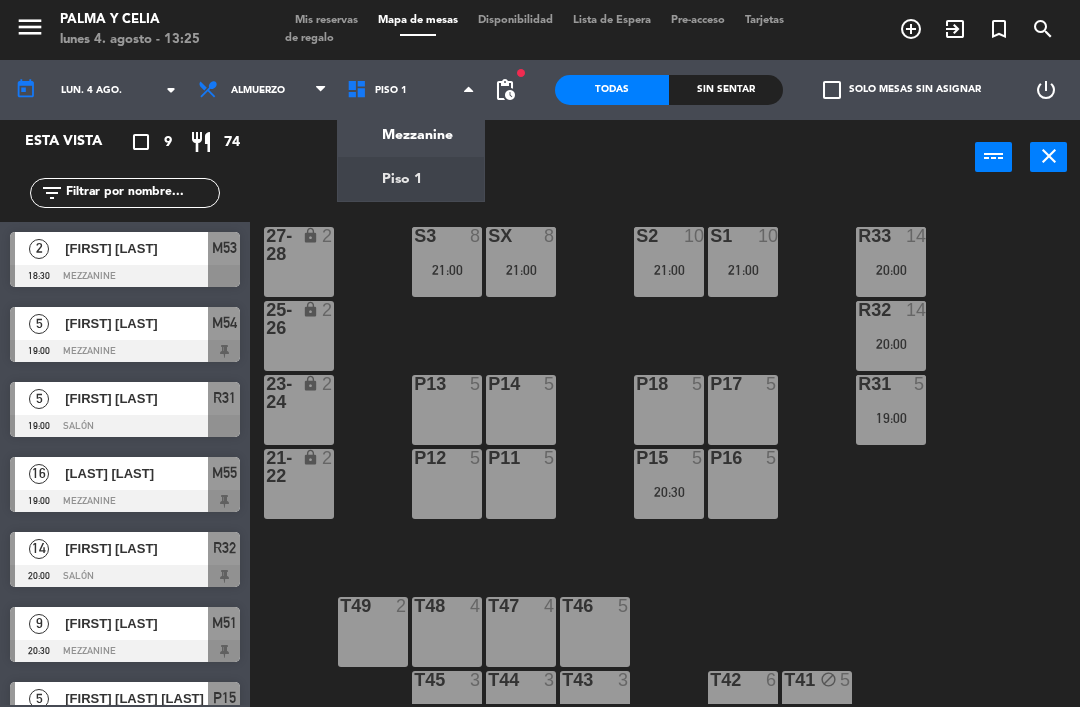 click on "menu  Palma y Celia   [DAY] [NUMBER]. [MONTH] - [TIME]   Mis reservas   Mapa de mesas   Disponibilidad   Lista de Espera   Pre-acceso   Tarjetas de regalo  add_circle_outline exit_to_app turned_in_not search today    lun. [NUMBER] [MONTH]. arrow_drop_down  Almuerzo  Almuerzo  Almuerzo  Mezzanine   Piso 1   Piso 1   Mezzanine   Piso 1  fiber_manual_record pending_actions  Todas  Sin sentar  check_box_outline_blank   Solo mesas sin asignar   power_settings_new   Esta vista   crop_square  9  restaurant  74 filter_list  2   [FIRST] [LAST]   18:30   Mezzanine  M53  5   [FIRST] [LAST]   19:00   Mezzanine  M54  5   [FIRST] [LAST]   19:00   Salón  R31  16   [FIRST] [LAST]   19:00   Mezzanine  M55  14   [FIRST] [LAST]   20:00   Salón  R32  9   [FIRST] [LAST]   20:30   Mezzanine  M51  5   [FIRST] [LAST]   20:30   Salón  P15  10   [FIRST] [LAST]   21:00   Salón  S1  8   [FIRST] [LAST]   21:00   Salón  S3 power_input close R33  14   20:00  S1  10   21:00  S2  10   21:00  S3  8   21:00  SX  8   21:00  27-28 lock  2  R32  14  25-26" 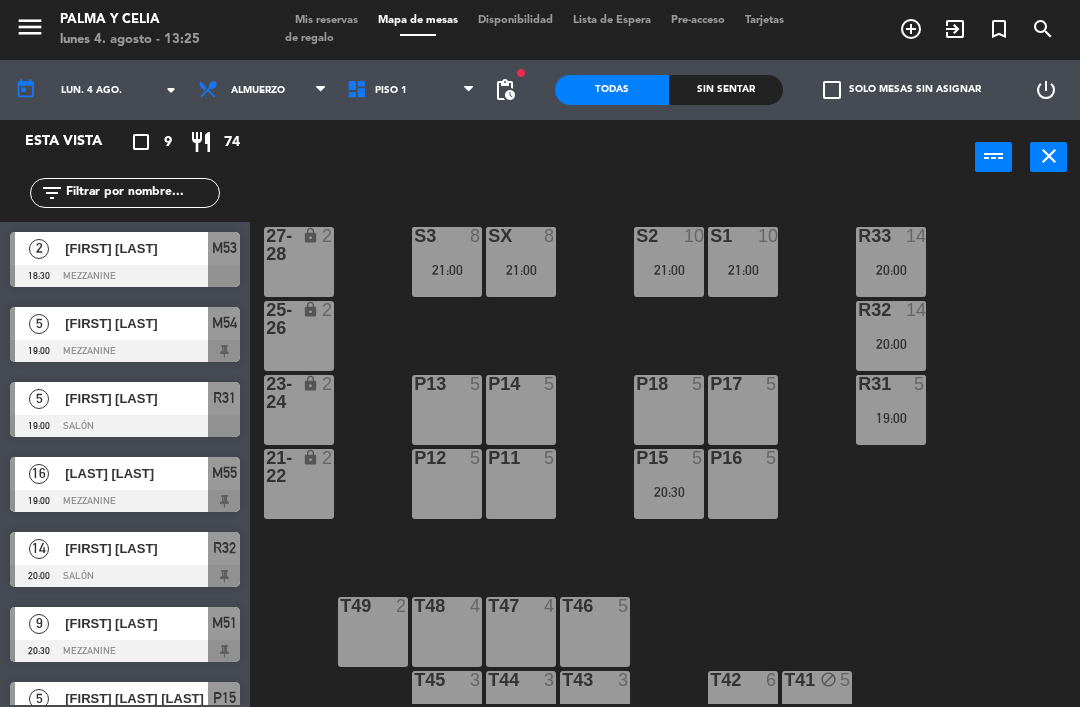 click on "lun. 4 ago." 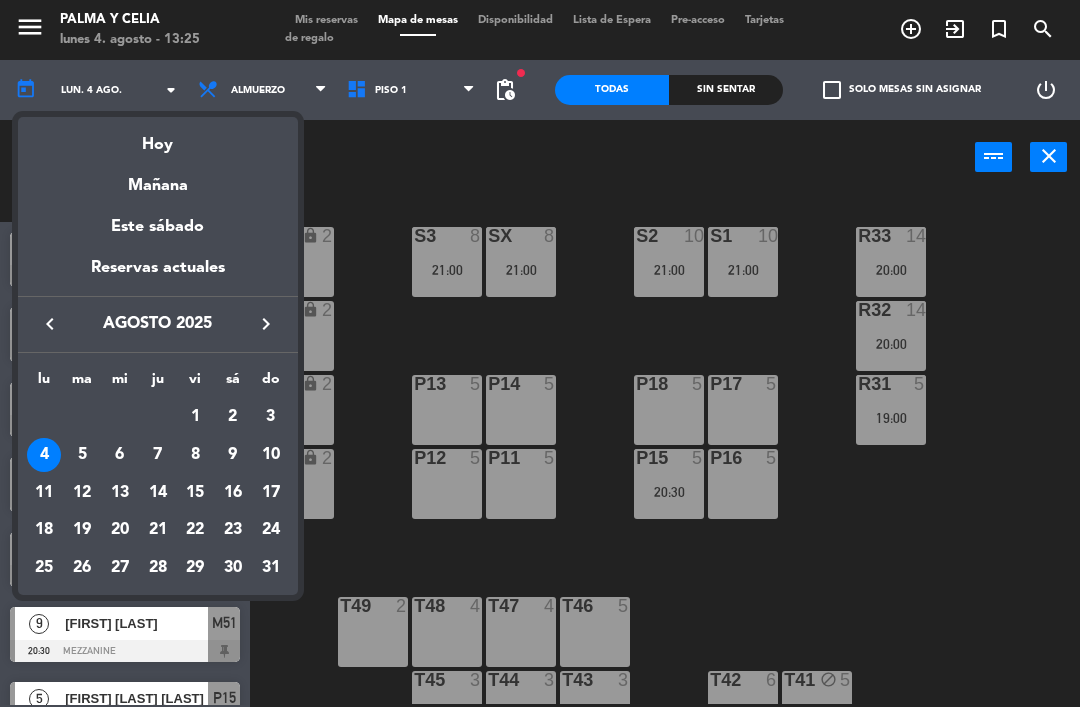 click on "24" at bounding box center (271, 530) 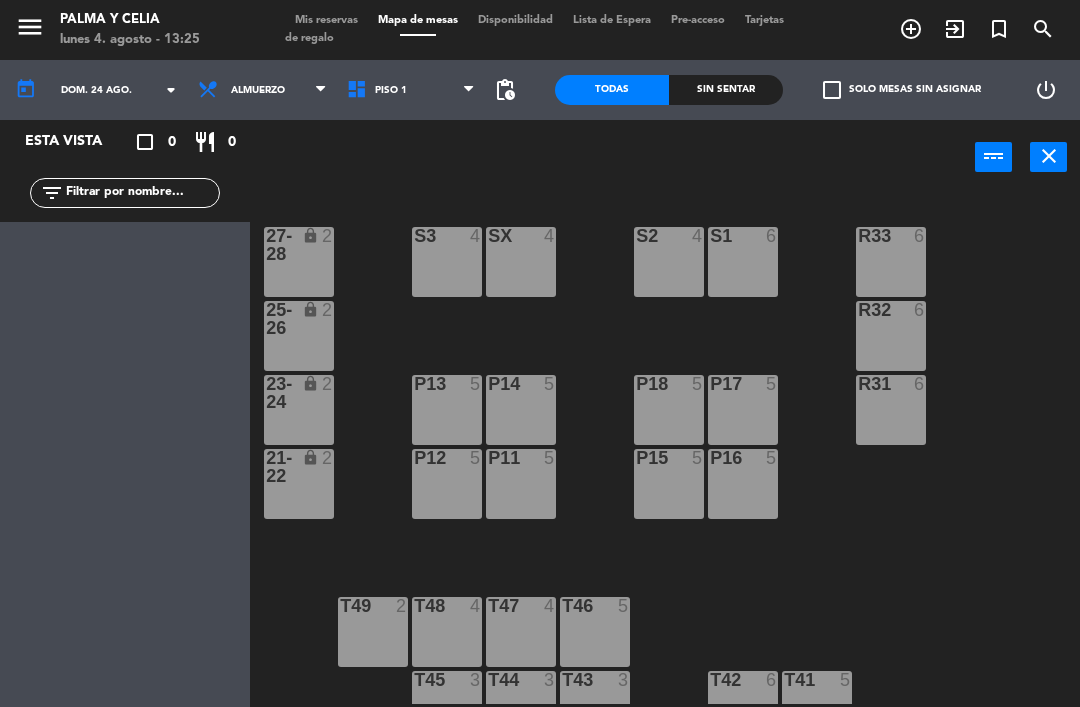 click on "Mezzanine   Piso 1   Piso 1   Mezzanine   Piso 1" 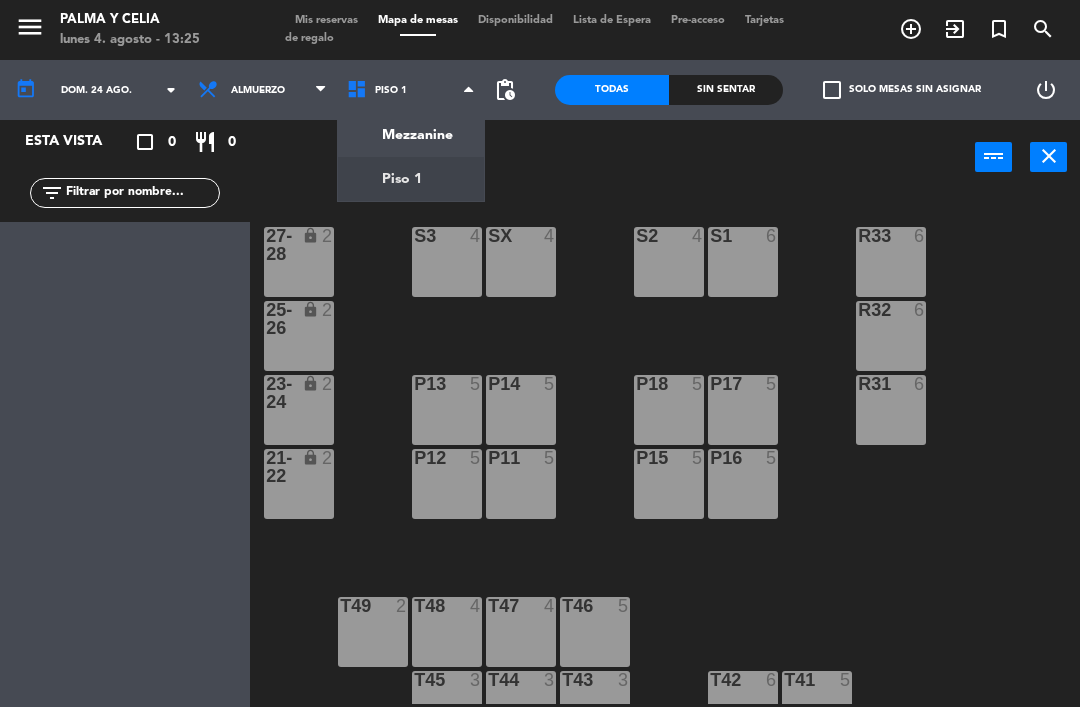 click on "menu  Palma y Celia   [DAY] [NUMBER]. [MONTH] - [TIME]   Mis reservas   Mapa de mesas   Disponibilidad   Lista de Espera   Pre-acceso   Tarjetas de regalo  add_circle_outline exit_to_app turned_in_not search today    dom. [NUMBER] [MONTH]. arrow_drop_down  Almuerzo  Almuerzo  Almuerzo  Mezzanine   Piso 1   Piso 1   Mezzanine   Piso 1  pending_actions  Todas  Sin sentar  check_box_outline_blank   Solo mesas sin asignar   power_settings_new   Esta vista   crop_square  0  restaurant  0 filter_list power_input close R33  6  S1  6  S2  4  S3  4  SX  4  27-28 lock  2  R32  6  25-26 lock  2  P13  5  P14  5  P18  5  P17  5  R31  6  23-24 lock  2  P12  5  P11  5  P15  5  P16  5  21-22 lock  2  T48  4  T47  4  T46  5  T49  2  T45  3  T44  3  T43  3  T42  6  T41  5" 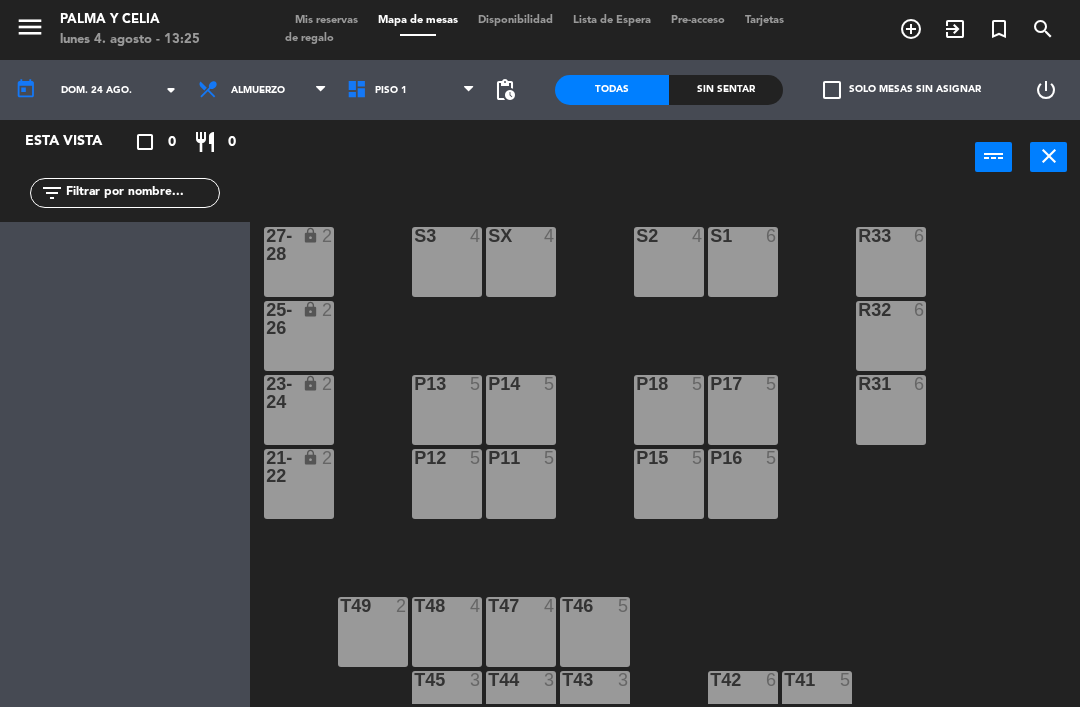 click on "Piso 1" at bounding box center [411, 90] 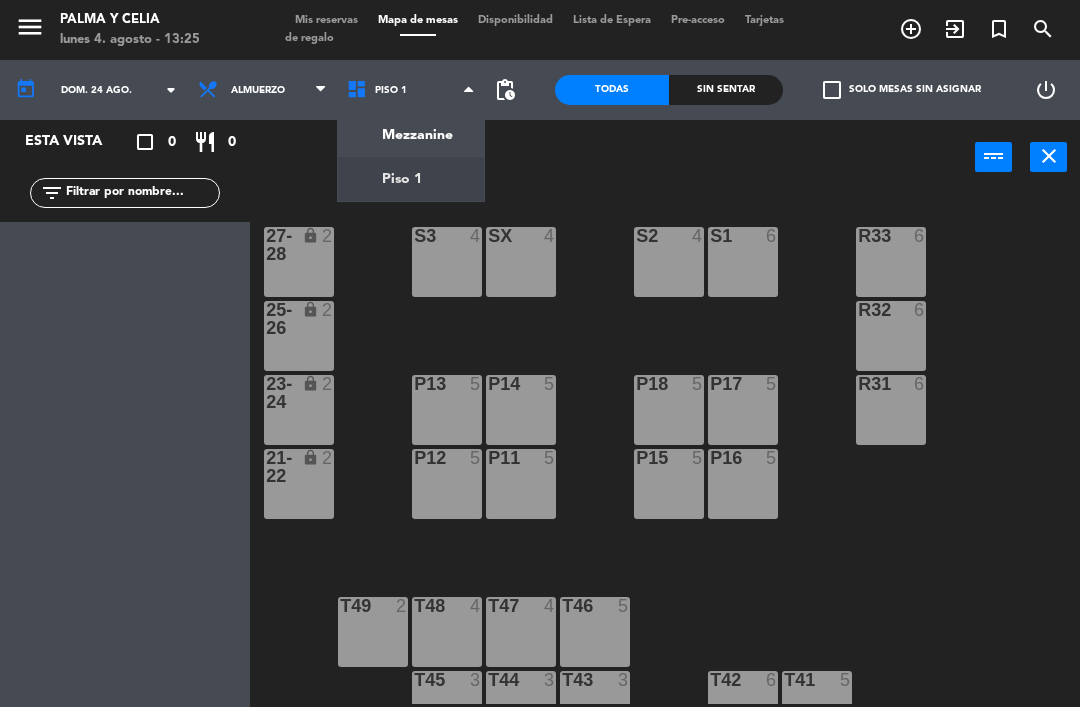 click on "menu  Palma y Celia   [DAY] [NUMBER]. [MONTH] - [TIME]   Mis reservas   Mapa de mesas   Disponibilidad   Lista de Espera   Pre-acceso   Tarjetas de regalo  add_circle_outline exit_to_app turned_in_not search today    dom. [NUMBER] [MONTH]. arrow_drop_down  Almuerzo  Almuerzo  Almuerzo  Mezzanine   Piso 1   Piso 1   Mezzanine   Piso 1  pending_actions  Todas  Sin sentar  check_box_outline_blank   Solo mesas sin asignar   power_settings_new   Esta vista   crop_square  0  restaurant  0 filter_list power_input close R33  6  S1  6  S2  4  S3  4  SX  4  27-28 lock  2  R32  6  25-26 lock  2  P13  5  P14  5  P18  5  P17  5  R31  6  23-24 lock  2  P12  5  P11  5  P15  5  P16  5  21-22 lock  2  T48  4  T47  4  T46  5  T49  2  T45  3  T44  3  T43  3  T42  6  T41  5" 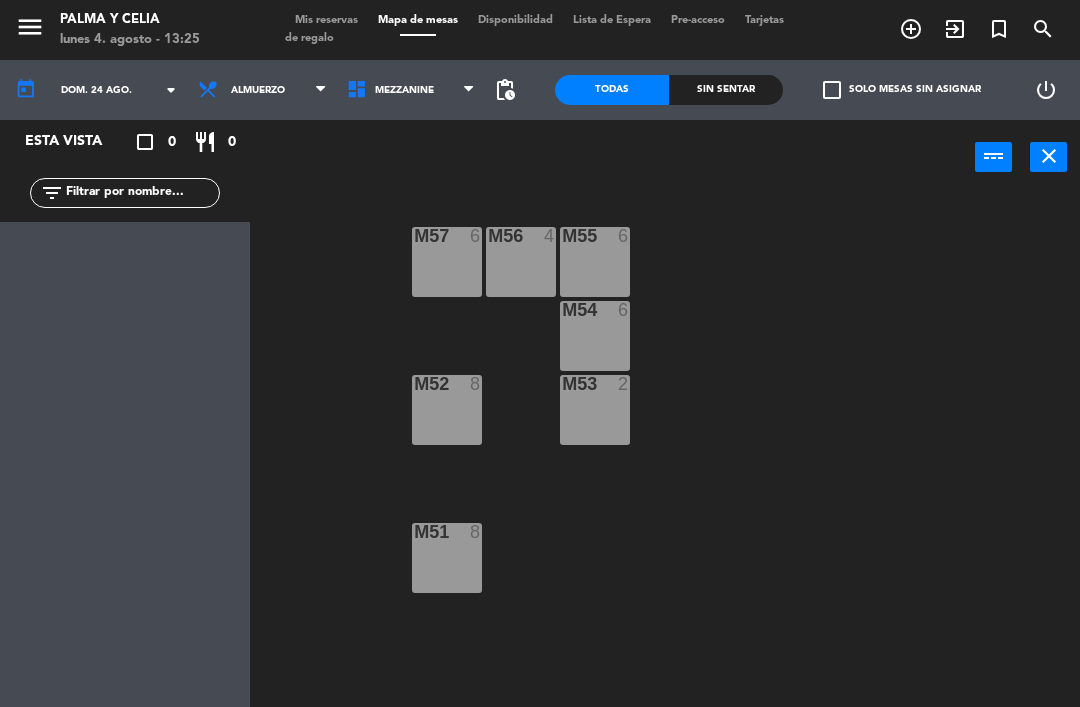 click on "M51  8" at bounding box center (447, 558) 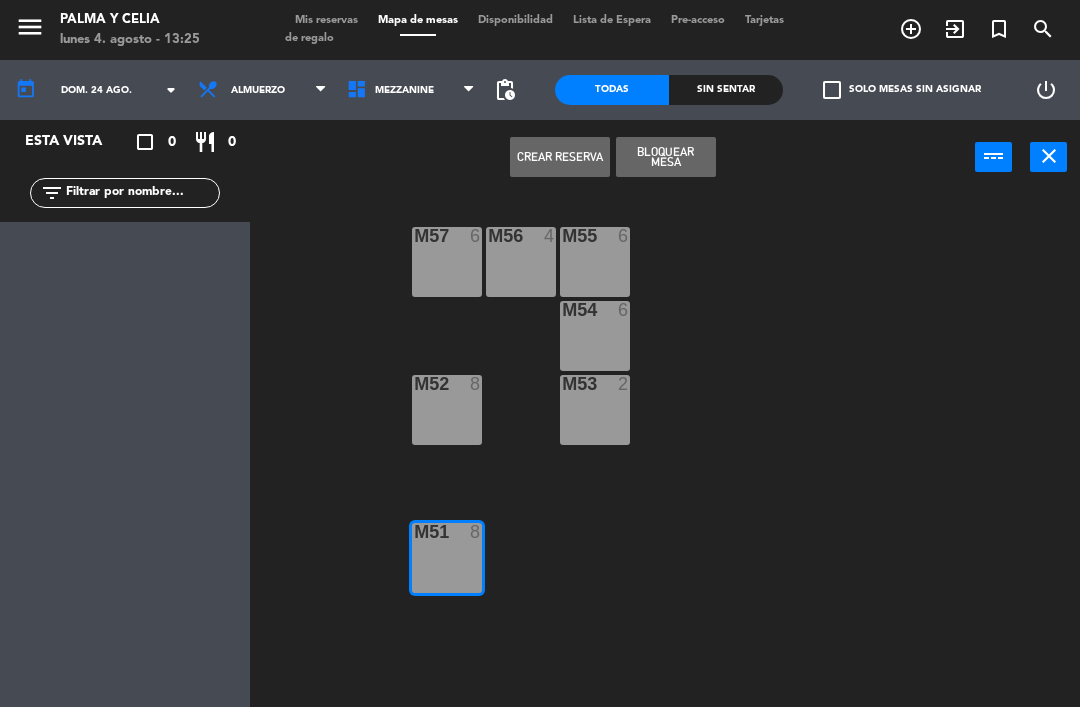 click on "Bloquear Mesa" at bounding box center (666, 157) 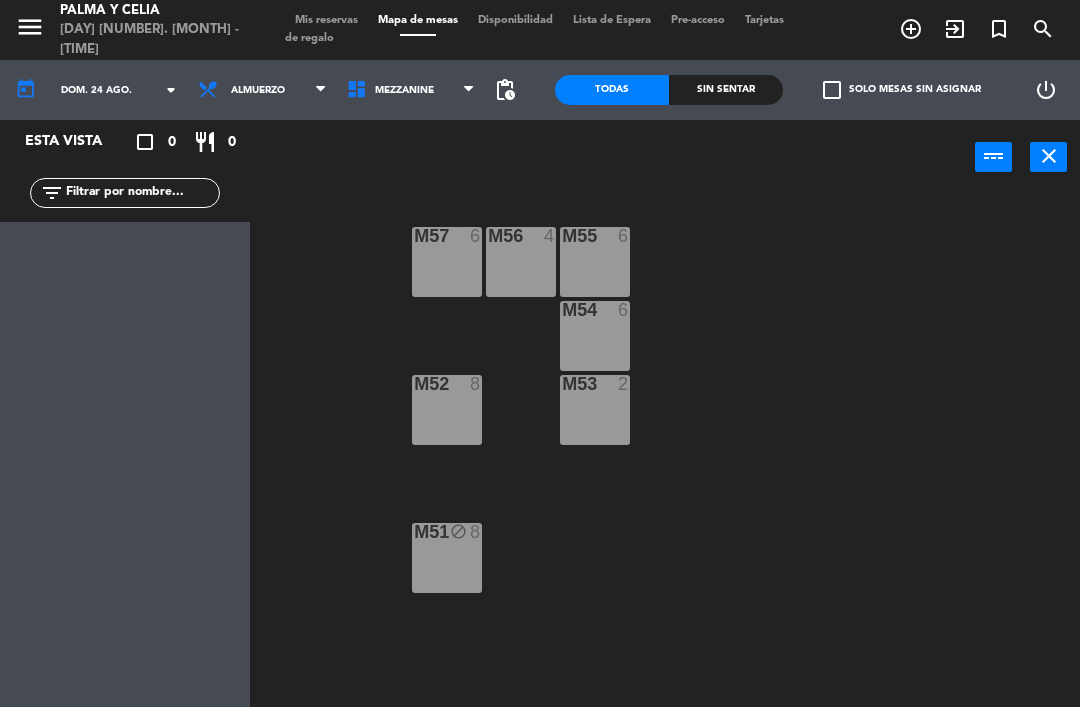 click on "dom. 24 ago." 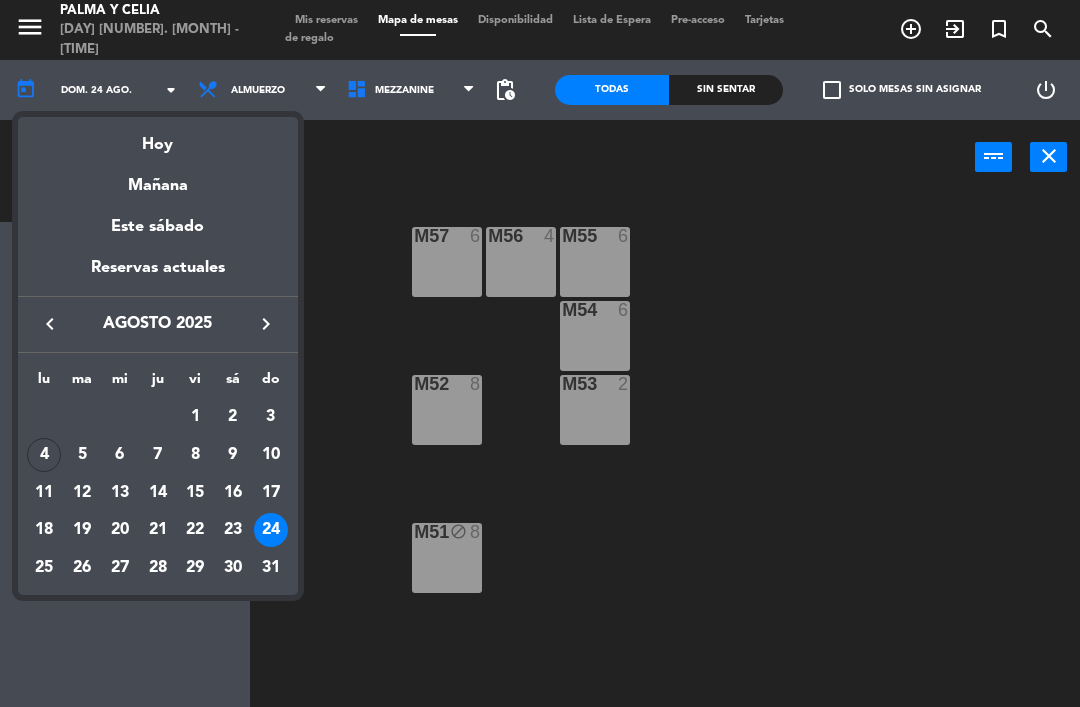 click on "23" at bounding box center (233, 530) 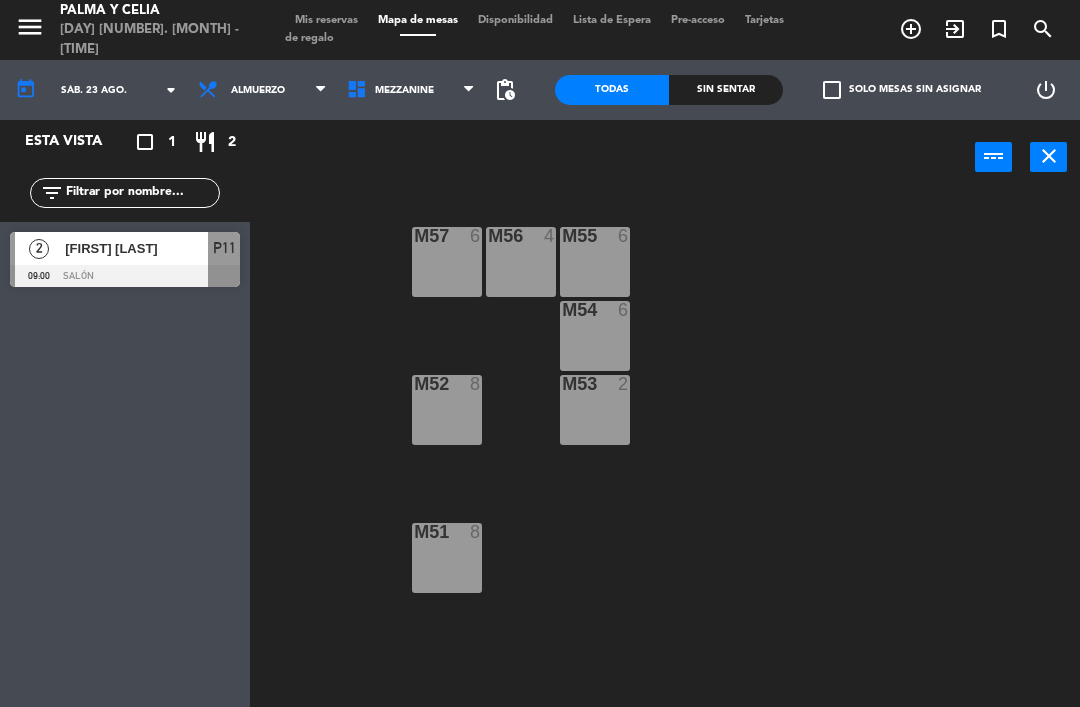 click on "M51  8" at bounding box center [447, 558] 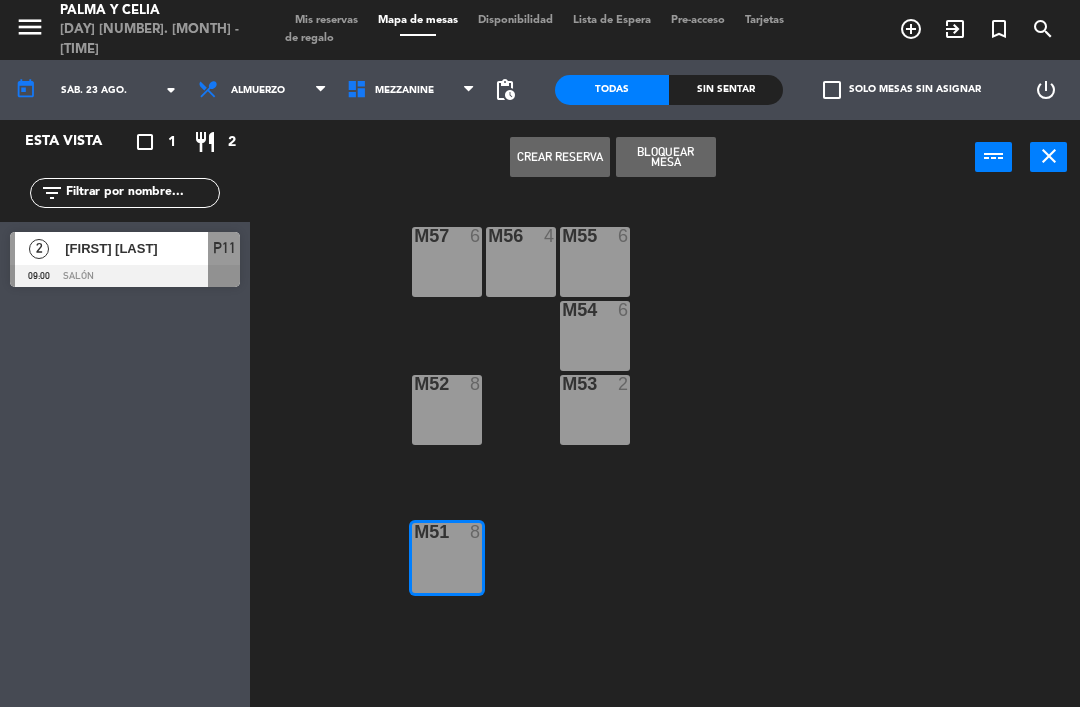 click on "Bloquear Mesa" at bounding box center (666, 157) 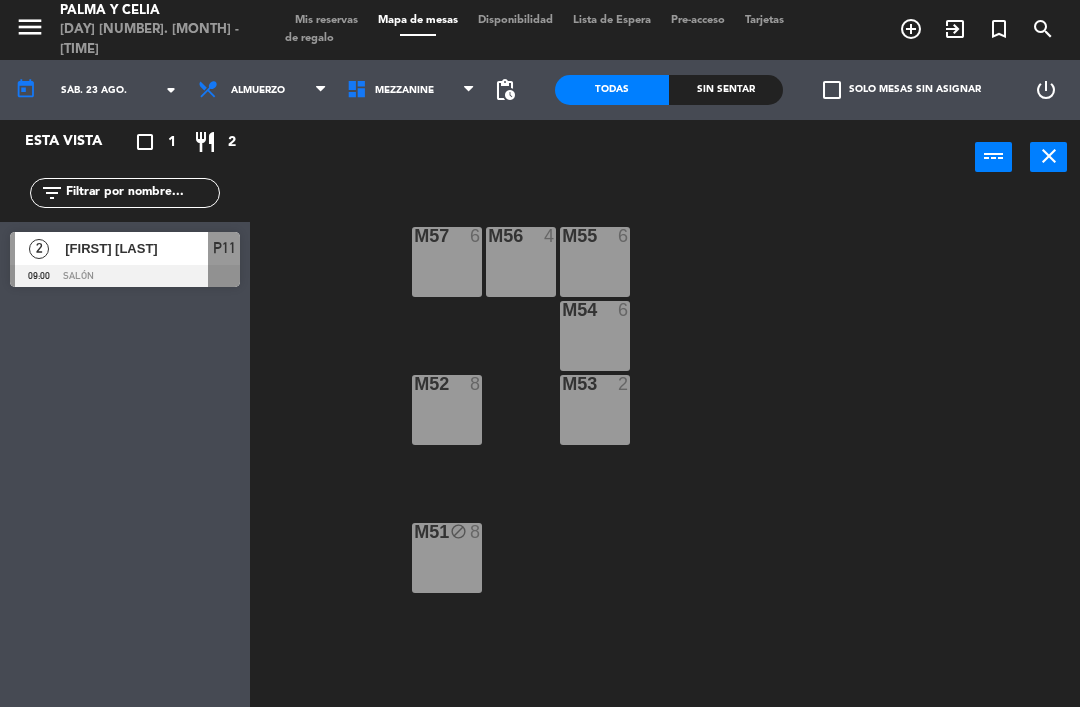 click on "M57  6  M56  4  M55  6  M54  6  M52  8  M53  2  M51 block  8" 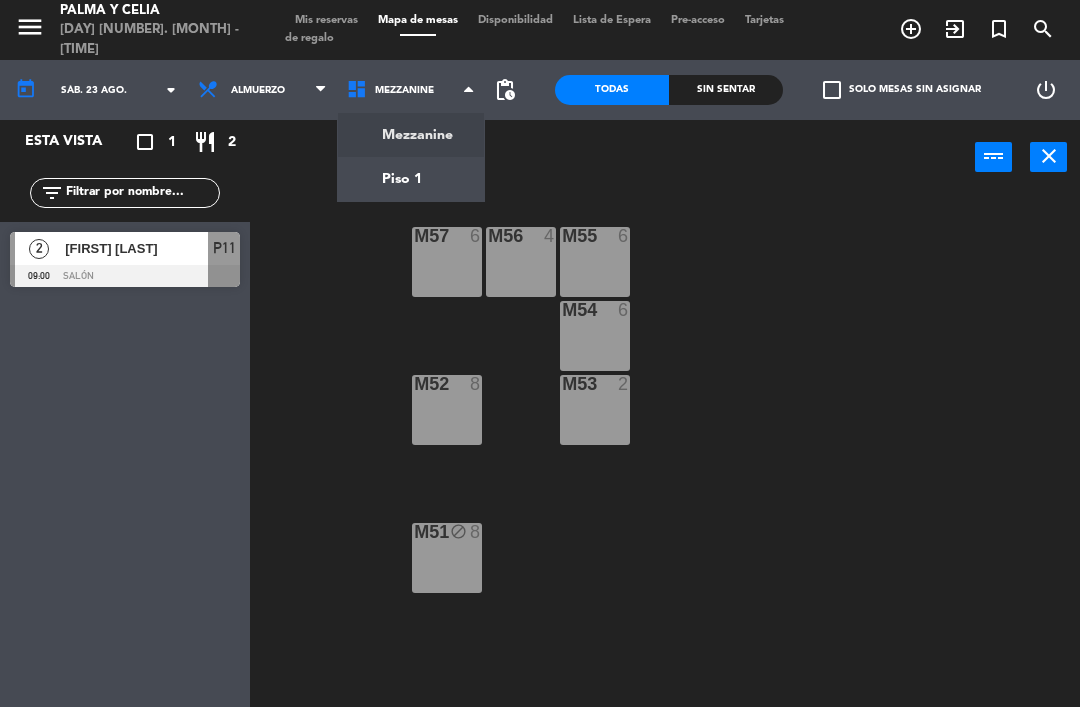 click on "menu  Palma y Celia   [DAY] [NUMBER]. [MONTH] - [TIME]   Mis reservas   Mapa de mesas   Disponibilidad   Lista de Espera   Pre-acceso   Tarjetas de regalo  add_circle_outline exit_to_app turned_in_not search today    sáb. [NUMBER] [MONTH]. arrow_drop_down  Almuerzo  Almuerzo  Almuerzo  Mezzanine   Piso 1   Mezzanine   Mezzanine   Piso 1  pending_actions  Todas  Sin sentar  check_box_outline_blank   Solo mesas sin asignar   power_settings_new   Esta vista   crop_square  1  restaurant  2 filter_list  2   [FIRST] [LAST]    09:00   Salón  P11 power_input close M57  6  M56  4  M55  6  M54  6  M52  8  M53  2  M51 block  8" 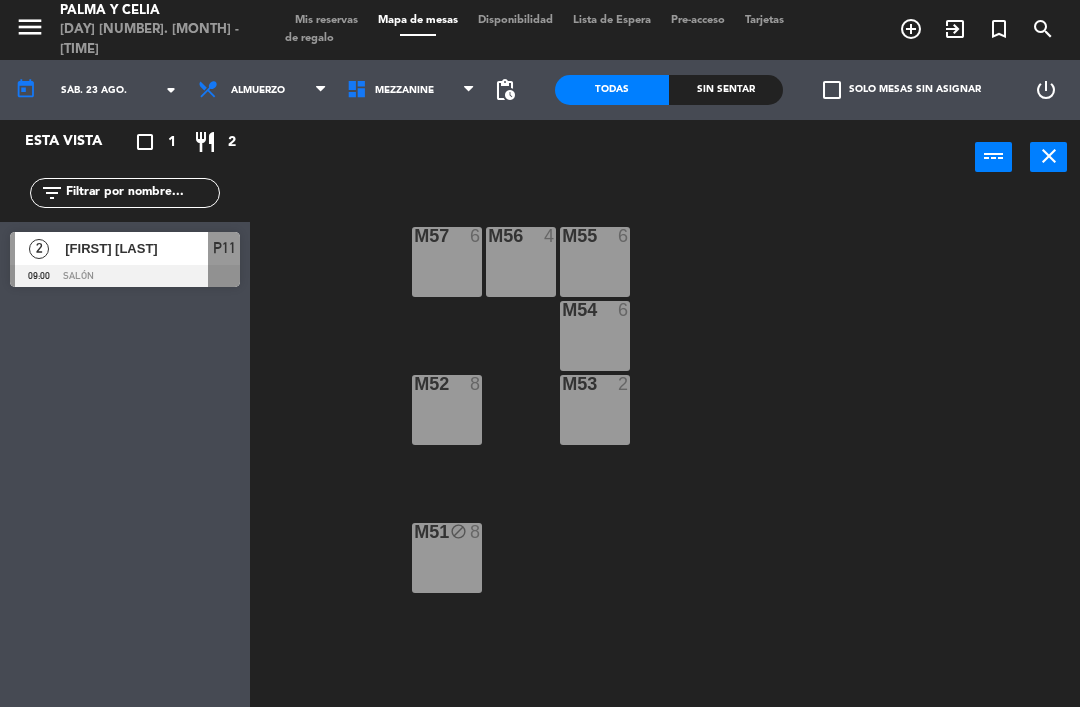 click on "Mezzanine" at bounding box center [404, 90] 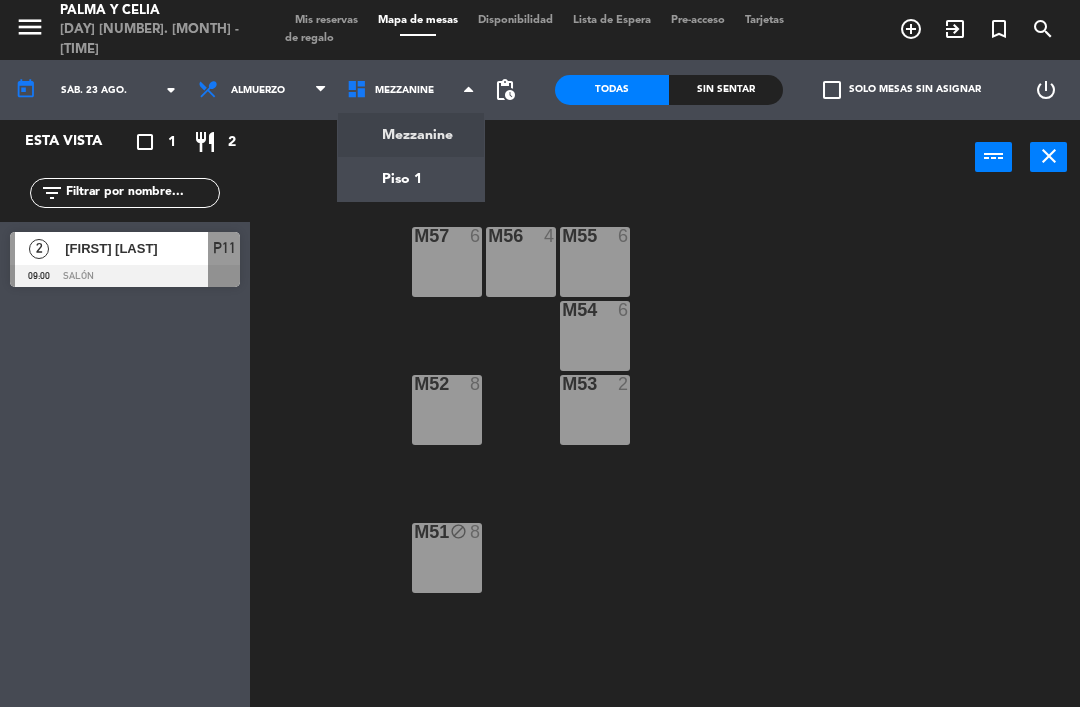 click on "menu  Palma y Celia   [DAY] [NUMBER]. [MONTH] - [TIME]   Mis reservas   Mapa de mesas   Disponibilidad   Lista de Espera   Pre-acceso   Tarjetas de regalo  add_circle_outline exit_to_app turned_in_not search today    sáb. [NUMBER] [MONTH]. arrow_drop_down  Almuerzo  Almuerzo  Almuerzo  Mezzanine   Piso 1   Mezzanine   Mezzanine   Piso 1  pending_actions  Todas  Sin sentar  check_box_outline_blank   Solo mesas sin asignar   power_settings_new   Esta vista   crop_square  1  restaurant  2 filter_list  2   [FIRST] [LAST]    09:00   Salón  P11 power_input close M57  6  M56  4  M55  6  M54  6  M52  8  M53  2  M51 block  8" 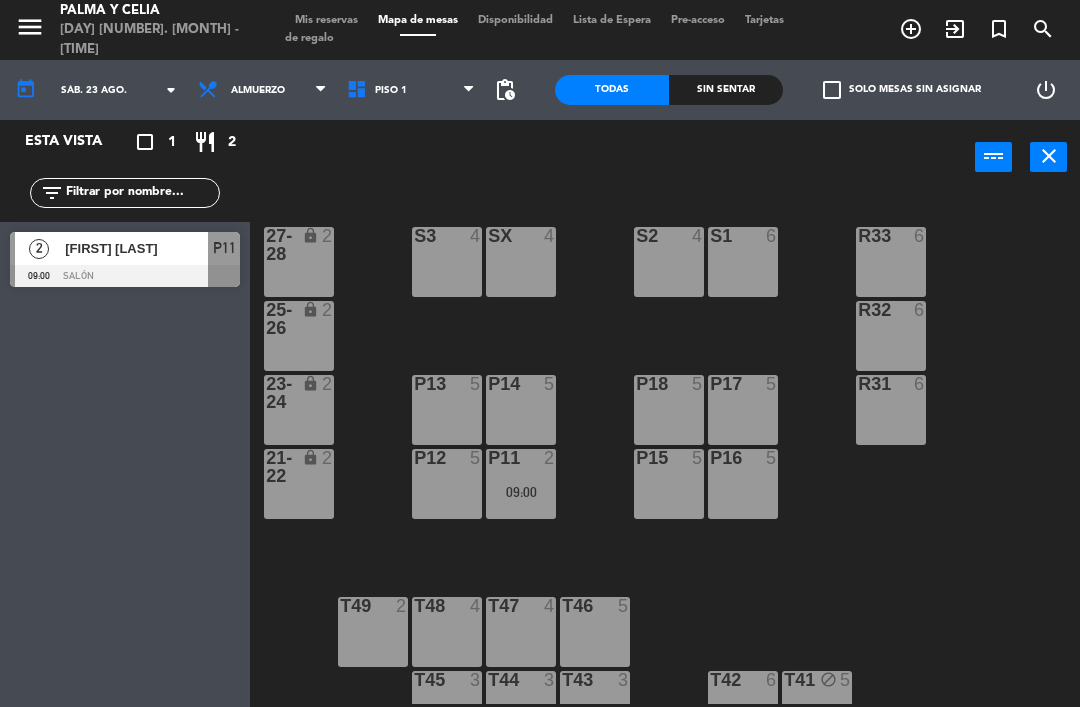 click on "filter_list" 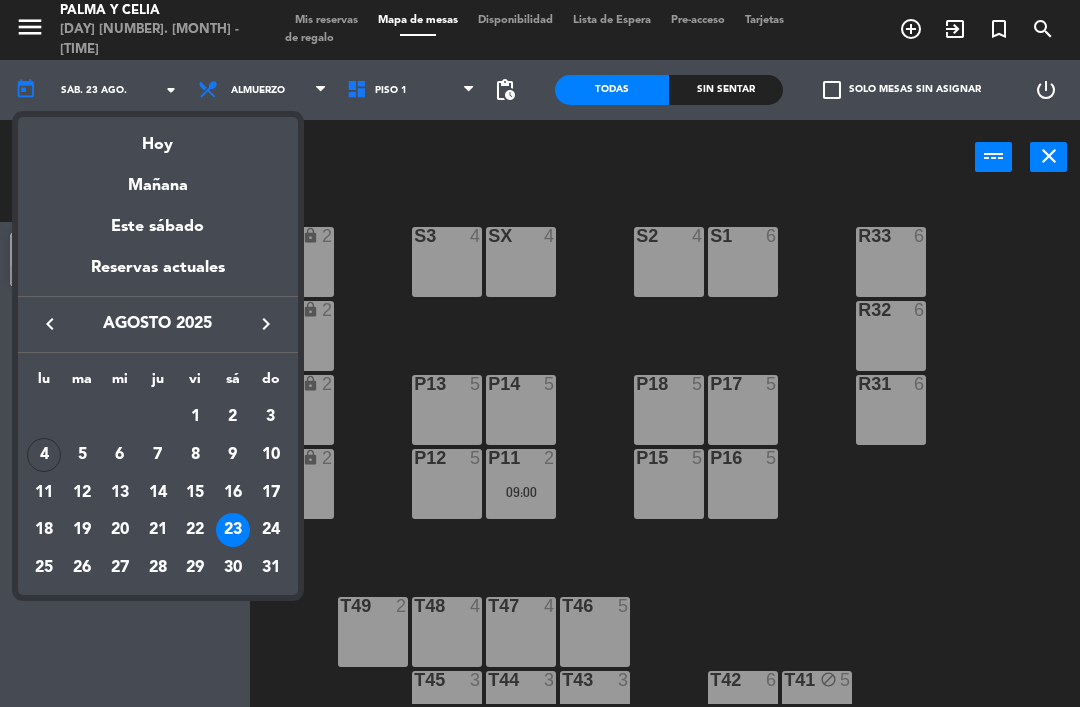 click on "Hoy" at bounding box center [158, 137] 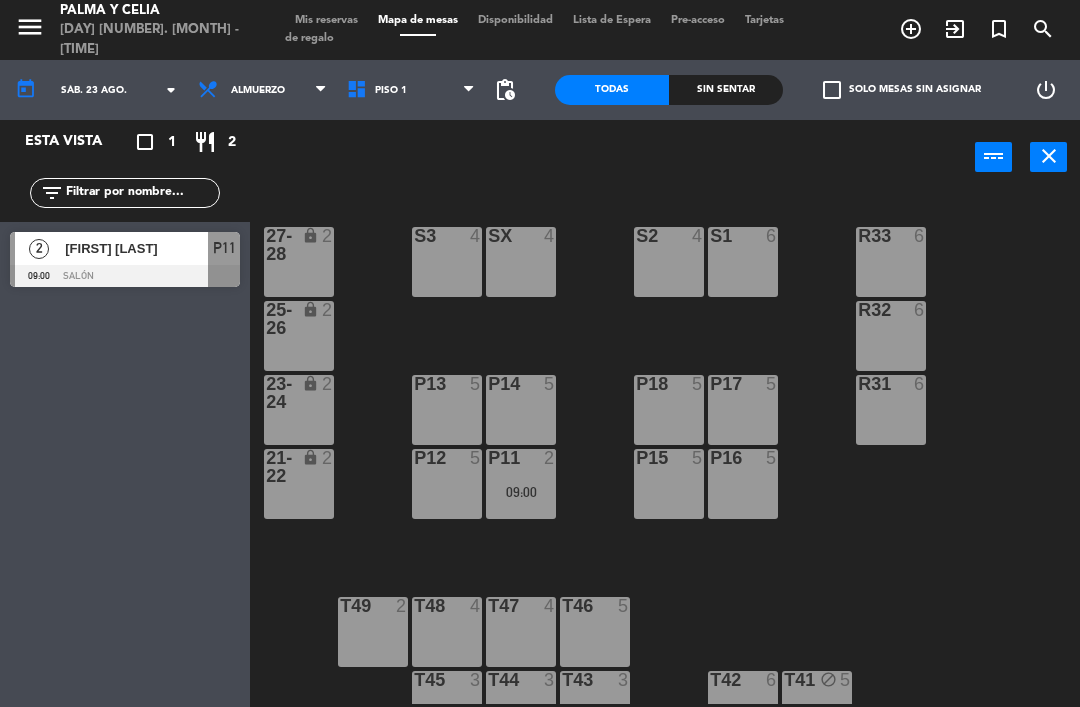 type on "lun. 4 ago." 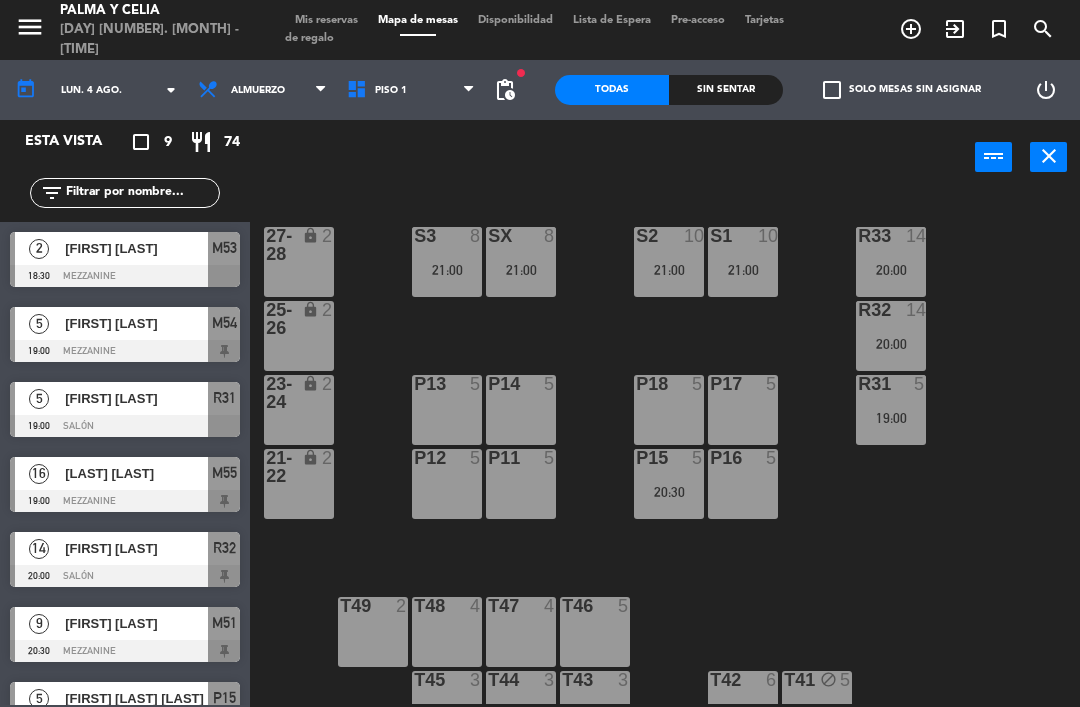 click on "P17  5" at bounding box center [743, 410] 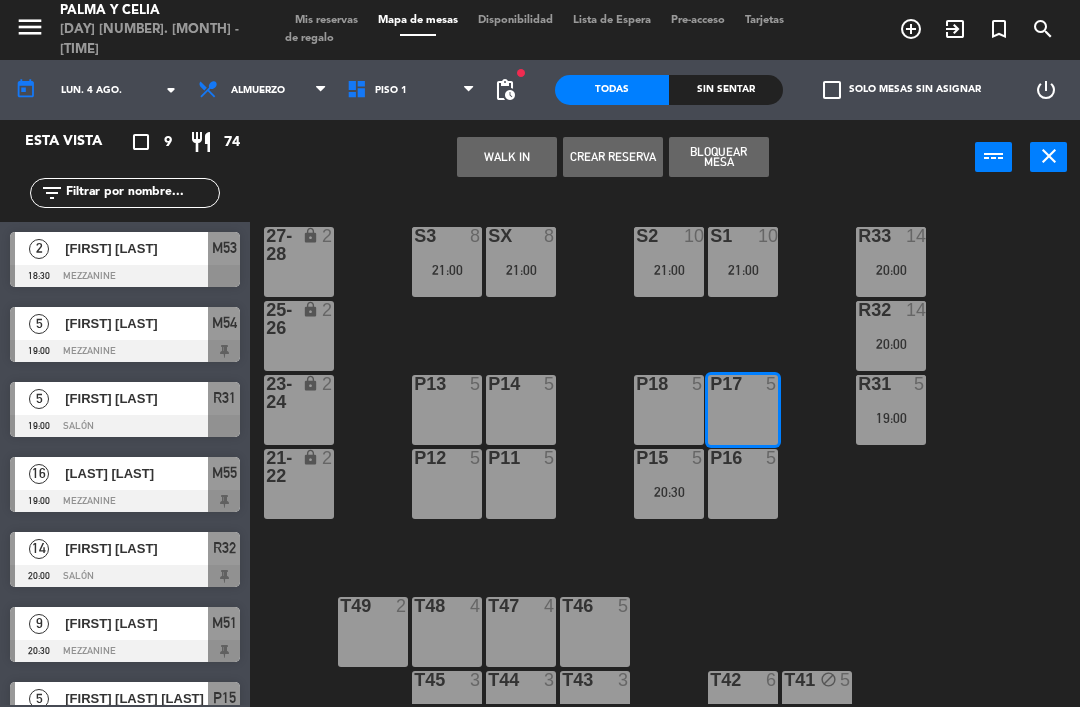 click on "WALK IN" at bounding box center (507, 157) 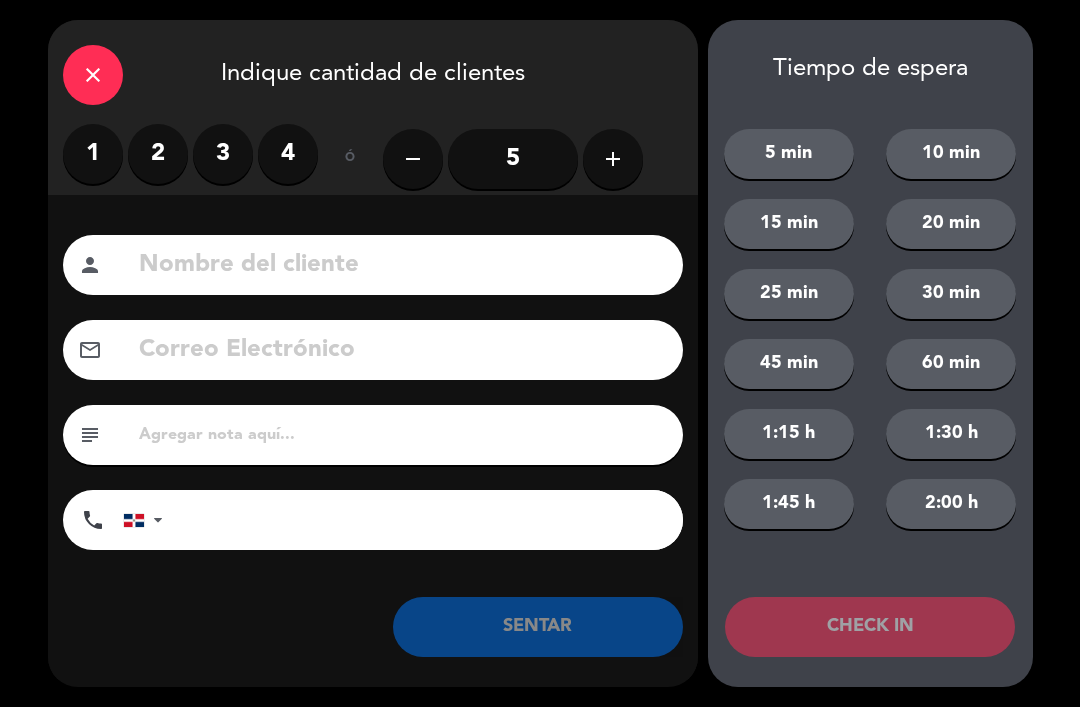 click on "2" at bounding box center (158, 154) 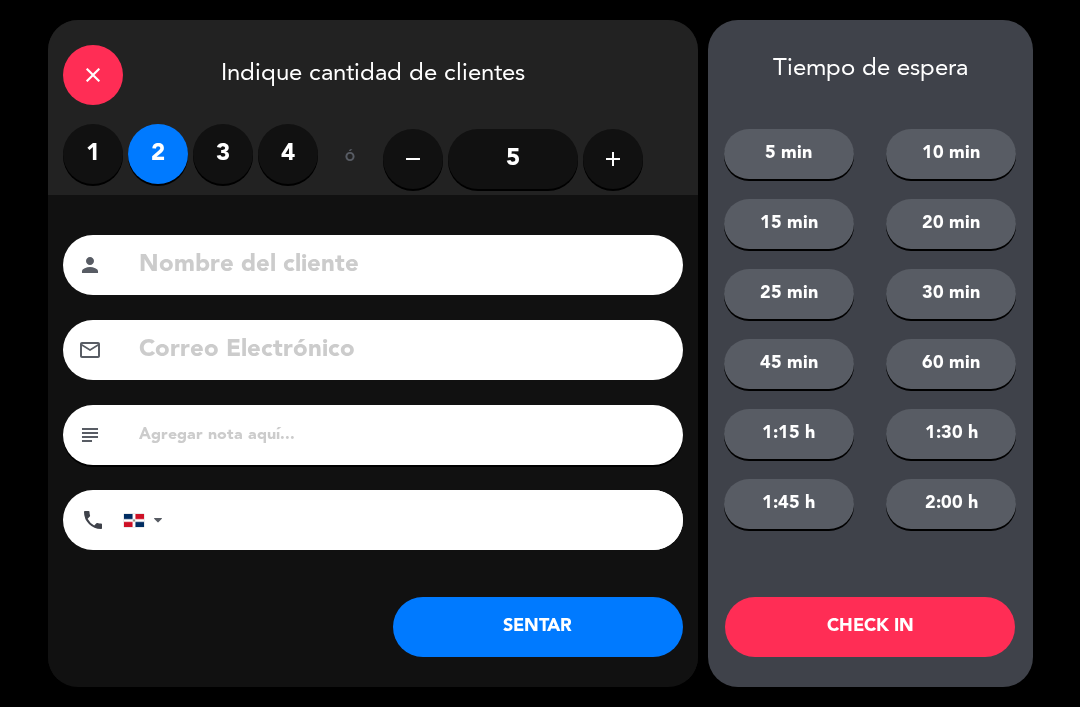 click on "Nombre del cliente person Correo Electrónico email subject phone United States +1 United Kingdom +44 Peru (Perú) +51 Argentina +54 Brazil (Brasil) +55 Afghanistan (‫افغانستان‬‎) +93 Albania (Shqipëri) +355 Algeria (‫الجزائر‬‎) +213 American Samoa +1684 Andorra +376 Angola +244 Anguilla +1264 Antigua and Barbuda +1268 Argentina +54 Armenia (Հայաստան) +374 Aruba +297 Australia +61 Austria (Österreich) +43 Azerbaijan (Azərbaycan) +994 Bahamas +1242 Bahrain (‫البحرين‬‎) +973 Bangladesh (বাংলাদেশ) +880 Barbados +1246 Belarus (Беларусь) +375 Belgium (België) +32 Belize +501 Benin (Bénin) +229 Bermuda +1441 Bhutan (འབྲུག) +975 Bolivia +591 Bosnia and Herzegovina (Босна и Херцеговина) +387 Botswana +267 Brazil (Brasil) +55 British Indian Ocean Territory +246 British Virgin Islands +1284 Brunei +673 Bulgaria (България) +359 Burkina Faso +226 Burundi (Uburundi) +257 Cambodia (កម្ពុជា) +855 +1" 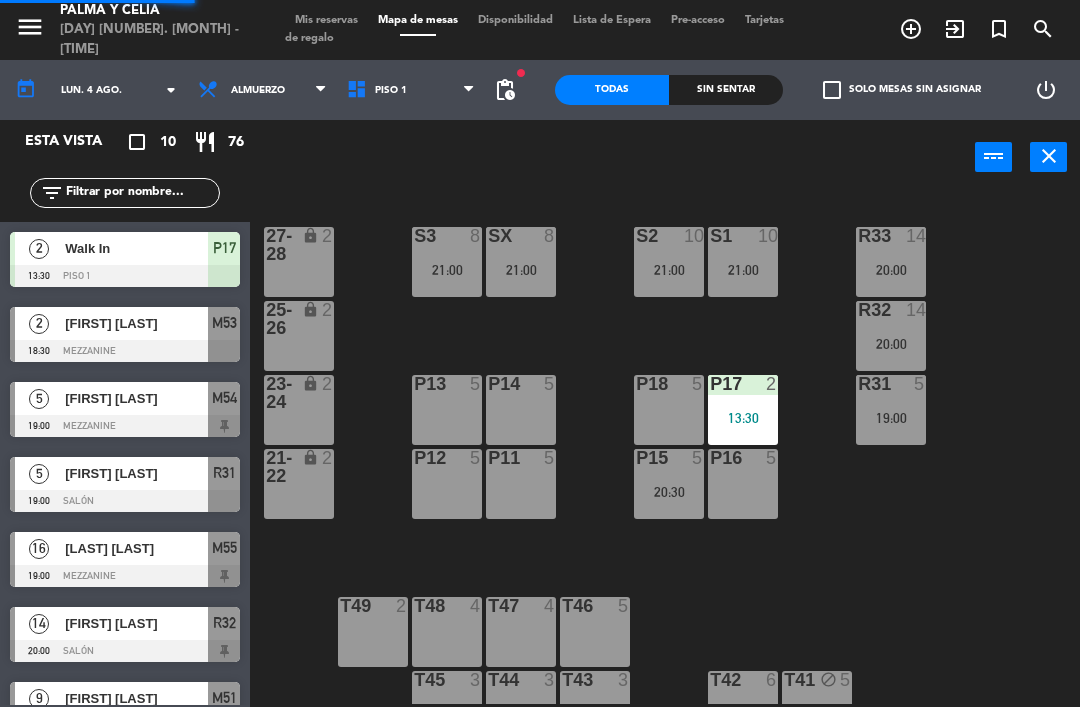 click on "R33  14   20:00  S1  10   21:00  S2  10   21:00  S3  8   21:00  SX  8   21:00  27-28 lock  2  R32  14   20:00  25-26 lock  2  P13  5  P14  5  P18  5  P17  2   13:30  R31  5   19:00  23-24 lock  2  P12  5  P11  5  P15  5   20:30  P16  5  21-22 lock  2  T48  4  T47  4  T46  5  T49  2  T45  3  T44  3  T43  3  T42  6  T41 block  5" 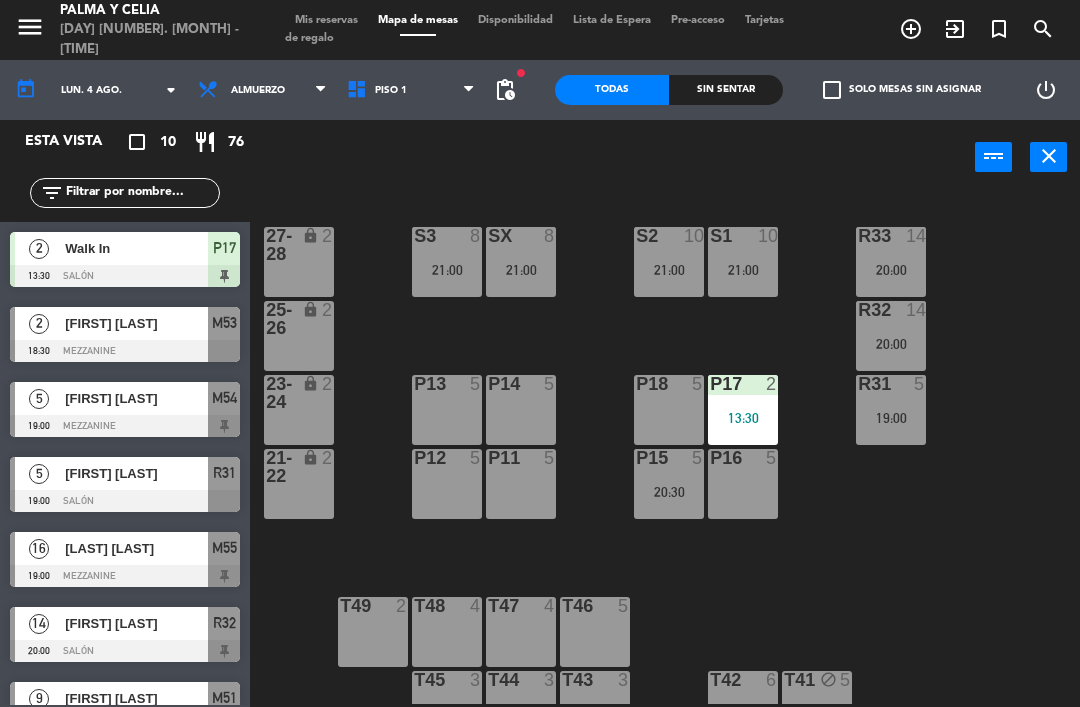 click on "R33  14   20:00  S1  10   21:00  S2  10   21:00  S3  8   21:00  SX  8   21:00  27-28 lock  2  R32  14   20:00  25-26 lock  2  P13  5  P14  5  P18  5  P17  2   13:30  R31  5   19:00  23-24 lock  2  P12  5  P11  5  P15  5   20:30  P16  5  21-22 lock  2  T48  4  T47  4  T46  5  T49  2  T45  3  T44  3  T43  3  T42  6  T41 block  5" 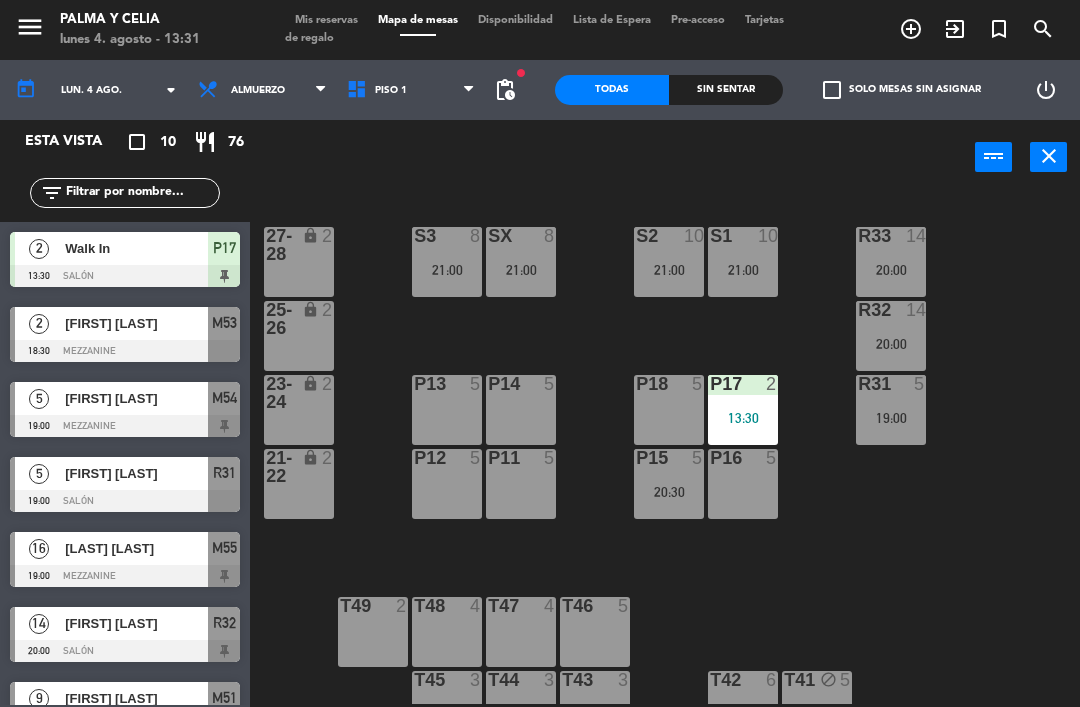 scroll, scrollTop: 0, scrollLeft: 0, axis: both 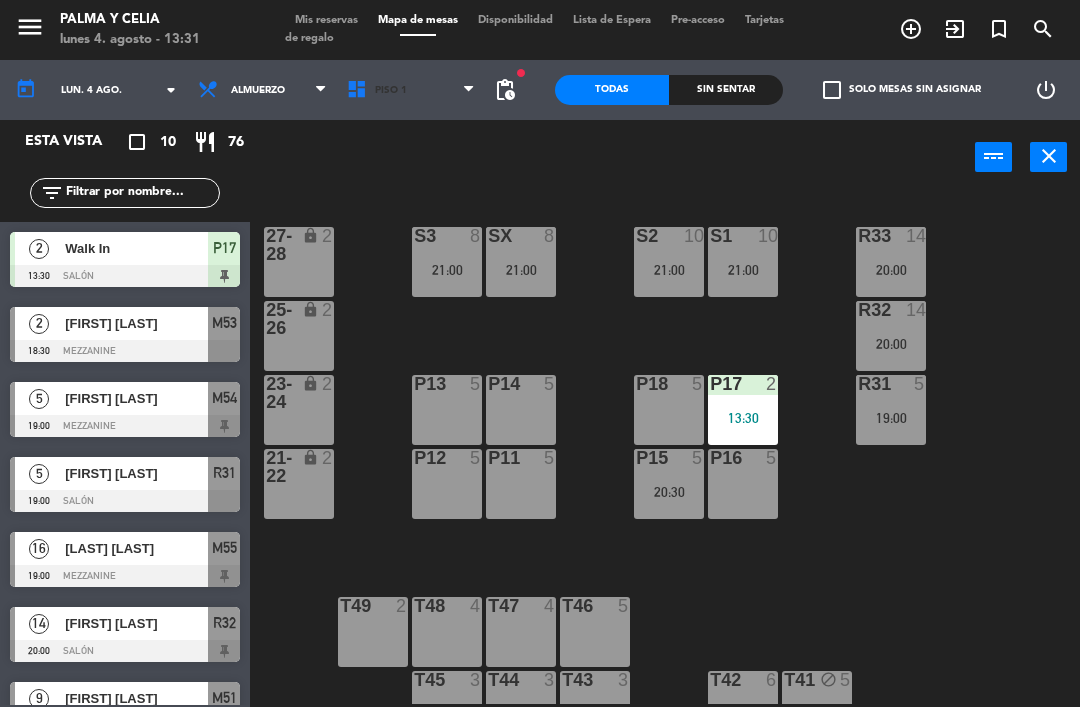 click on "Piso 1" at bounding box center (411, 90) 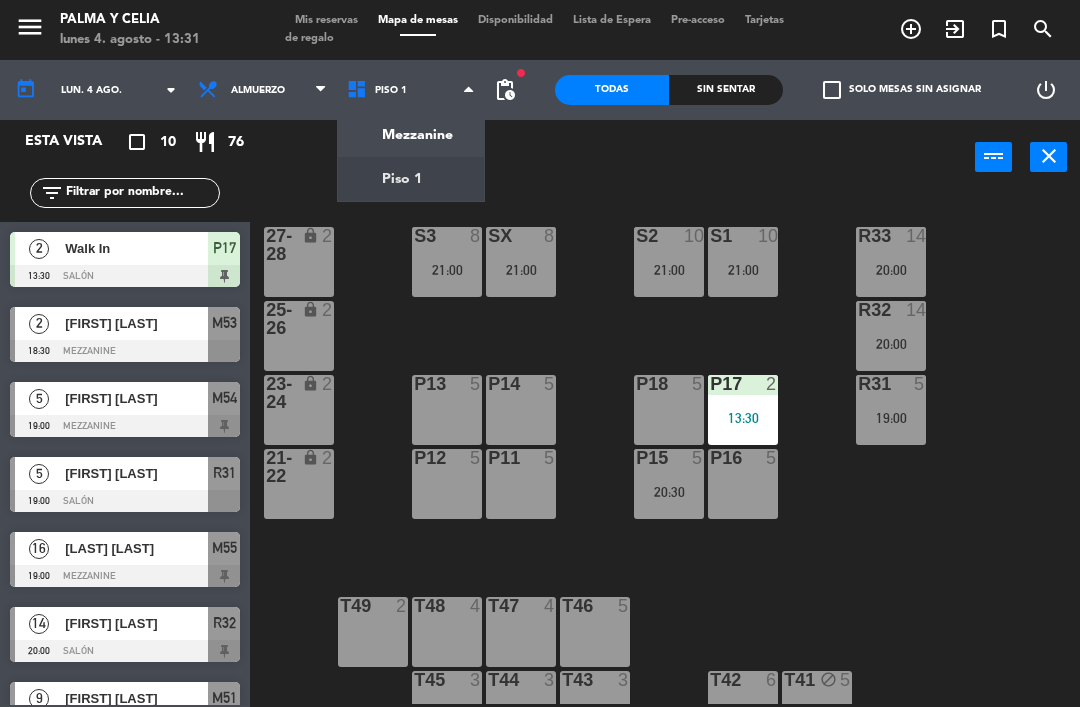 click on "menu  Palma y Celia   [DAY] [NUMBER]. [MONTH] - [TIME]   Mis reservas   Mapa de mesas   Disponibilidad   Lista de Espera   Pre-acceso   Tarjetas de regalo  add_circle_outline exit_to_app turned_in_not search today    lun. [NUMBER] [MONTH]. arrow_drop_down  Almuerzo  Almuerzo  Almuerzo  Mezzanine   Piso 1   Piso 1   Mezzanine   Piso 1  fiber_manual_record pending_actions  Todas  Sin sentar  check_box_outline_blank   Solo mesas sin asignar   power_settings_new   Esta vista   crop_square  10  restaurant  76 filter_list  2   Walk In   13:30   Salón  P17  2   [FIRST] [LAST]   18:30   Mezzanine  M53  5   [FIRST] [LAST]   19:00   Mezzanine  M54  5   [FIRST] [LAST]   19:00   Salón  R31  16   [FIRST] [LAST]   19:00   Mezzanine  M55  14   [FIRST] [LAST]   20:00   Salón  R32  9   [FIRST] [LAST]   20:30   Mezzanine  M51  5   [FIRST] [LAST]   20:30   Salón  P15  10   [FIRST] [LAST]   21:00   Salón  S1  8   [FIRST] [LAST]   21:00   Salón  S3 power_input close R33  14   20:00  S1  10   21:00  S2  10   21:00  S3  8   21:00  SX  8" 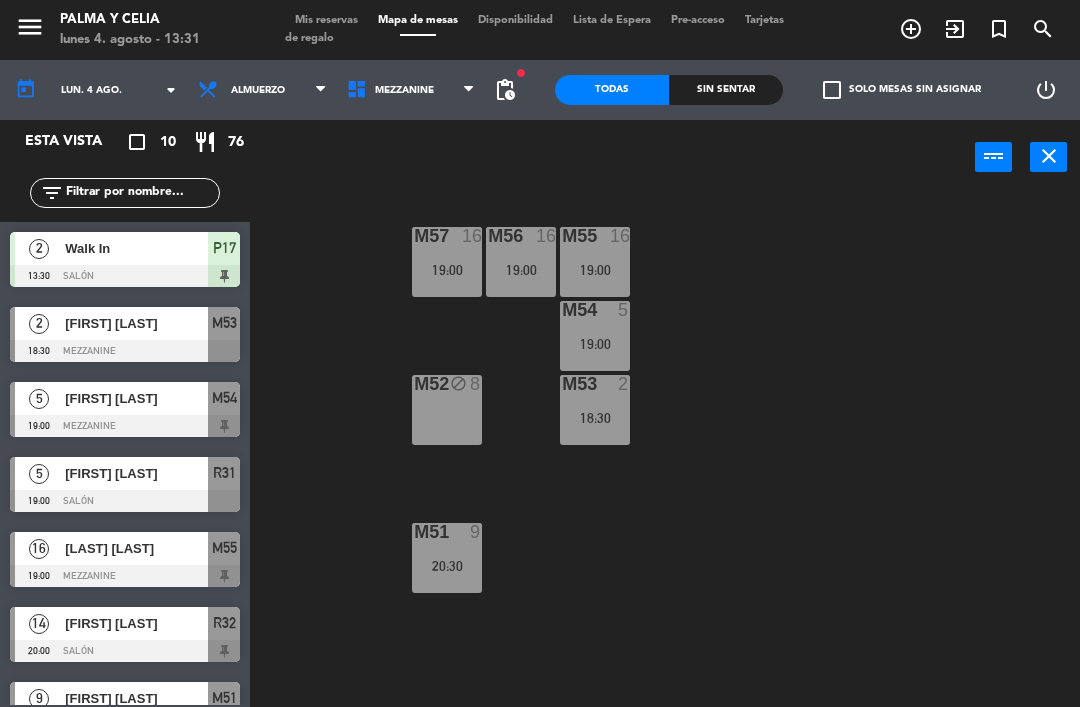 click at bounding box center [125, 651] 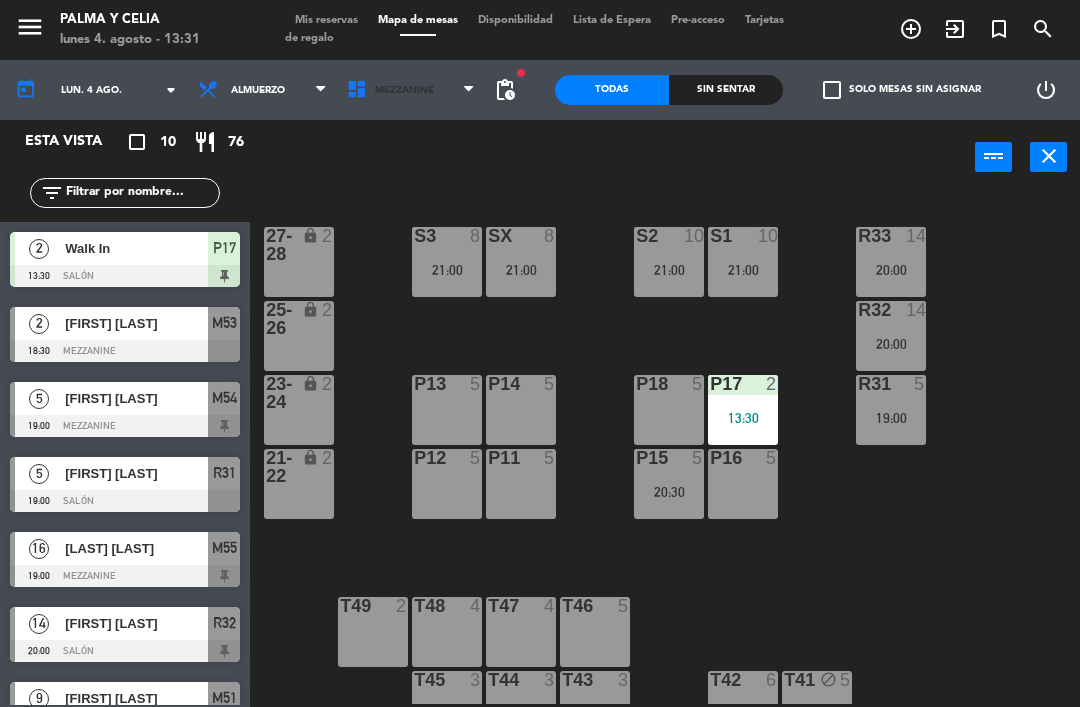 click on "Mezzanine" at bounding box center [411, 90] 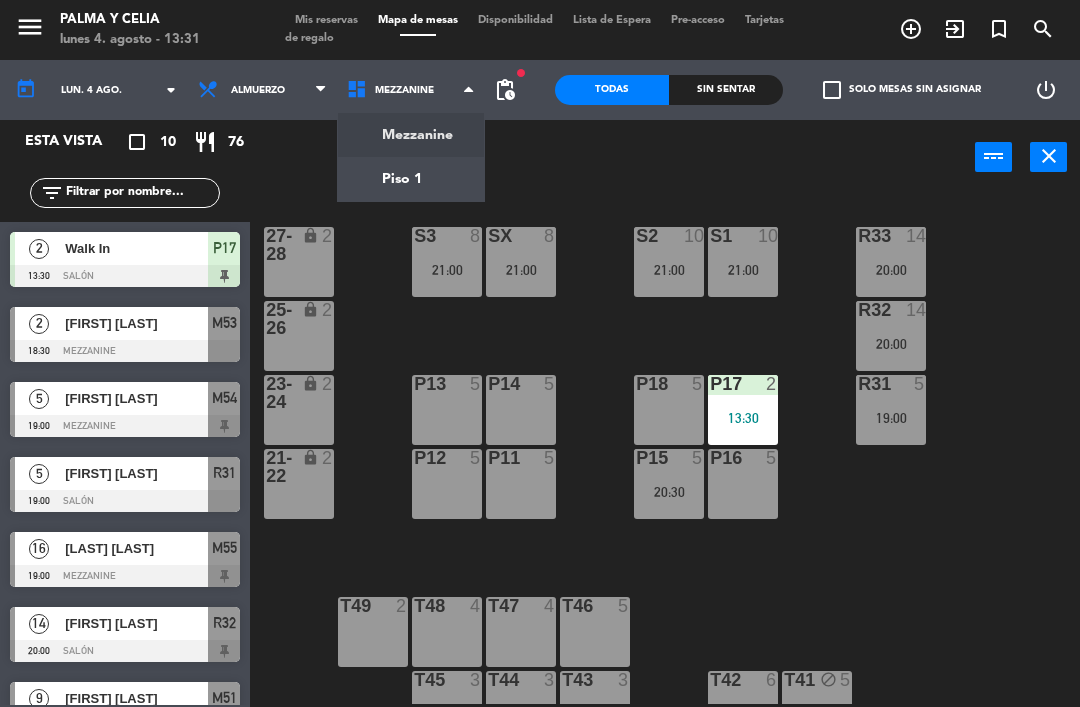 click on "menu  Palma y Celia   lunes 4. agosto - 13:31   Mis reservas   Mapa de mesas   Disponibilidad   Lista de Espera   Pre-acceso   Tarjetas de regalo  add_circle_outline exit_to_app turned_in_not search today    lun. 4 ago. arrow_drop_down  Almuerzo  Almuerzo  Almuerzo  Mezzanine   Piso 1   Mezzanine   Mezzanine   Piso 1  fiber_manual_record pending_actions  Todas  Sin sentar  check_box_outline_blank   Solo mesas sin asignar   power_settings_new   Esta vista   crop_square  10  restaurant  76 filter_list  2   Walk In   13:30   Salón  P17  2   [FIRST] [LAST]   18:30   Mezzanine  M53  5   [FIRST] [LAST]   19:00   Mezzanine  M54  5   [FIRST] [LAST]   19:00   Salón  R31  16   [FIRST] [LAST]   19:00   Mezzanine  M55  14   [FIRST] [LAST]   20:00   Salón  R32  9   [FIRST] [LAST]   20:30   Mezzanine  M51  5   [FIRST] [LAST]   20:30   Salón  P15  10   [FIRST] [LAST]   21:00   Salón  S1  8   [FIRST] [LAST]   21:00   Salón  S3 power_input close R33  14   20:00  S1  10   21:00  S2  10   21:00  S3  8   21:00  SX  8" 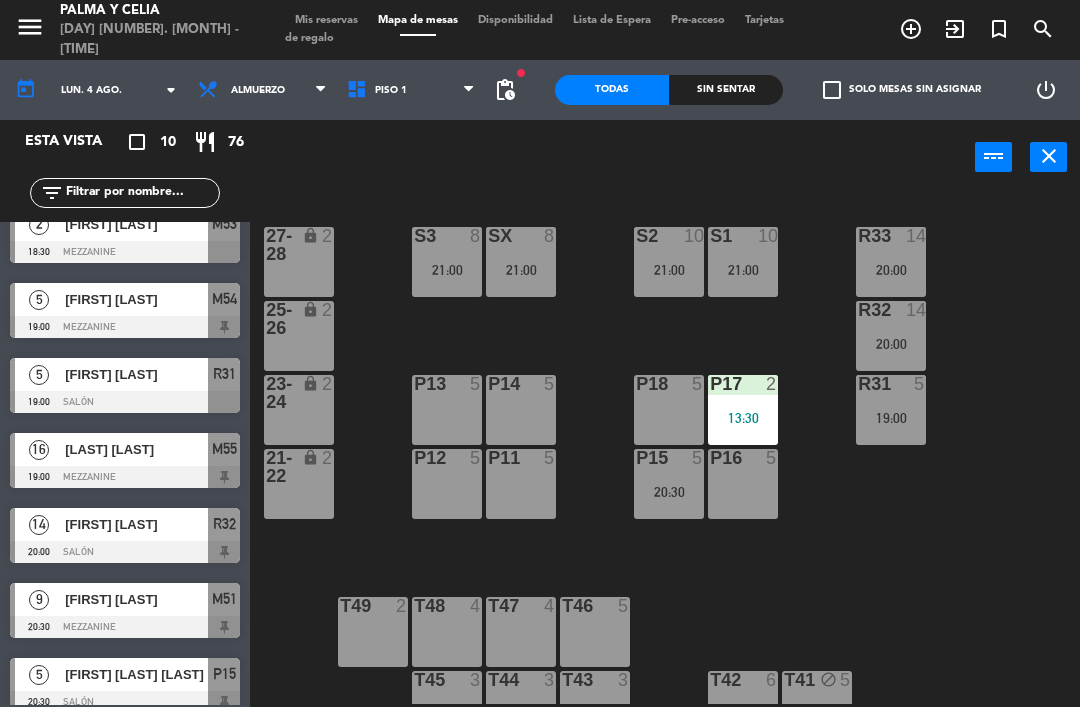 scroll, scrollTop: 103, scrollLeft: 0, axis: vertical 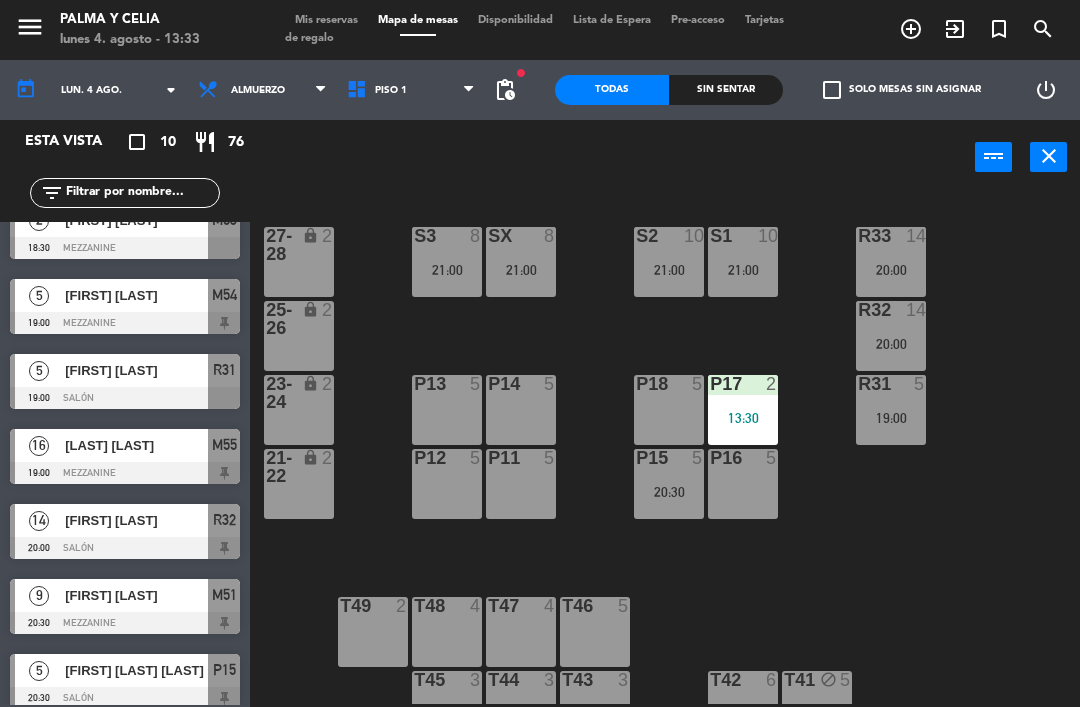 click on "Piso 1" at bounding box center [391, 90] 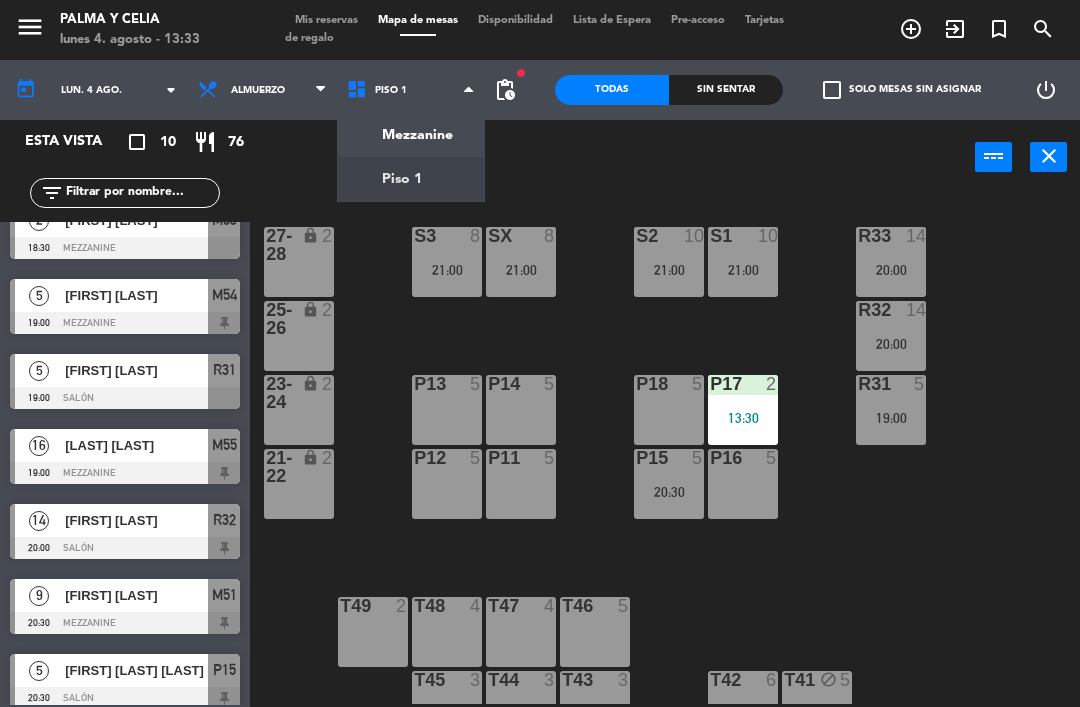 click on "menu  Palma y Celia   [DAY] [NUMBER]. [MONTH] - [TIME]   Mis reservas   Mapa de mesas   Disponibilidad   Lista de Espera   Pre-acceso   Tarjetas de regalo  add_circle_outline exit_to_app turned_in_not search today    lun. [NUMBER] [MONTH]. arrow_drop_down  Almuerzo  Almuerzo  Almuerzo  Mezzanine   Piso 1   Piso 1   Mezzanine   Piso 1  fiber_manual_record pending_actions  Todas  Sin sentar  check_box_outline_blank   Solo mesas sin asignar   power_settings_new   Esta vista   crop_square  10  restaurant  76 filter_list  2   Walk In   13:30   Salón  P17  2   [FIRST] [LAST]   18:30   Mezzanine  M53  5   [FIRST] [LAST]   19:00   Mezzanine  M54  5   [FIRST] [LAST]   19:00   Salón  R31  16   [FIRST] [LAST]   19:00   Mezzanine  M55  14   [FIRST] [LAST]   20:00   Salón  R32  9   [FIRST] [LAST]   20:30   Mezzanine  M51  5   [FIRST] [LAST]   20:30   Salón  P15  10   [FIRST] [LAST]   21:00   Salón  S1  8   [FIRST] [LAST]   21:00   Salón  S3 power_input close R33  14   20:00  S1  10   21:00  S2  10   21:00  S3  8   21:00  SX  8" 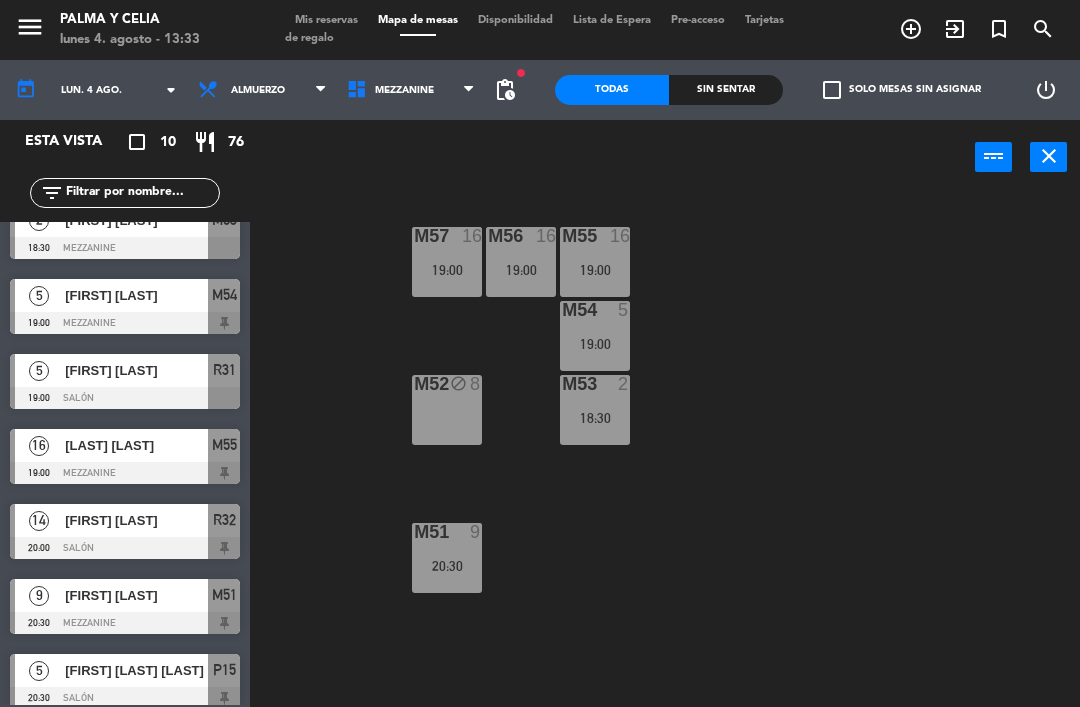 click on "Mezzanine" at bounding box center (411, 90) 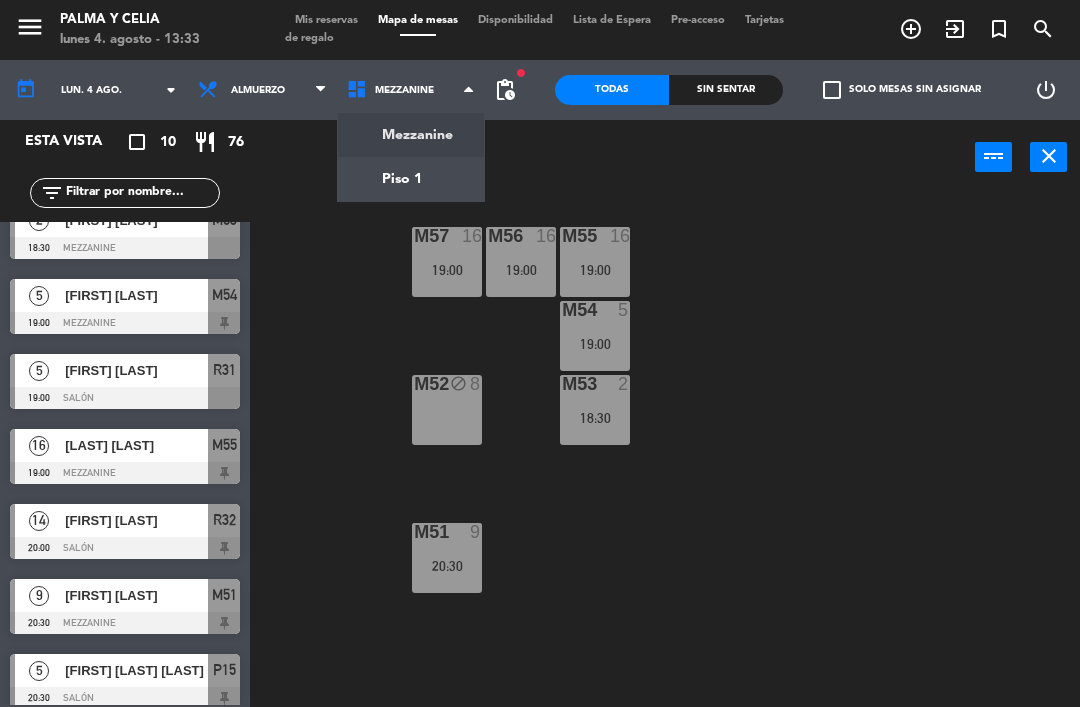 click on "menu  Palma y Celia   [DAY] [NUMBER]. [MONTH] - [TIME]   Mis reservas   Mapa de mesas   Disponibilidad   Lista de Espera   Pre-acceso   Tarjetas de regalo  add_circle_outline exit_to_app turned_in_not search today    lun. [NUMBER] [MONTH]. arrow_drop_down  Almuerzo  Almuerzo  Almuerzo  Mezzanine   Piso 1   Piso 1   Mezzanine   Piso 1  fiber_manual_record pending_actions  Todas  Sin sentar  check_box_outline_blank   Solo mesas sin asignar   power_settings_new   Esta vista   crop_square  10  restaurant  76 filter_list  2   Walk In   13:30   Salón  P17  2   [FIRST] [LAST]   18:30   Mezzanine  M53  5   [FIRST] [LAST]   19:00   Mezzanine  M54  5   [FIRST] [LAST]   19:00   Salón  R31  16   [FIRST] [LAST]   19:00   Mezzanine  M55  14   [FIRST] [LAST]   20:00   Salón  R32  9   [FIRST] [LAST]   20:30   Mezzanine  M51  5   [FIRST] [LAST]   20:30   Salón  P15  10   [FIRST] [LAST]   21:00   Salón  S1  8   [FIRST] [LAST]   21:00   Salón  S3 power_input close M57  16   19:00  M56  16   19:00  M55  16   19:00  M54  5   19:00  M52" 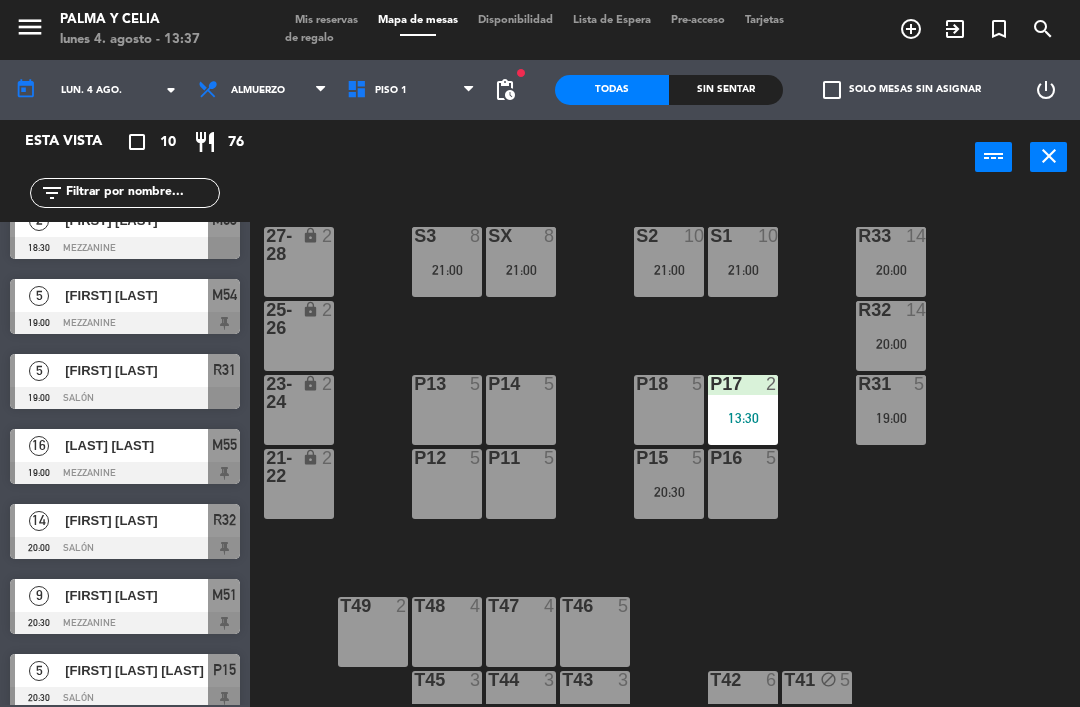 click 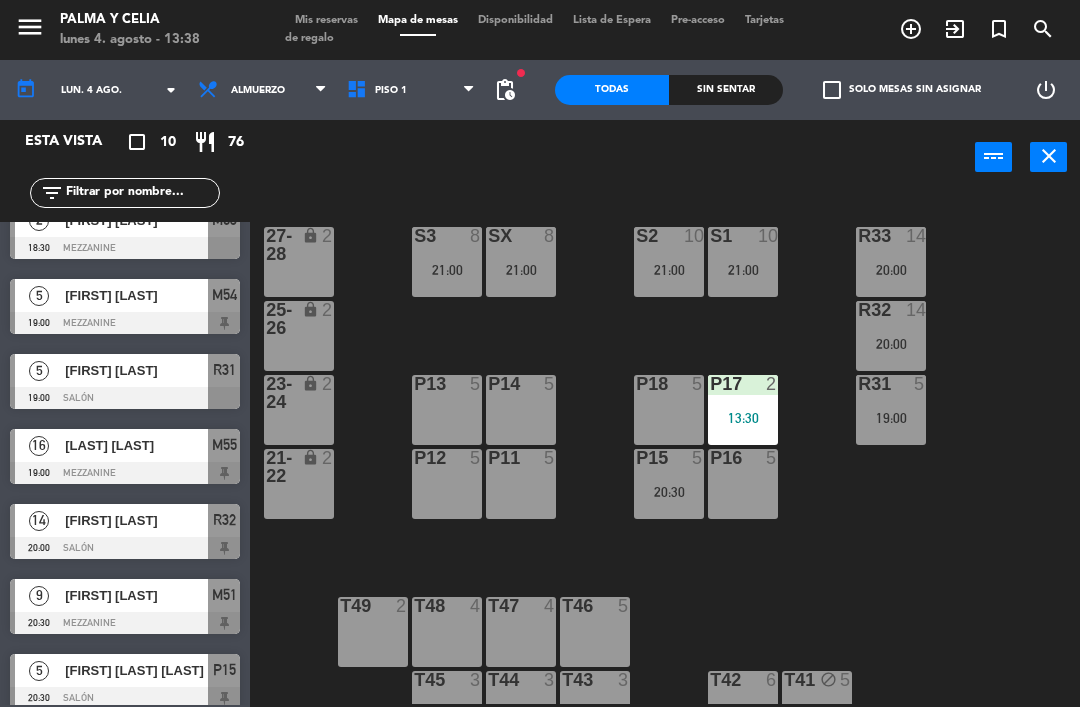 click on "R33  14   20:00  S1  10   21:00  S2  10   21:00  S3  8   21:00  SX  8   21:00  27-28 lock  2  R32  14   20:00  25-26 lock  2  P13  5  P14  5  P18  5  P17  2   13:30  R31  5   19:00  23-24 lock  2  P12  5  P11  5  P15  5   20:30  P16  5  21-22 lock  2  T48  4  T47  4  T46  5  T49  2  T45  3  T44  3  T43  3  T42  6  T41 block  5" 